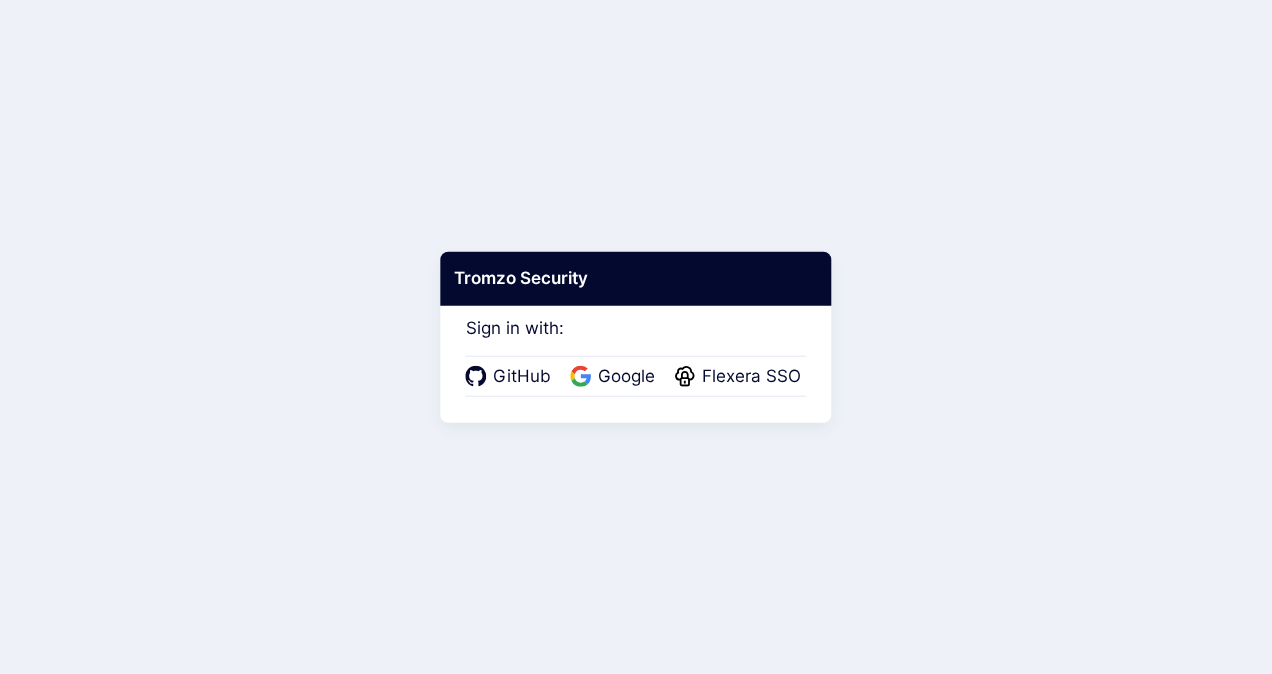 scroll, scrollTop: 0, scrollLeft: 0, axis: both 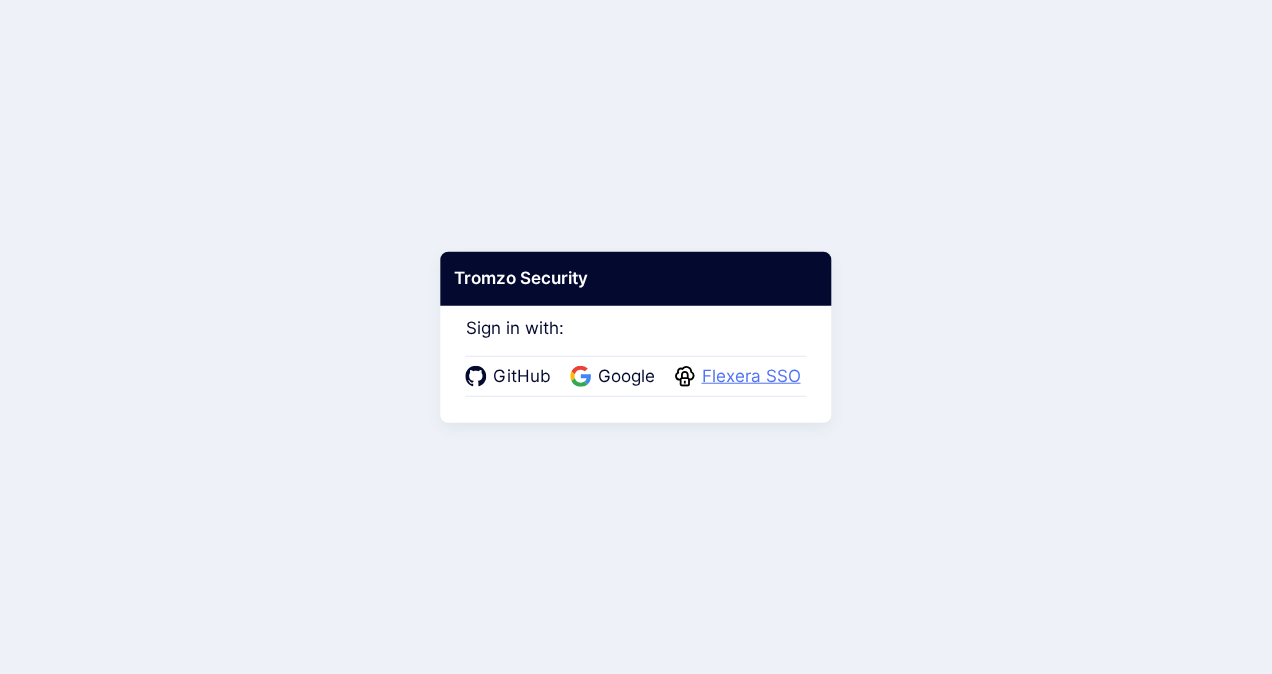 click on "Flexera SSO" at bounding box center [751, 377] 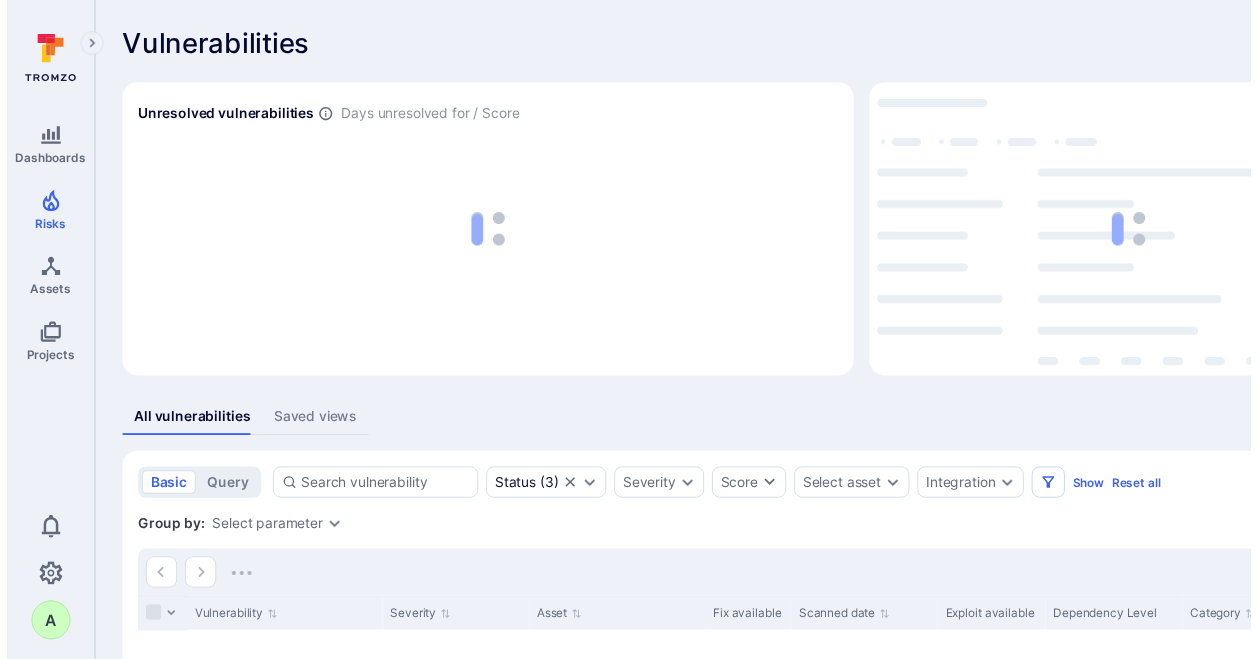 scroll, scrollTop: 0, scrollLeft: 0, axis: both 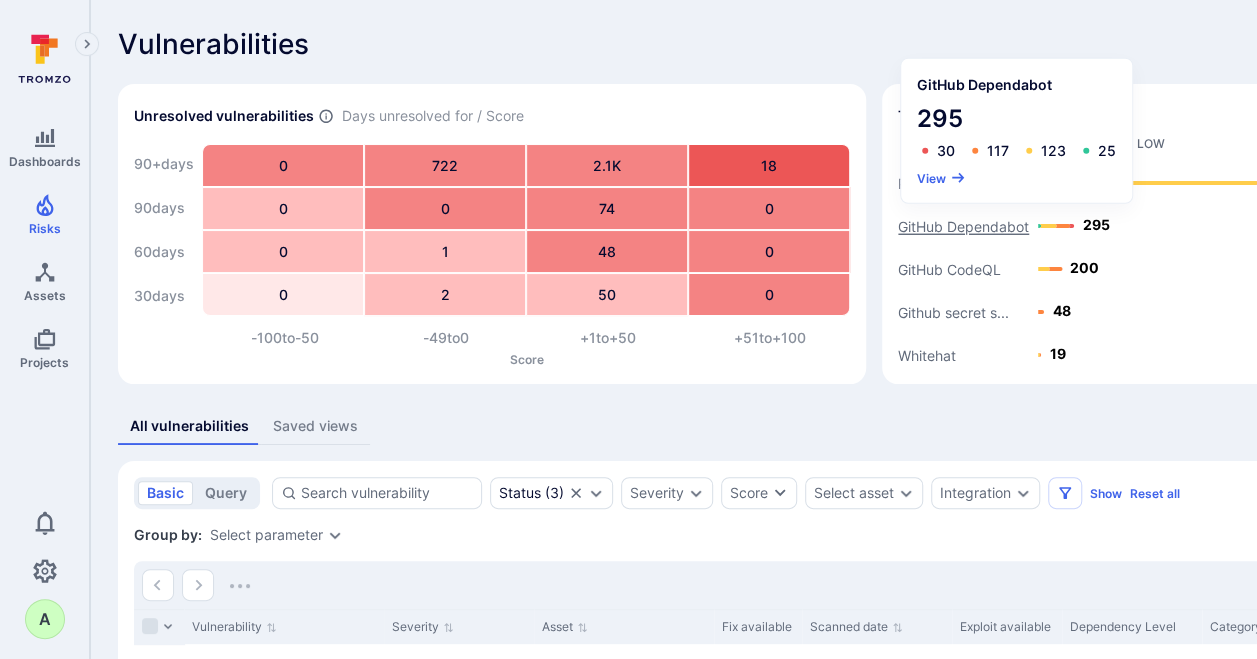 click on "GitHub Dependabot" 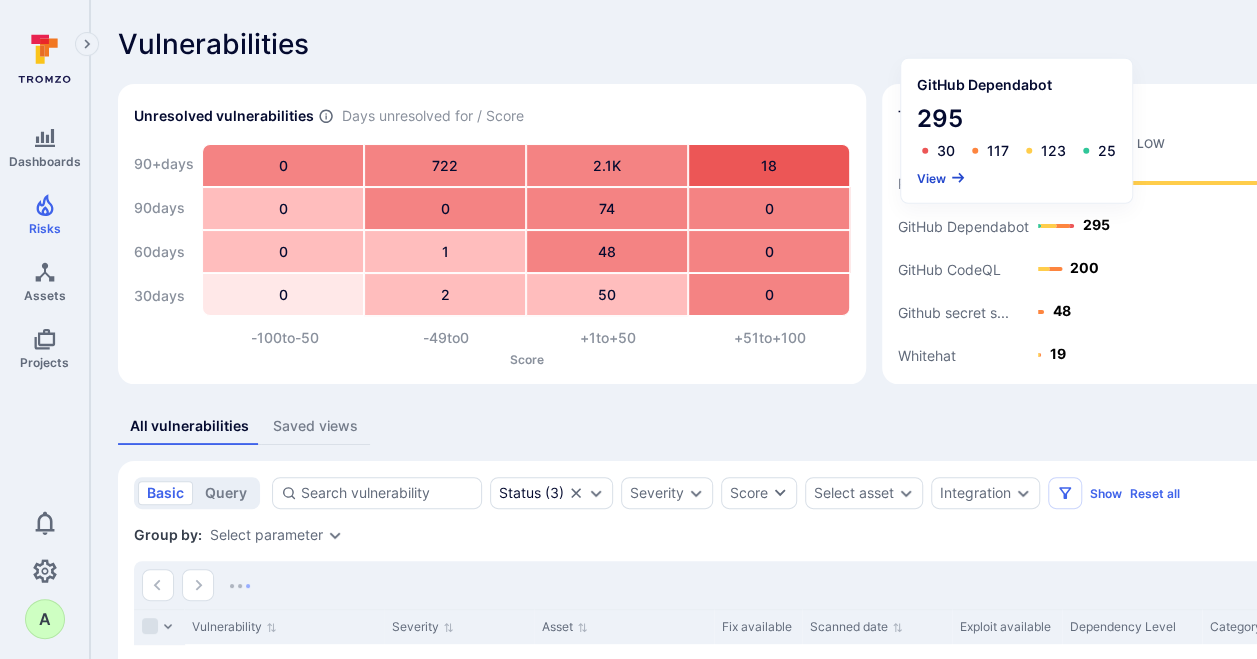 click on "View" at bounding box center (941, 177) 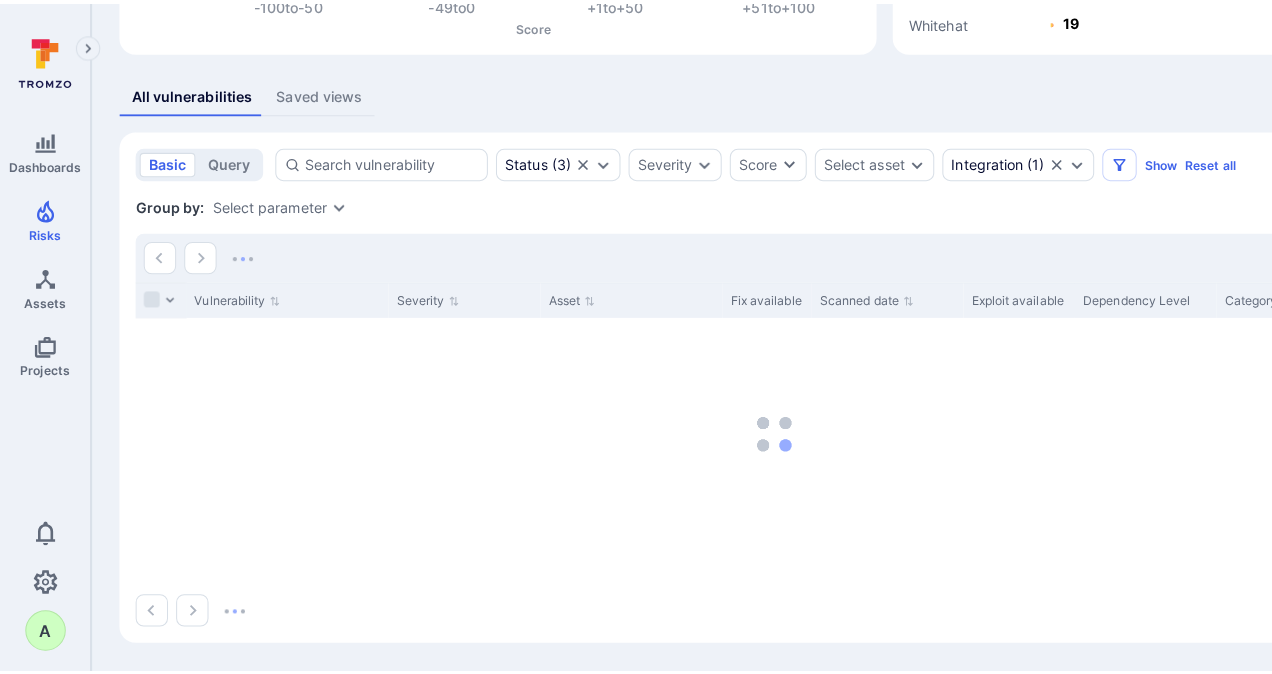 scroll, scrollTop: 234, scrollLeft: 0, axis: vertical 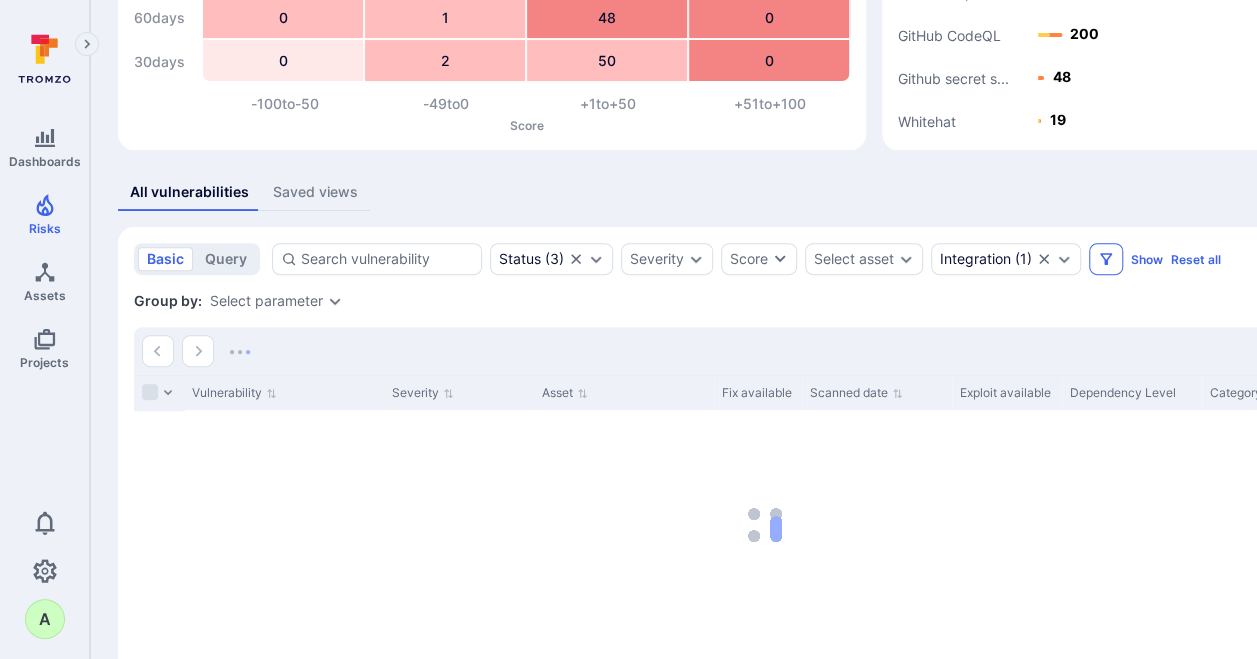 click 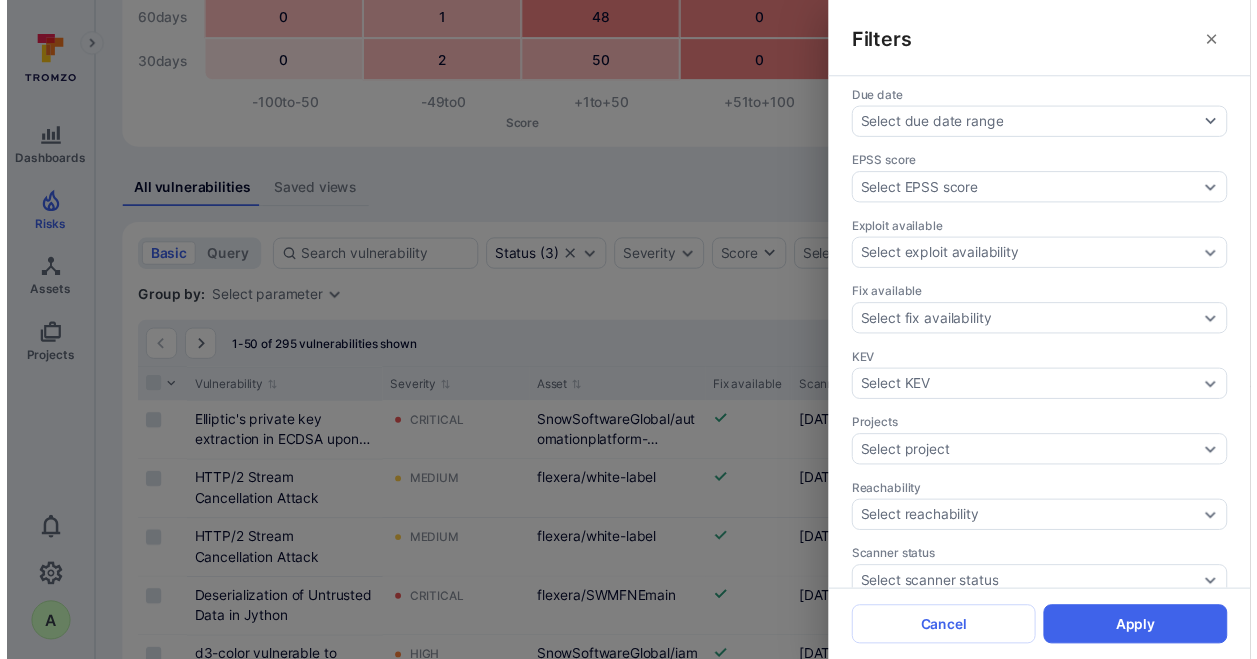 scroll, scrollTop: 500, scrollLeft: 0, axis: vertical 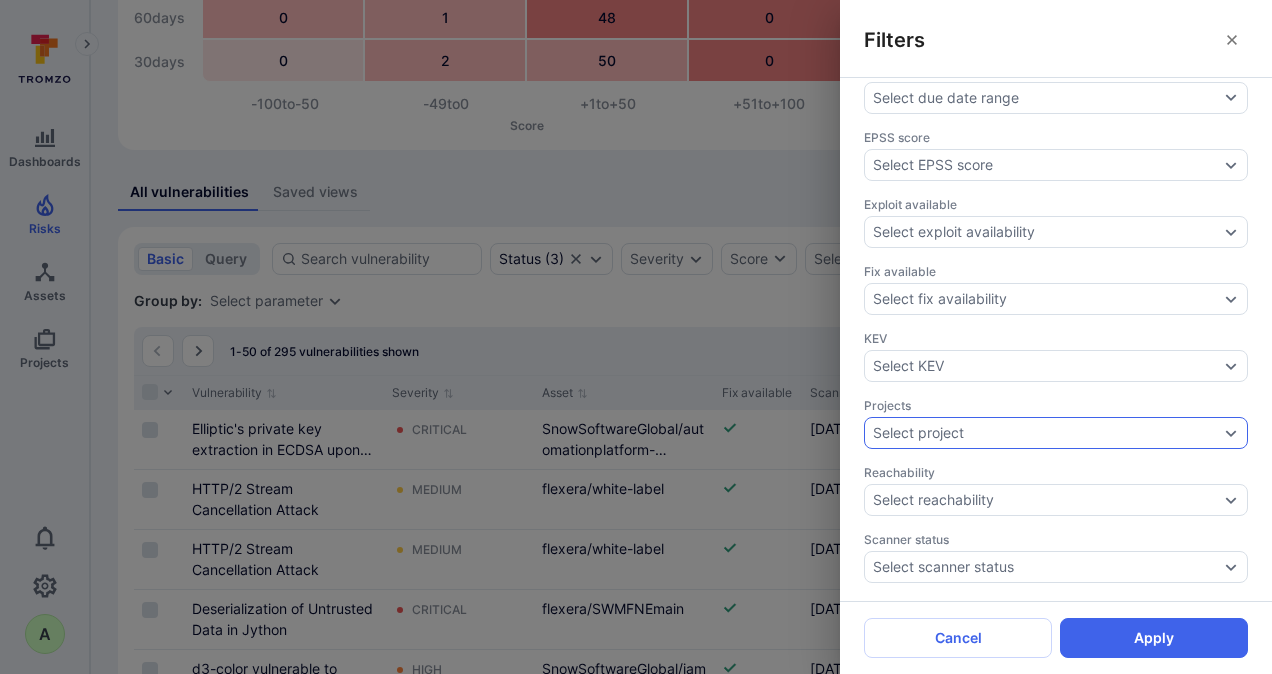 click 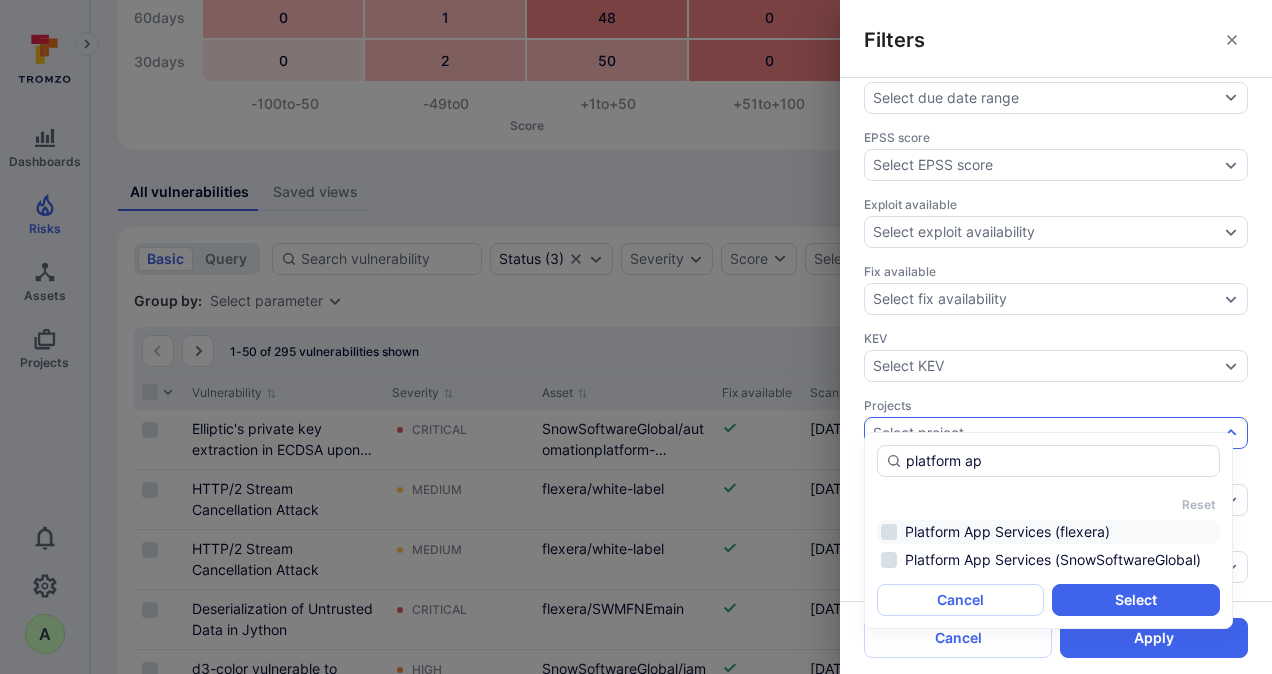 click on "Platform App Services (flexera)" at bounding box center [1048, 532] 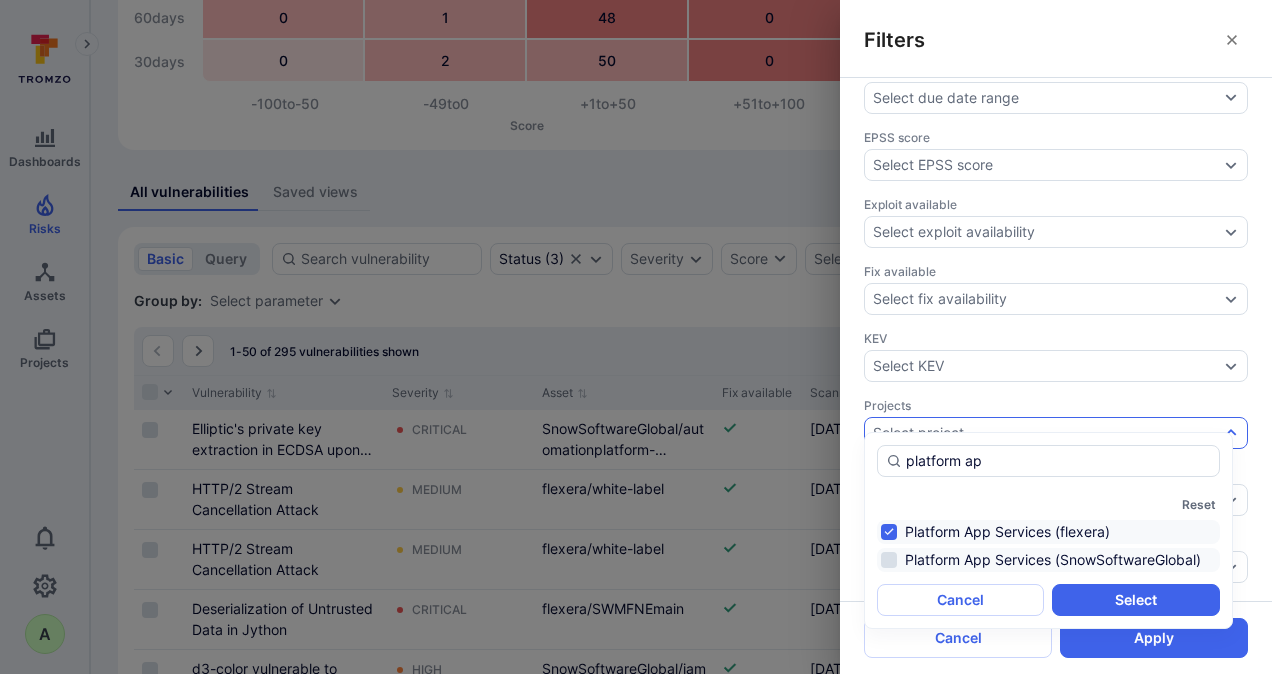 click on "Platform App Services (SnowSoftwareGlobal)" at bounding box center [1048, 560] 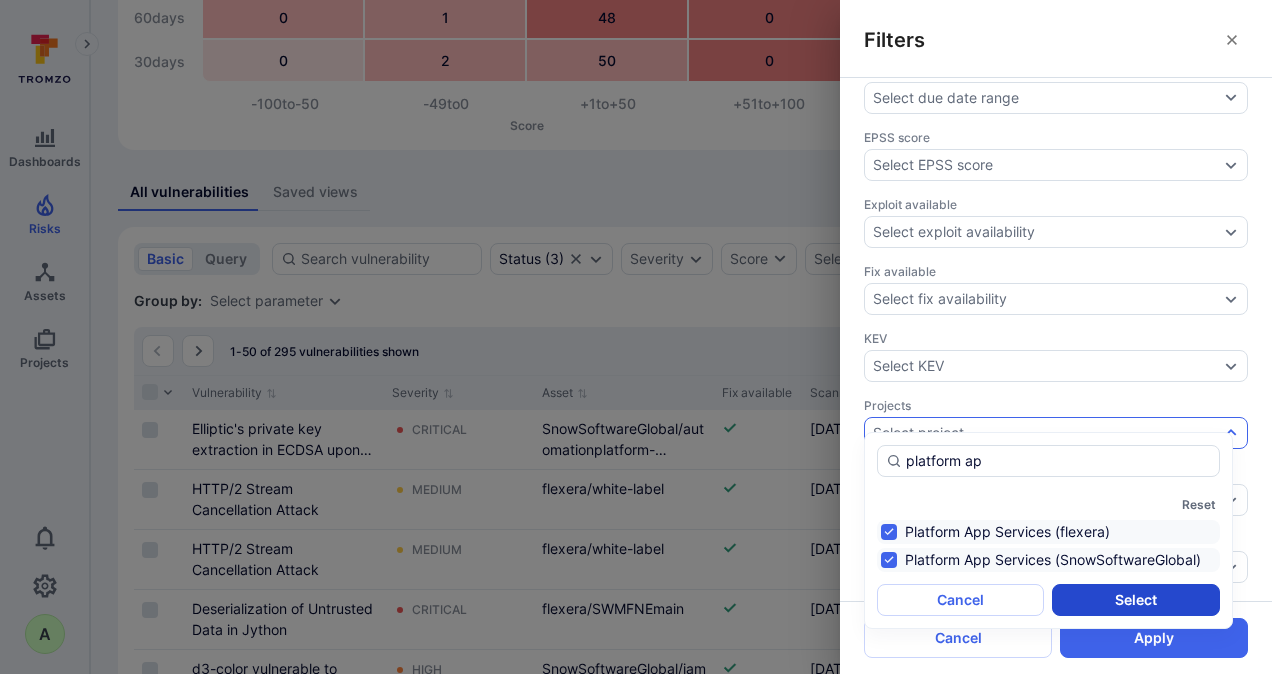 type on "platform ap" 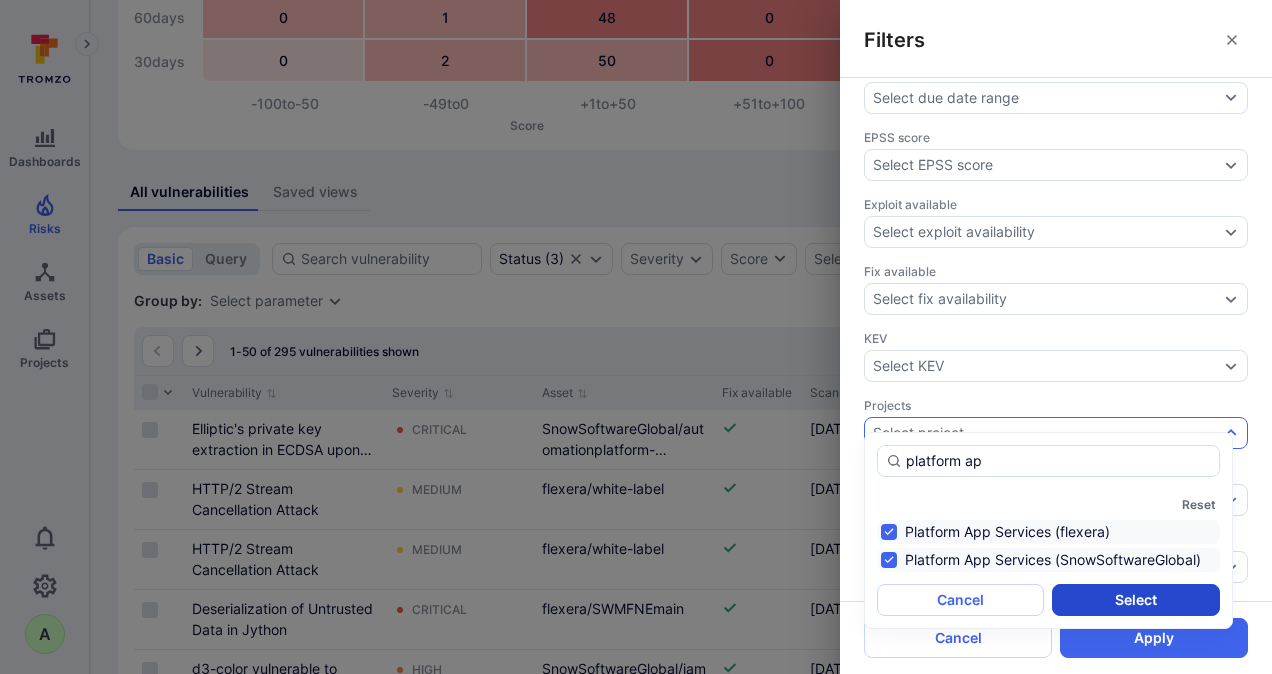 click on "Select" at bounding box center (1135, 600) 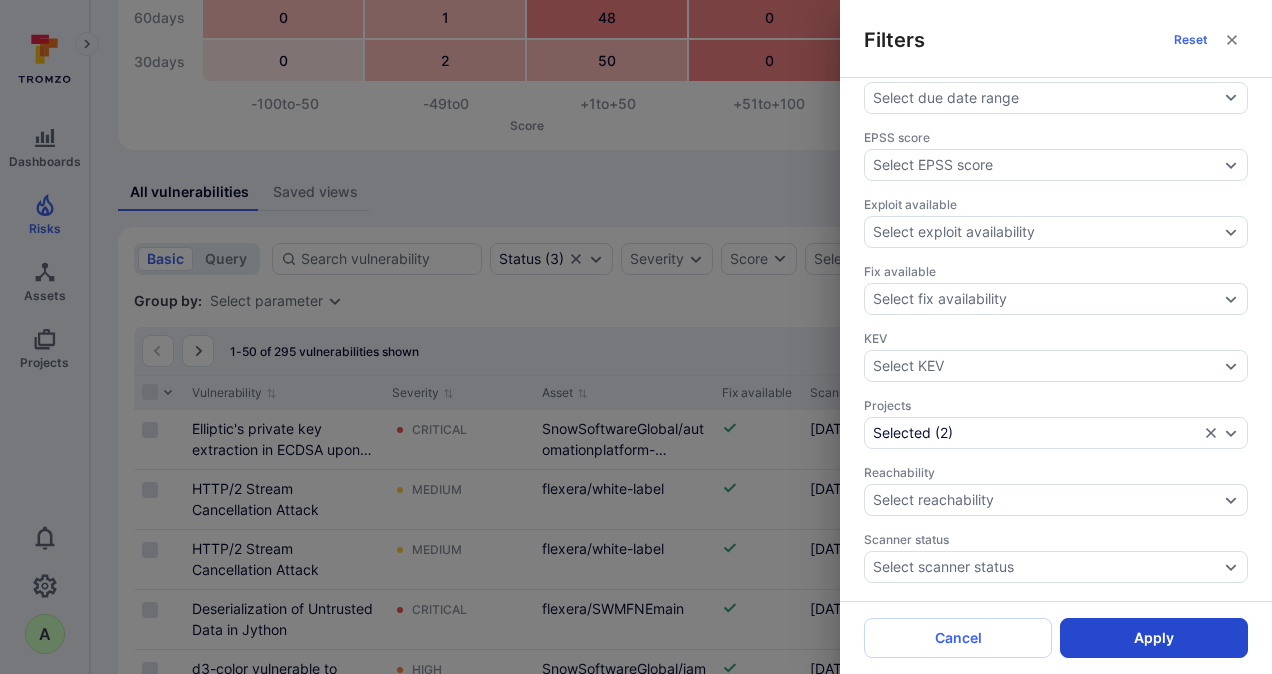 click on "Apply" at bounding box center (1154, 638) 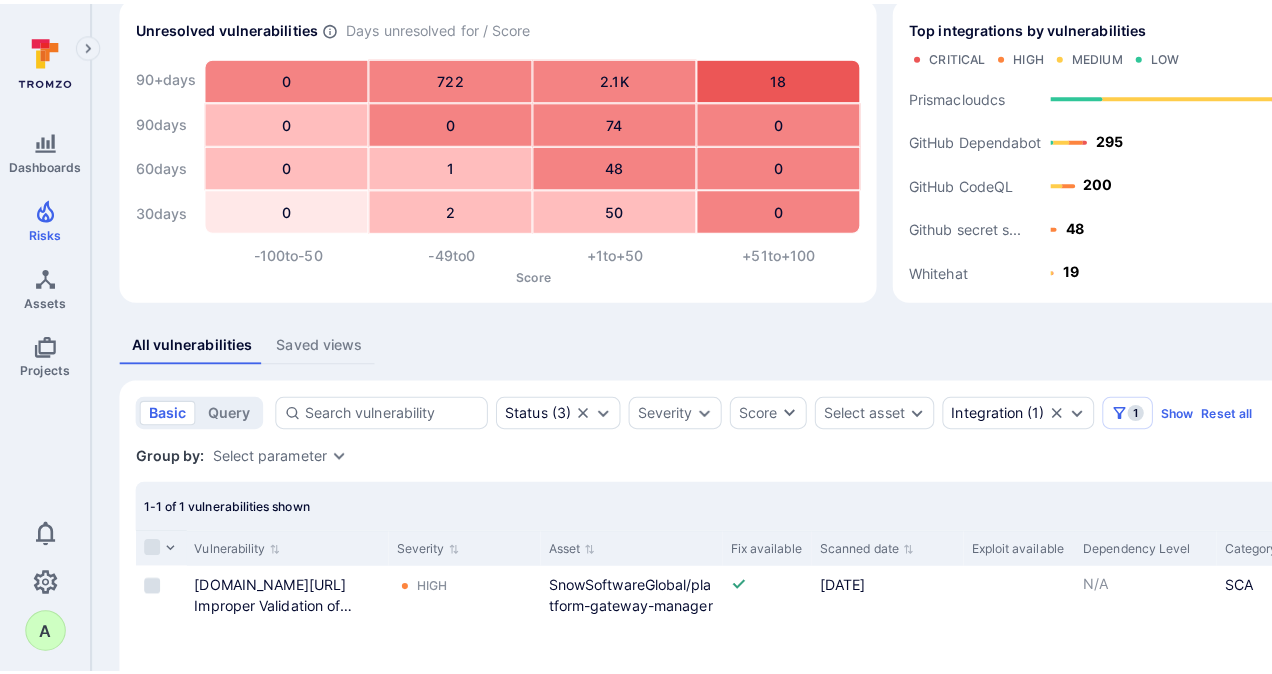scroll, scrollTop: 134, scrollLeft: 0, axis: vertical 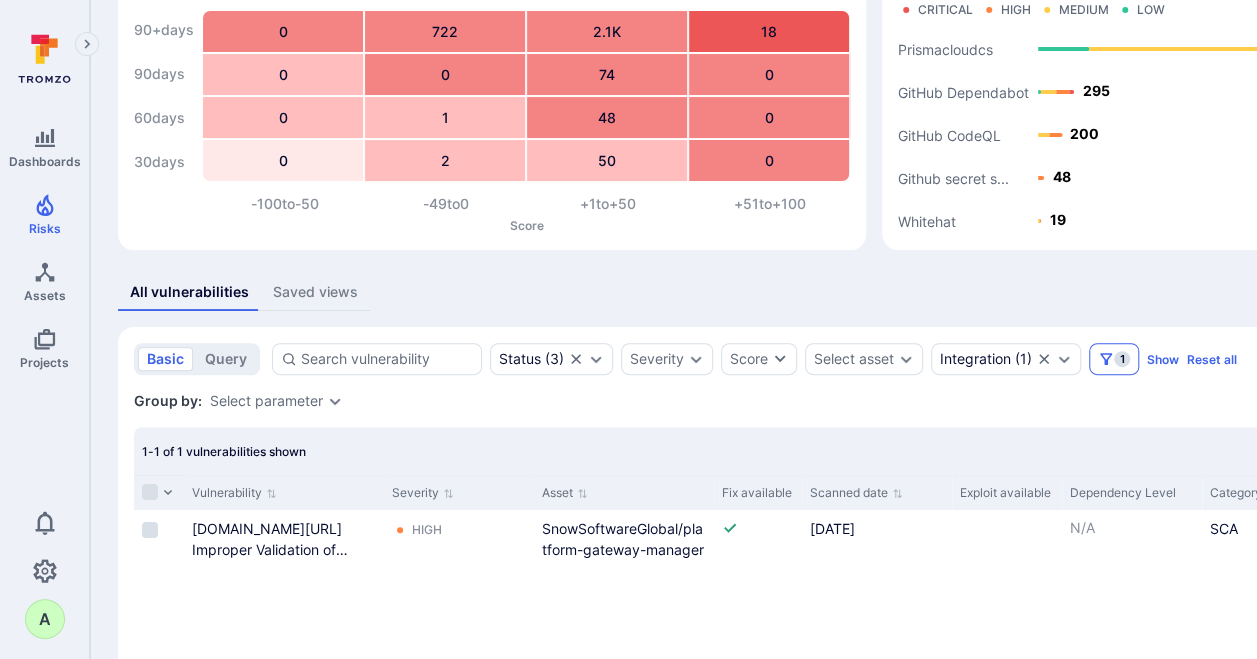 click 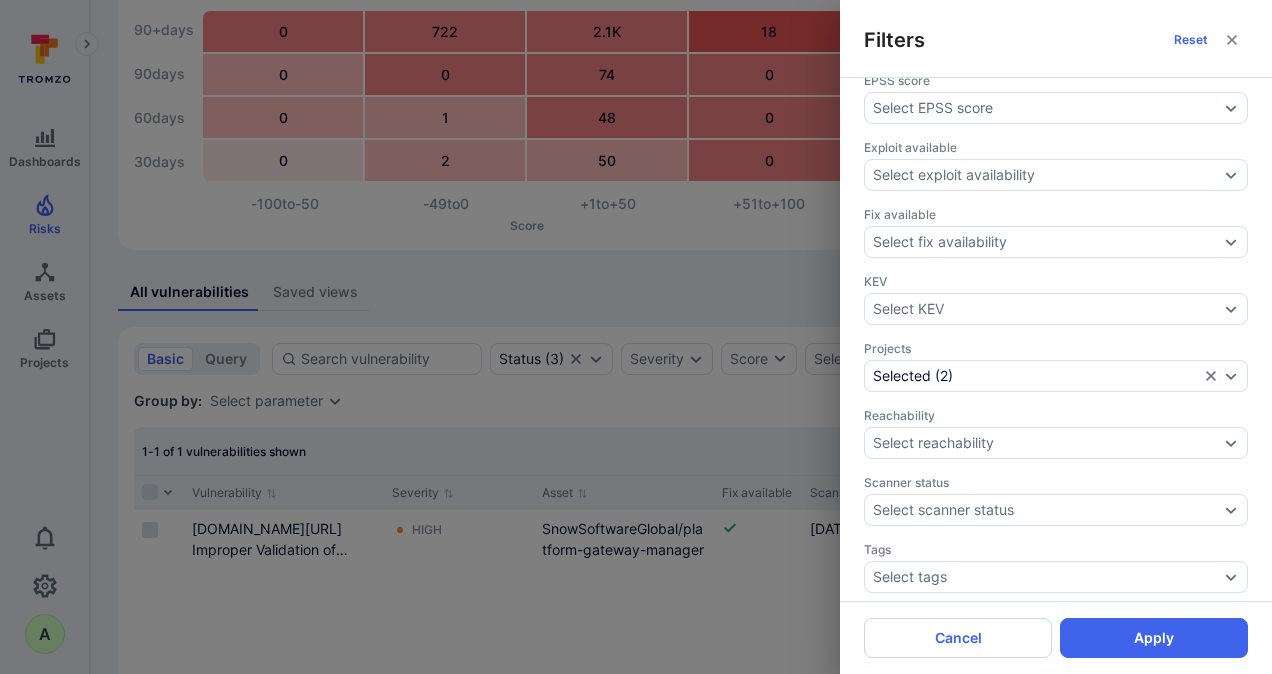 scroll, scrollTop: 600, scrollLeft: 0, axis: vertical 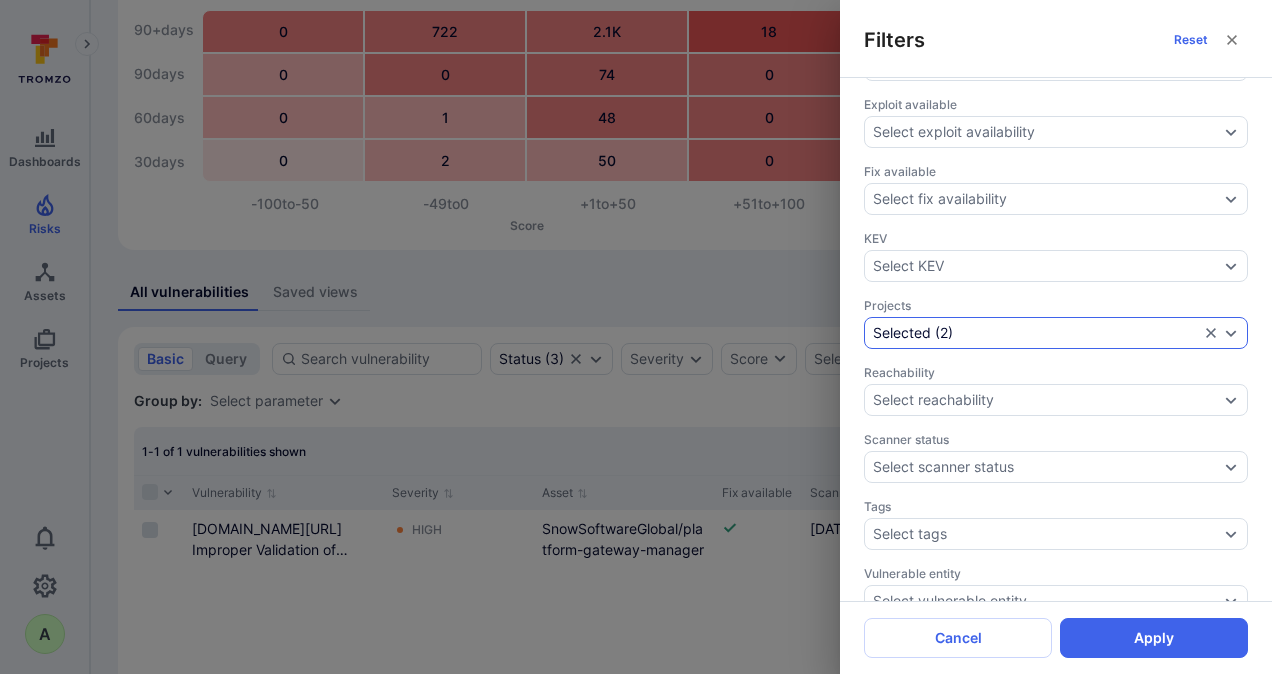 click 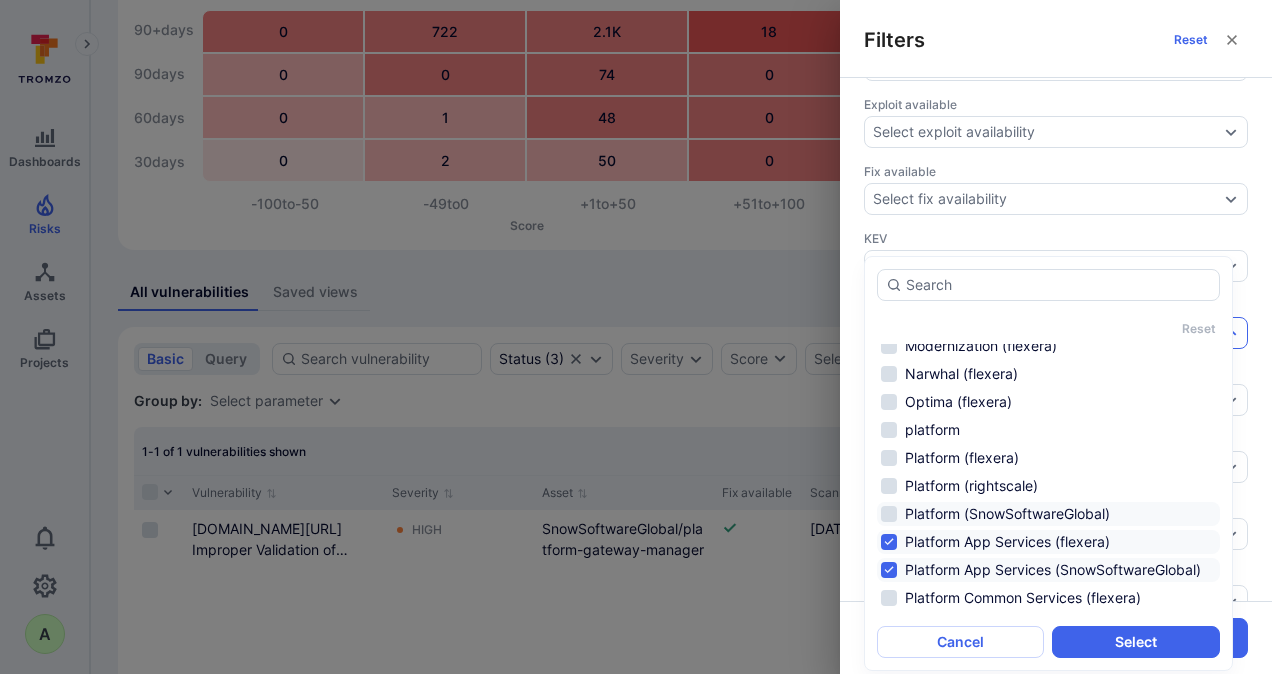 scroll, scrollTop: 1146, scrollLeft: 0, axis: vertical 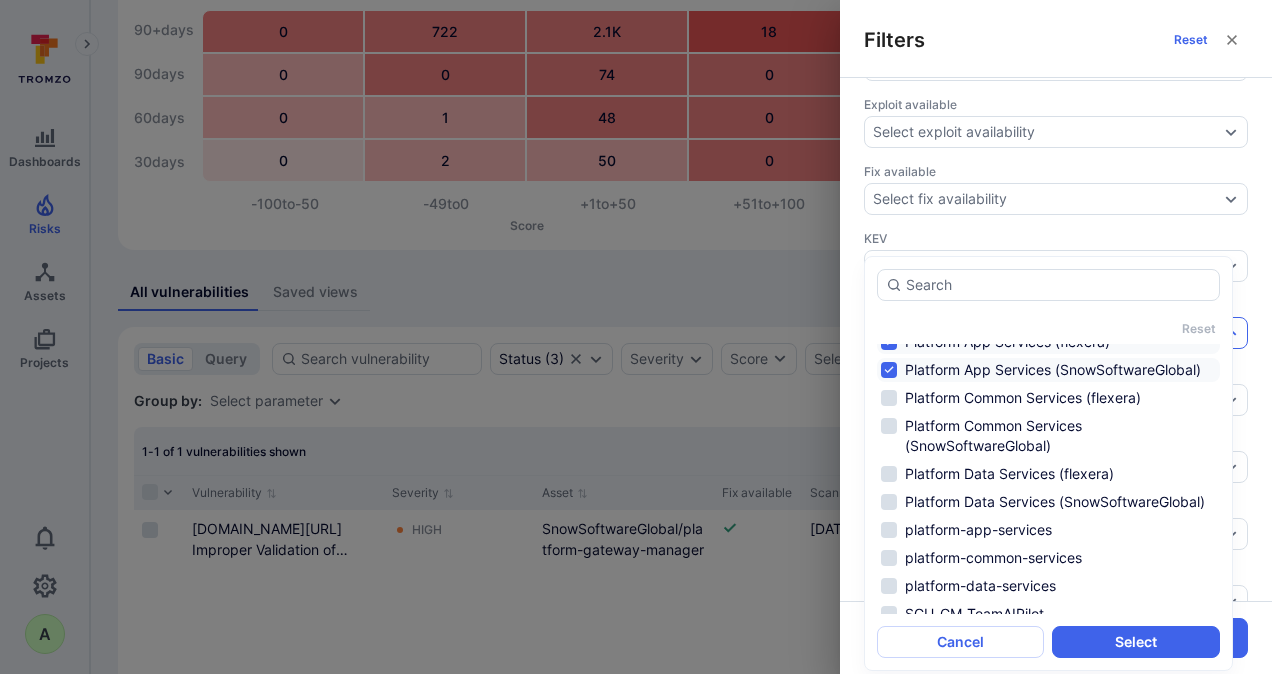 click on "Platform App Services (flexera)" at bounding box center [1048, 342] 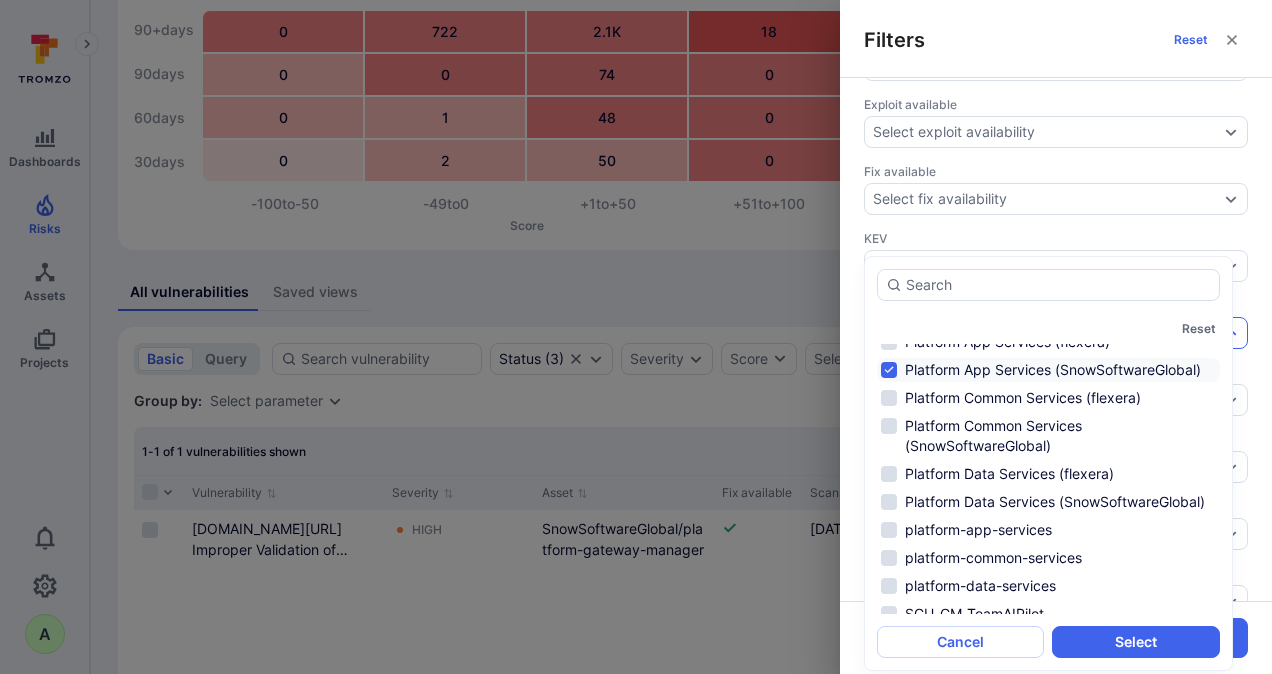 click on "Platform App Services (SnowSoftwareGlobal)" at bounding box center (1048, 370) 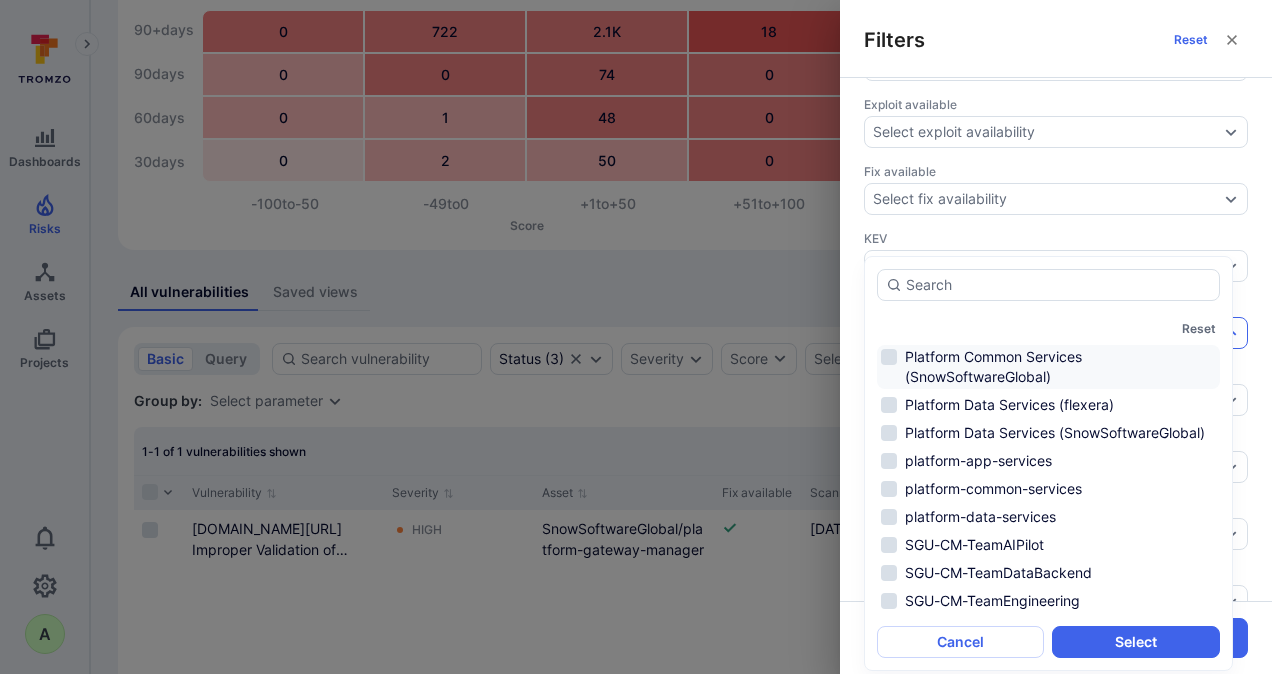 scroll, scrollTop: 1246, scrollLeft: 0, axis: vertical 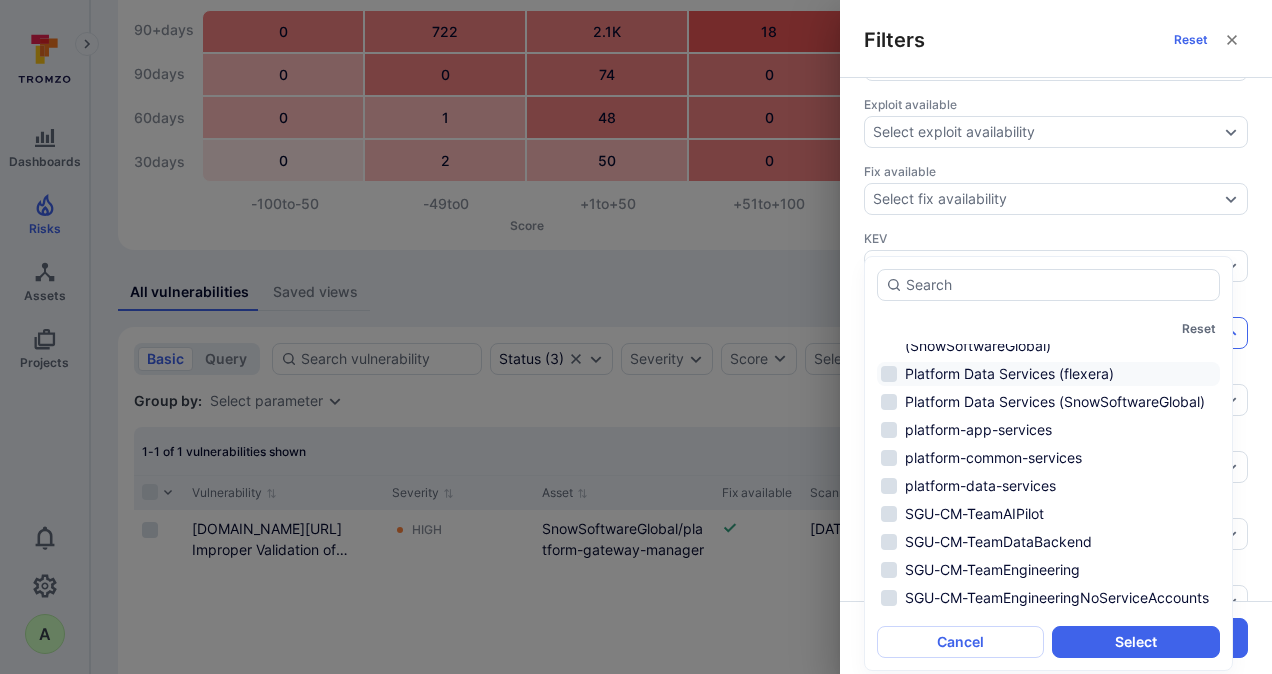 click on "Platform Data Services (flexera)" at bounding box center (1048, 374) 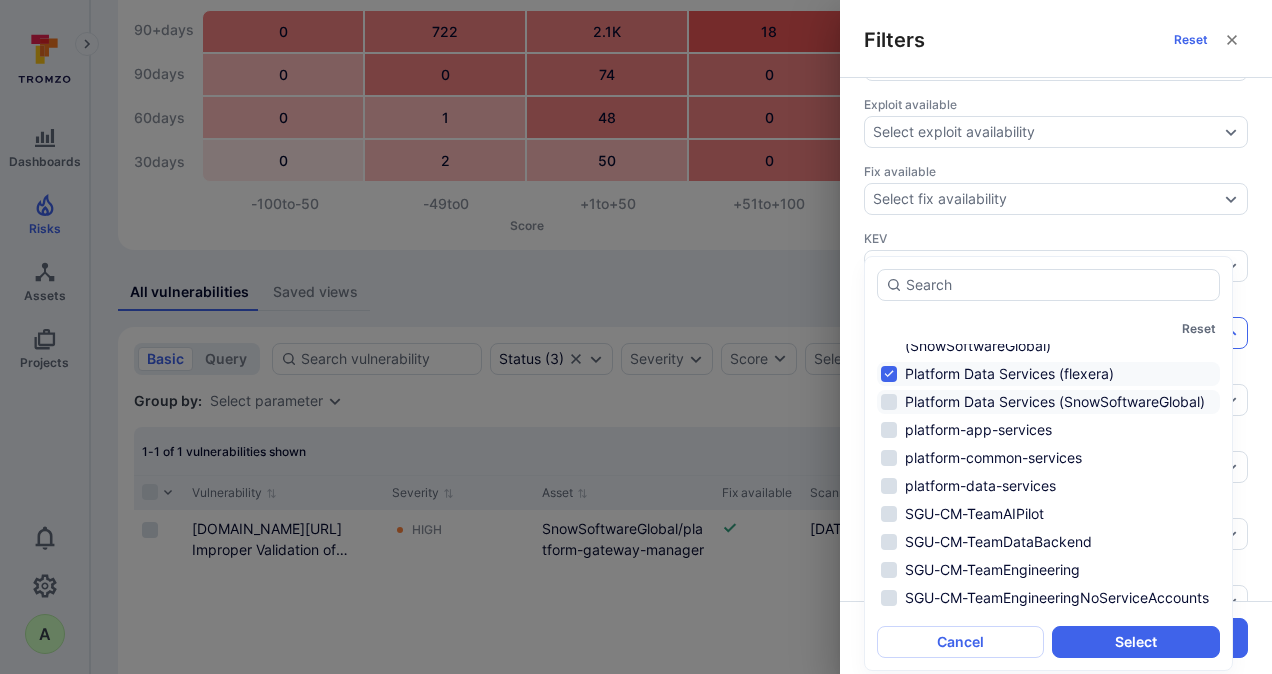 click on "Platform Data Services (SnowSoftwareGlobal)" at bounding box center [1048, 402] 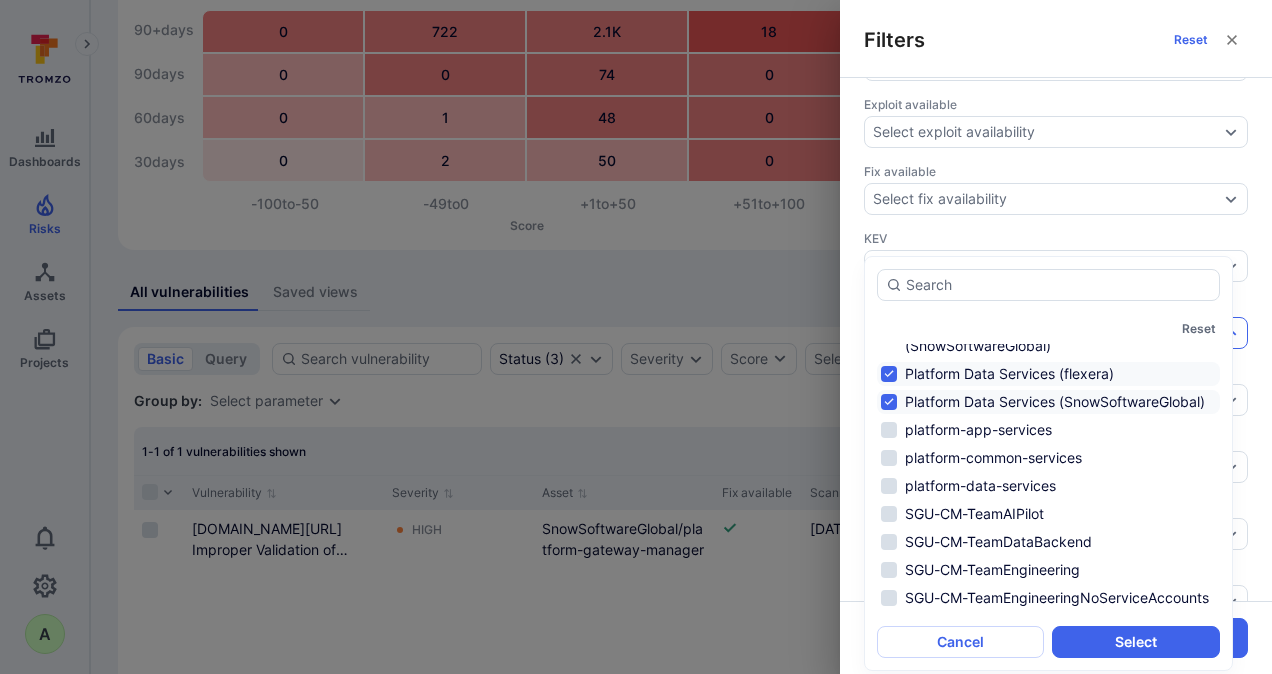 click on "Reset AdminStudio (flexera) AI Pilot (flexera) ai-pilot all-idp-users (flexera) all-users-from-okta (flexera) all-users-from-okta (SnowSoftwareGlobal) API (flexera) captivators (flexera) Cloud Management (flexera) Data Backend (flexera) Data Backend (rightscale) Data Backend (SnowSoftwareGlobal) data-backend Devops Taskforce (flexera) Engineering (flexera) Engineering (SnowSoftwareGlobal) Engineering without SA (SnowSoftwareGlobal) engineering-ex-flexera (SnowSoftwareGlobal) ex-Snow-Data Backend (flexera) ex-Snow-Identity Access Management (flexera) ex-Snow-Platform (flexera) ex-Snow-Platform Common Services (flexera) FlyEye (flexera) FNMEA (flexera) FNMEA-QA (flexera) FNMS (flexera) FNOBangalore (flexera) FSM (flexera) FSM Contractors (flexera) Identity Access Management (flexera) Identity Access Management (SnowSoftwareGlobal) identity-access-management Modernization (flexera) Narwhal (flexera) Optima (flexera) platform Platform (flexera) Platform (rightscale) Platform (SnowSoftwareGlobal) SKU (flexera)" at bounding box center (1048, 463) 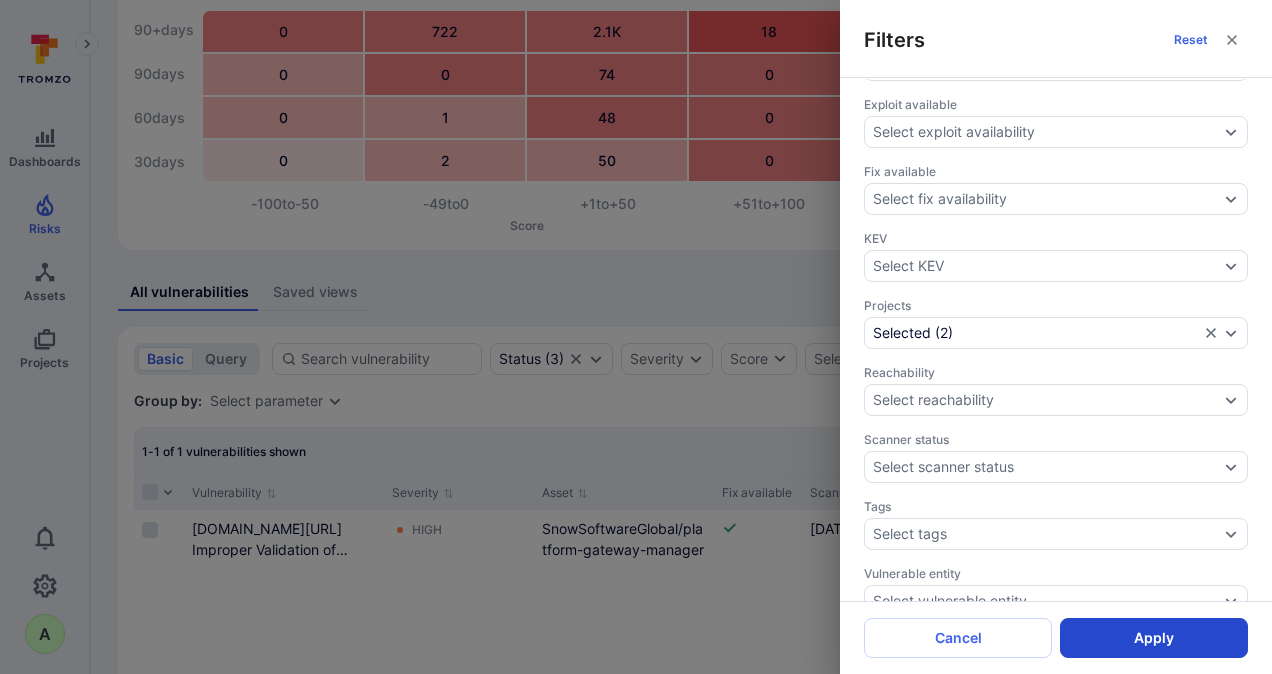 click on "Apply" at bounding box center (1154, 638) 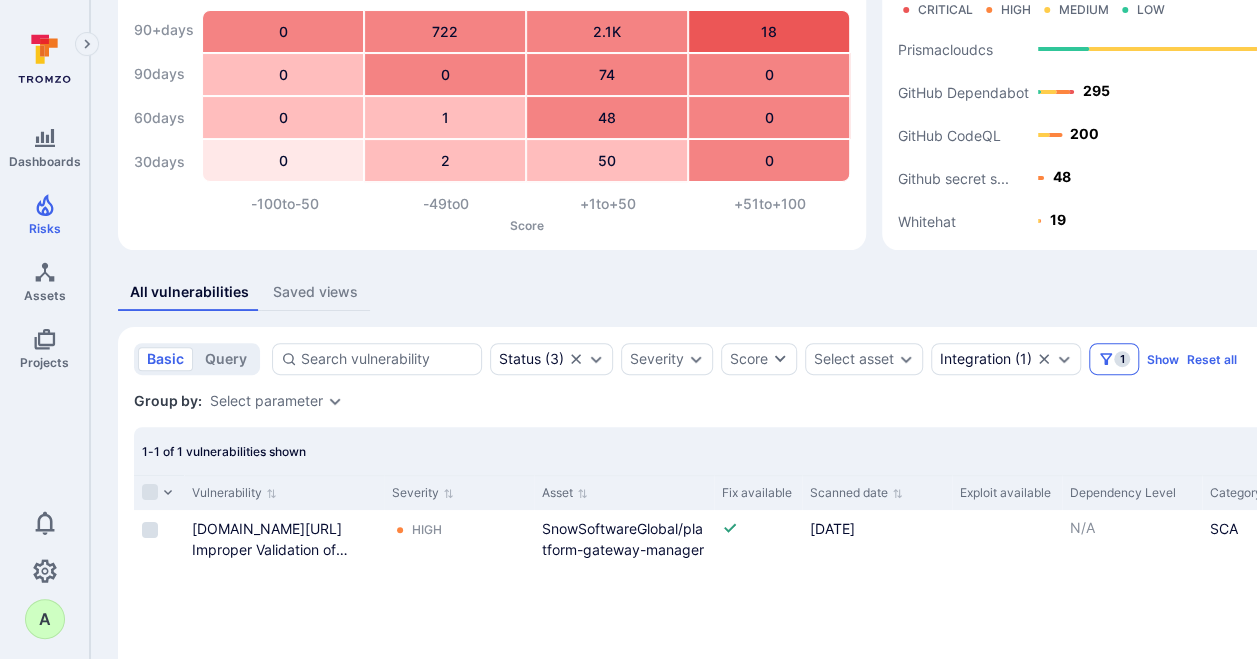 click 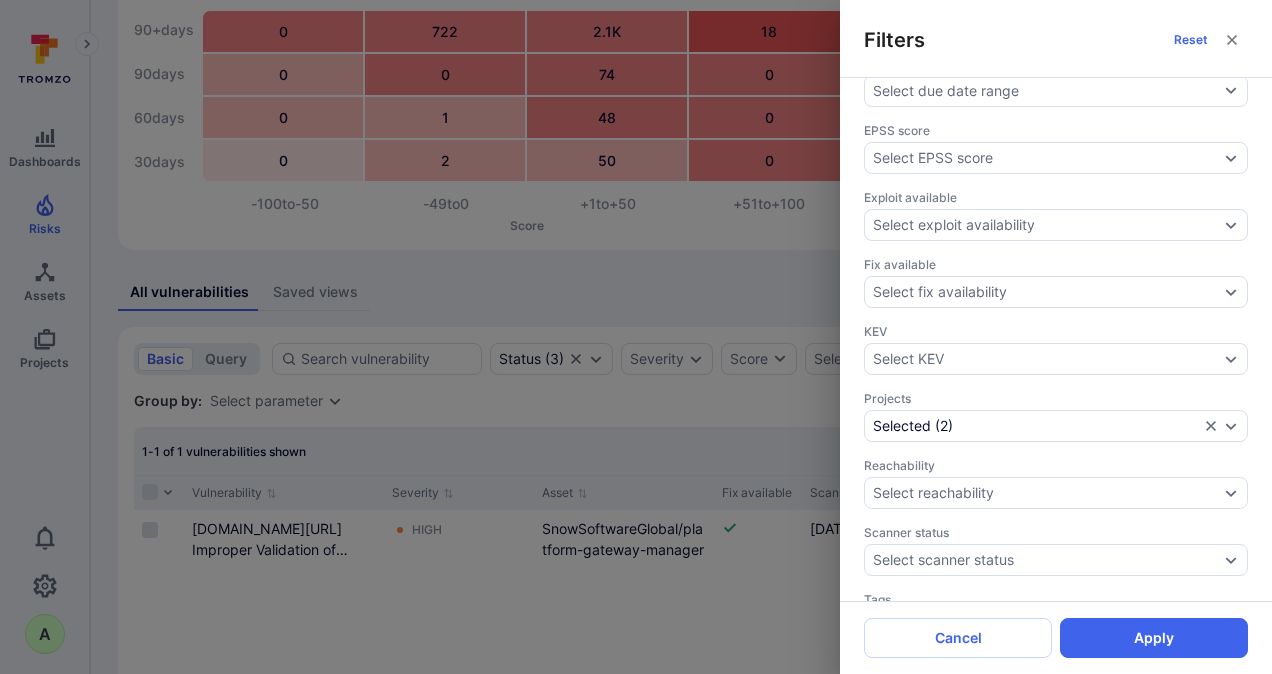 scroll, scrollTop: 600, scrollLeft: 0, axis: vertical 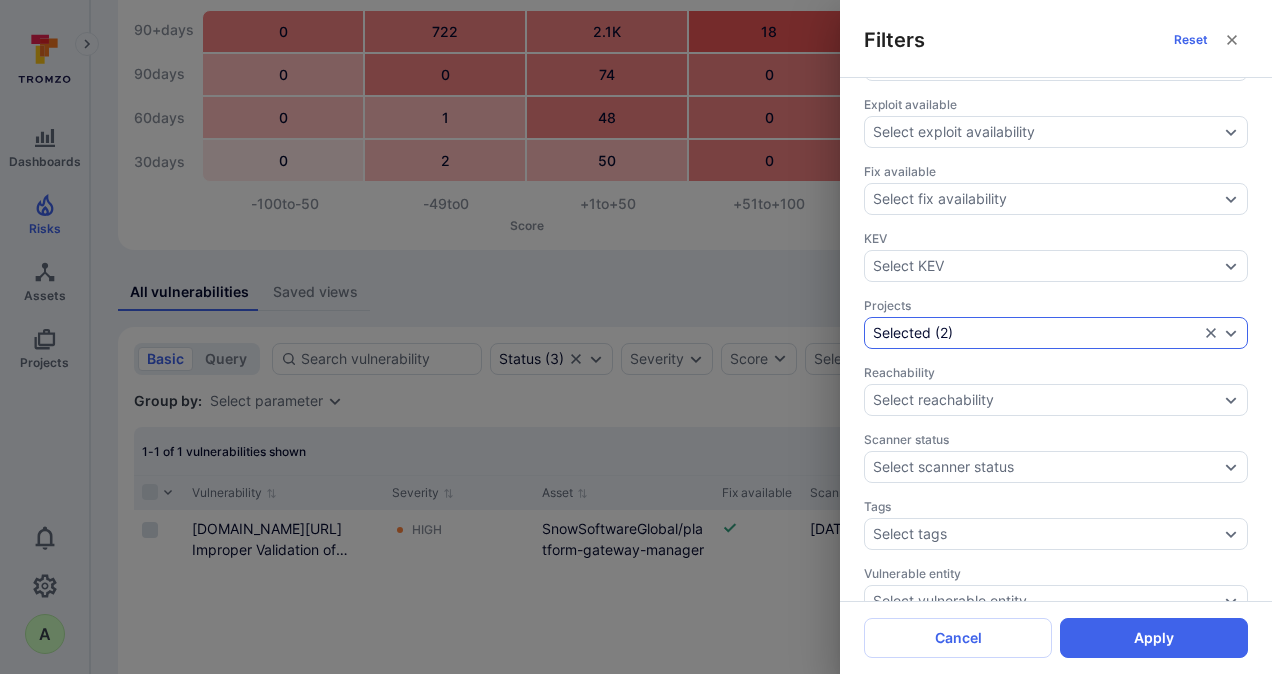 click 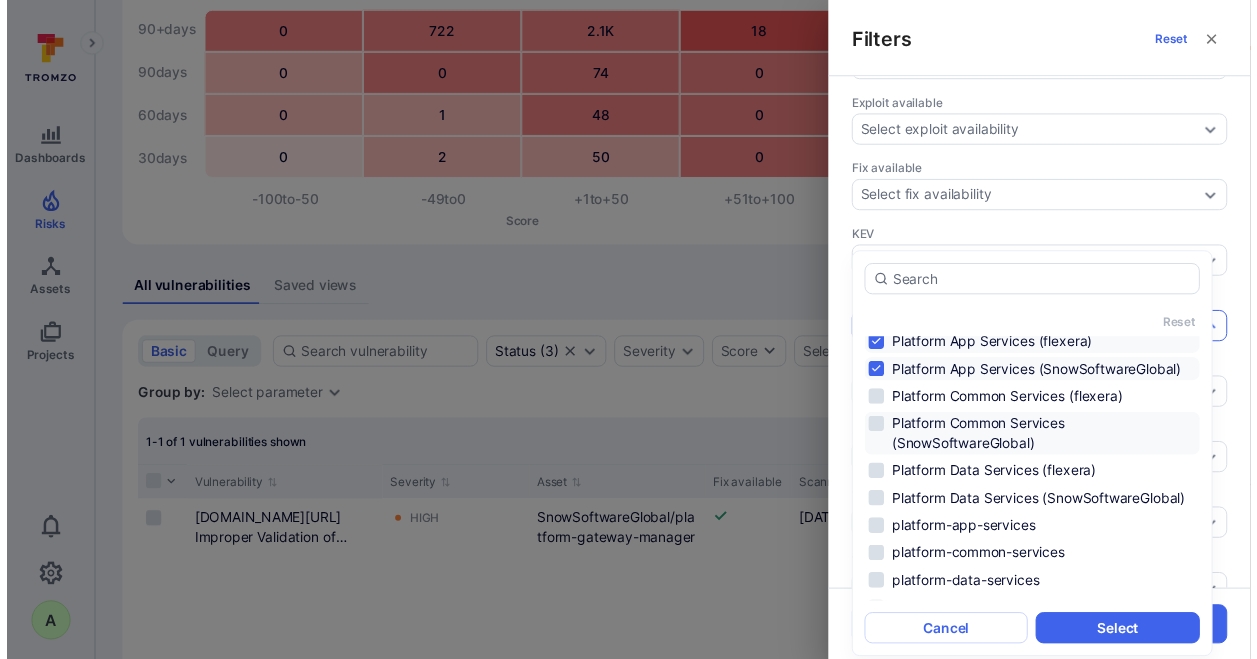 scroll, scrollTop: 1146, scrollLeft: 0, axis: vertical 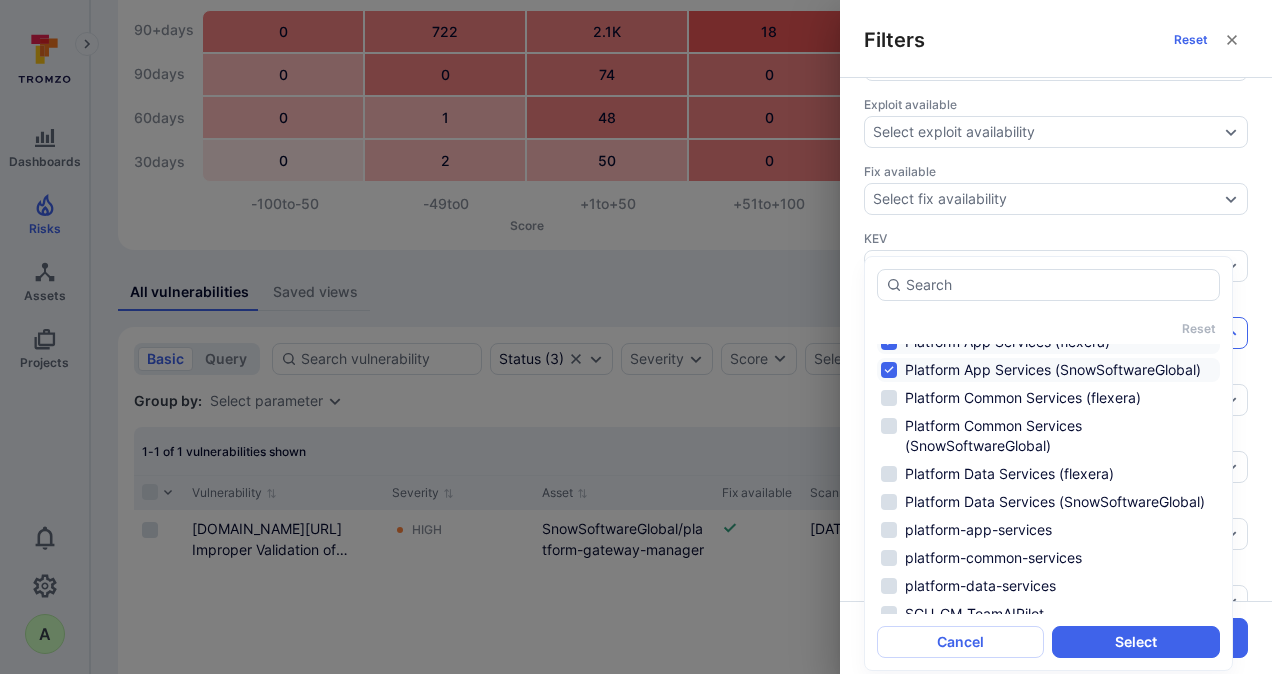 drag, startPoint x: 922, startPoint y: 436, endPoint x: 922, endPoint y: 410, distance: 26 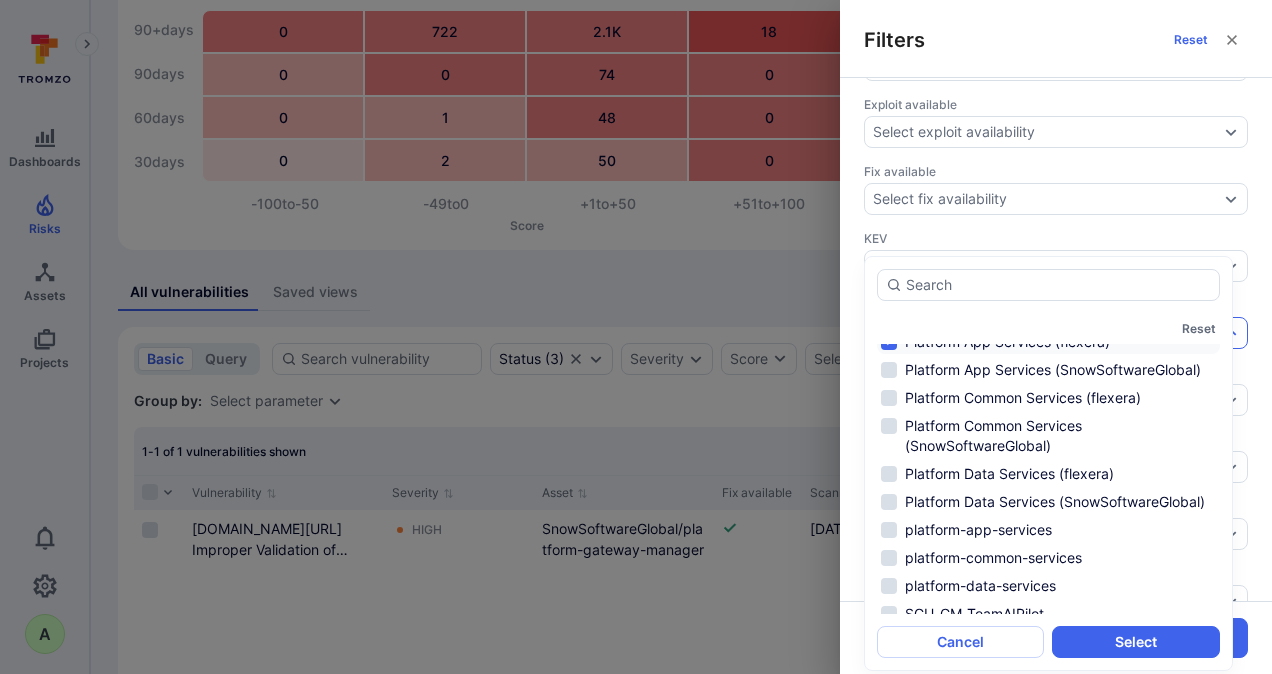 click on "Platform App Services (flexera)" at bounding box center (1048, 342) 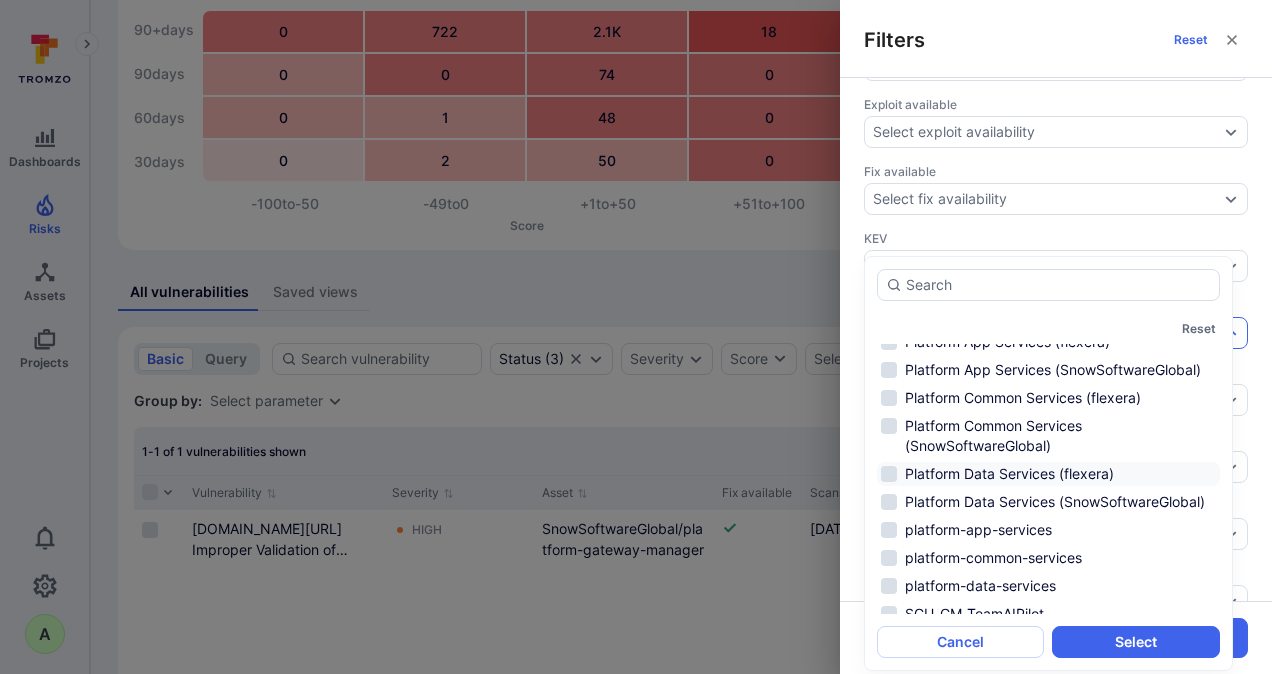 click on "Platform Data Services (flexera)" at bounding box center (1048, 474) 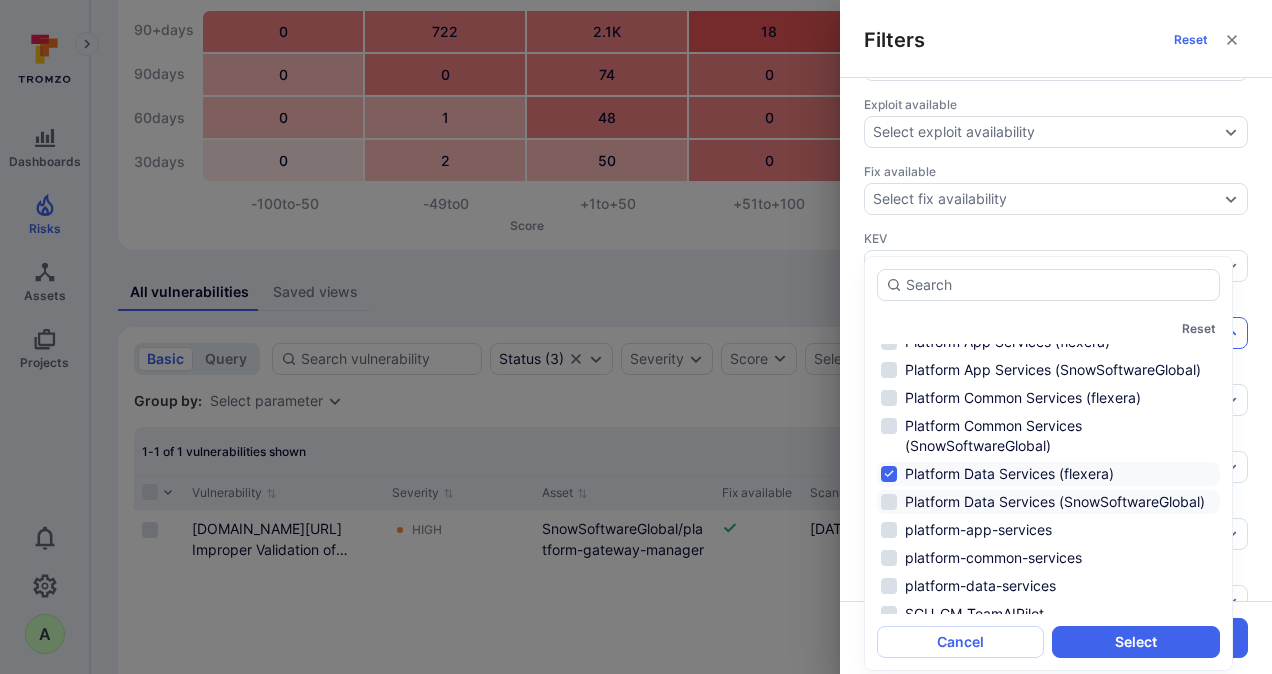 click on "Platform Data Services (SnowSoftwareGlobal)" at bounding box center (1048, 502) 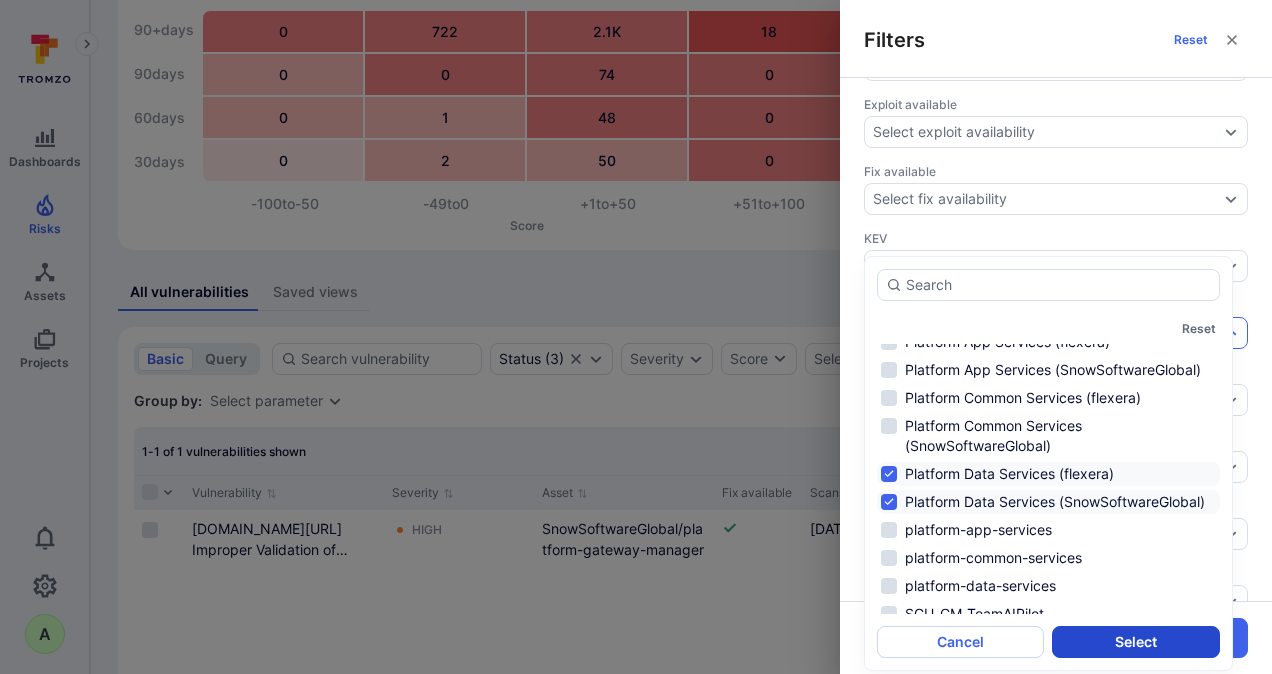 click on "Select" at bounding box center [1135, 642] 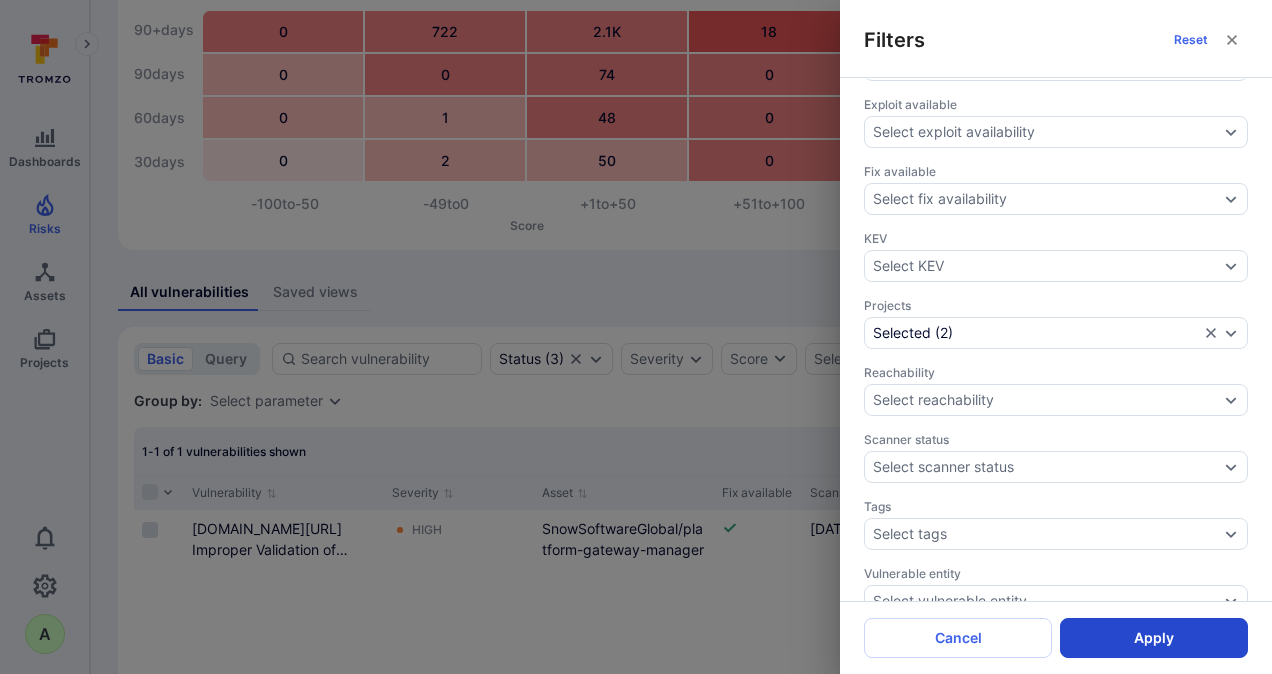 click on "Apply" at bounding box center (1154, 638) 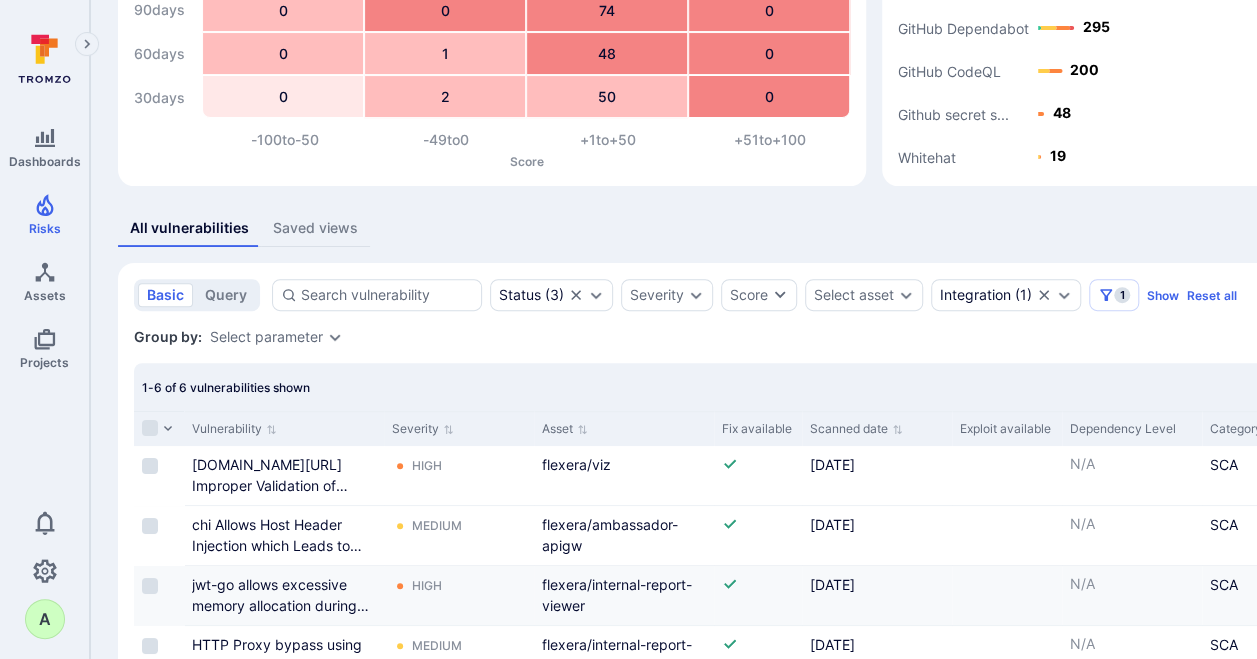 scroll, scrollTop: 398, scrollLeft: 0, axis: vertical 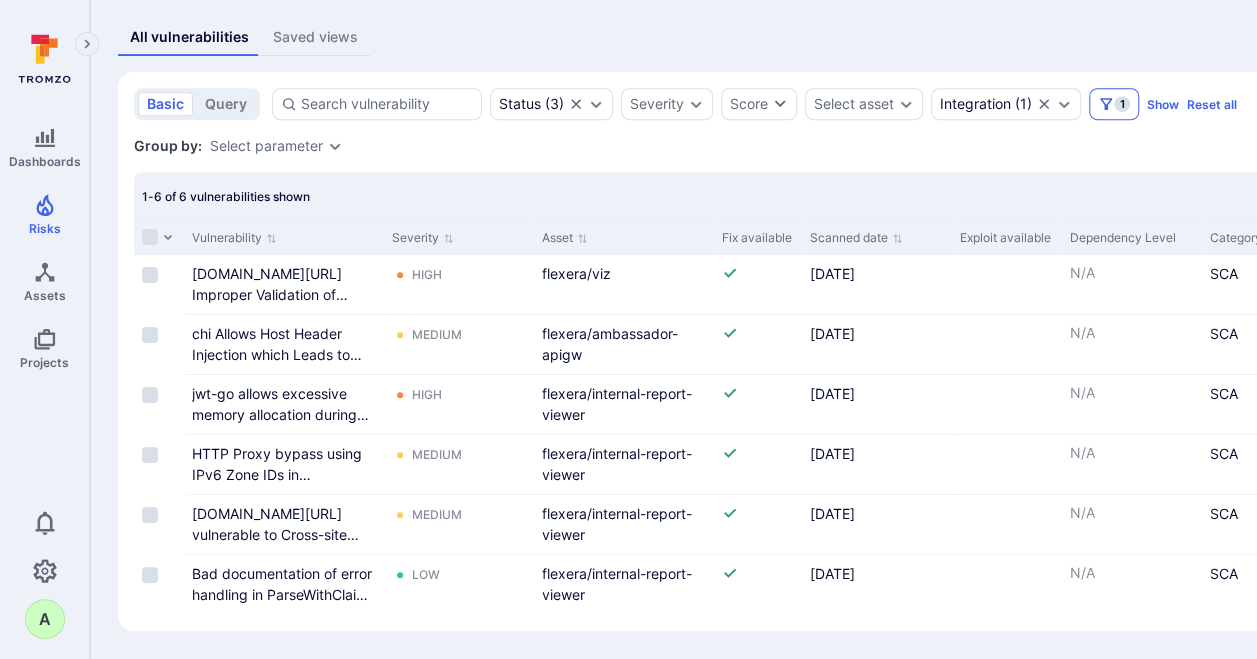 click 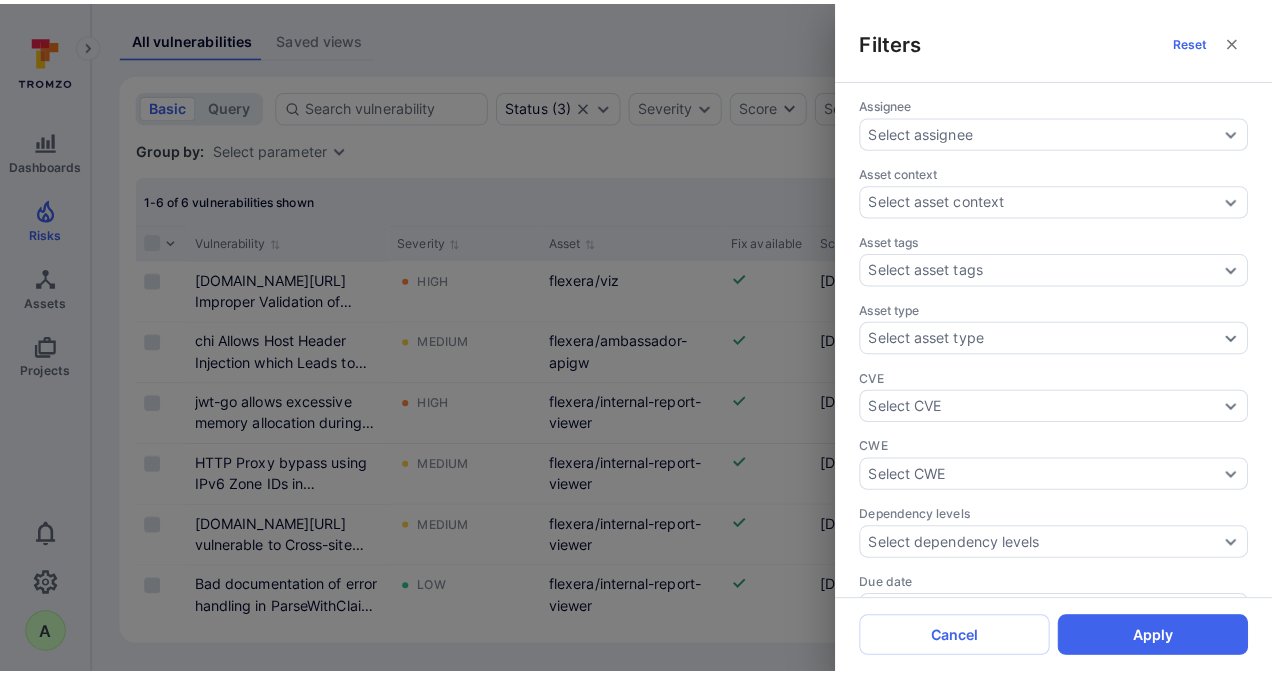 scroll, scrollTop: 383, scrollLeft: 0, axis: vertical 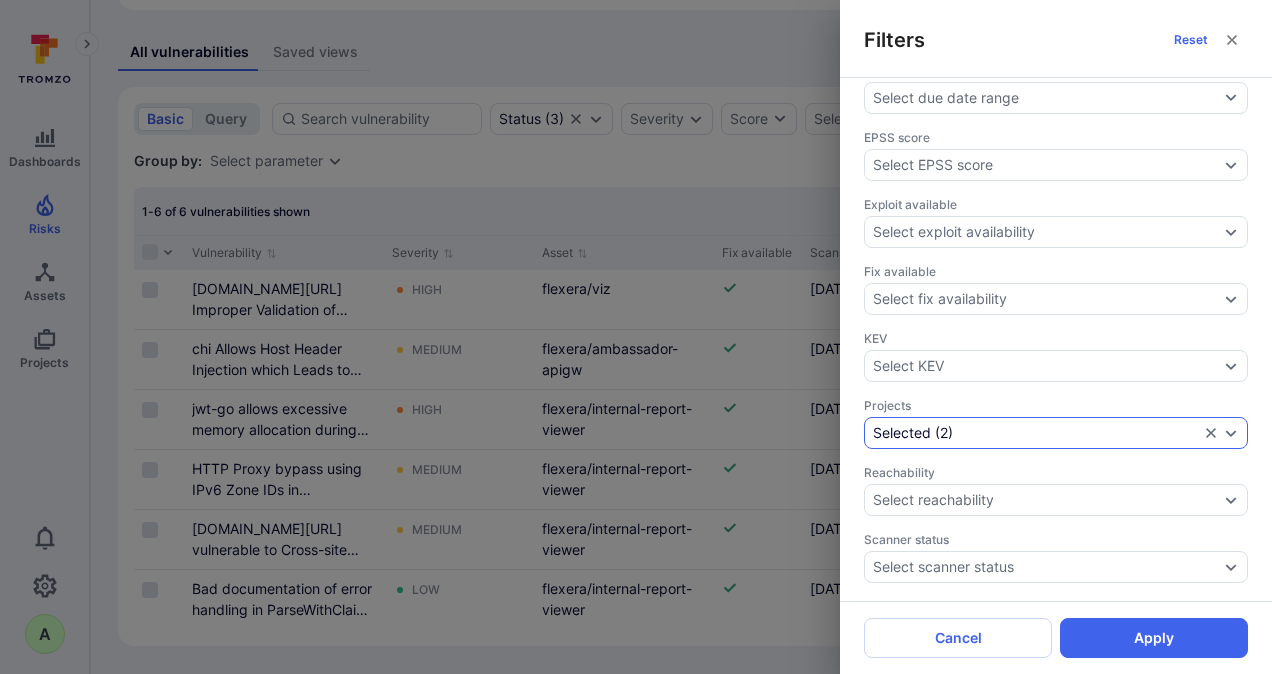 click 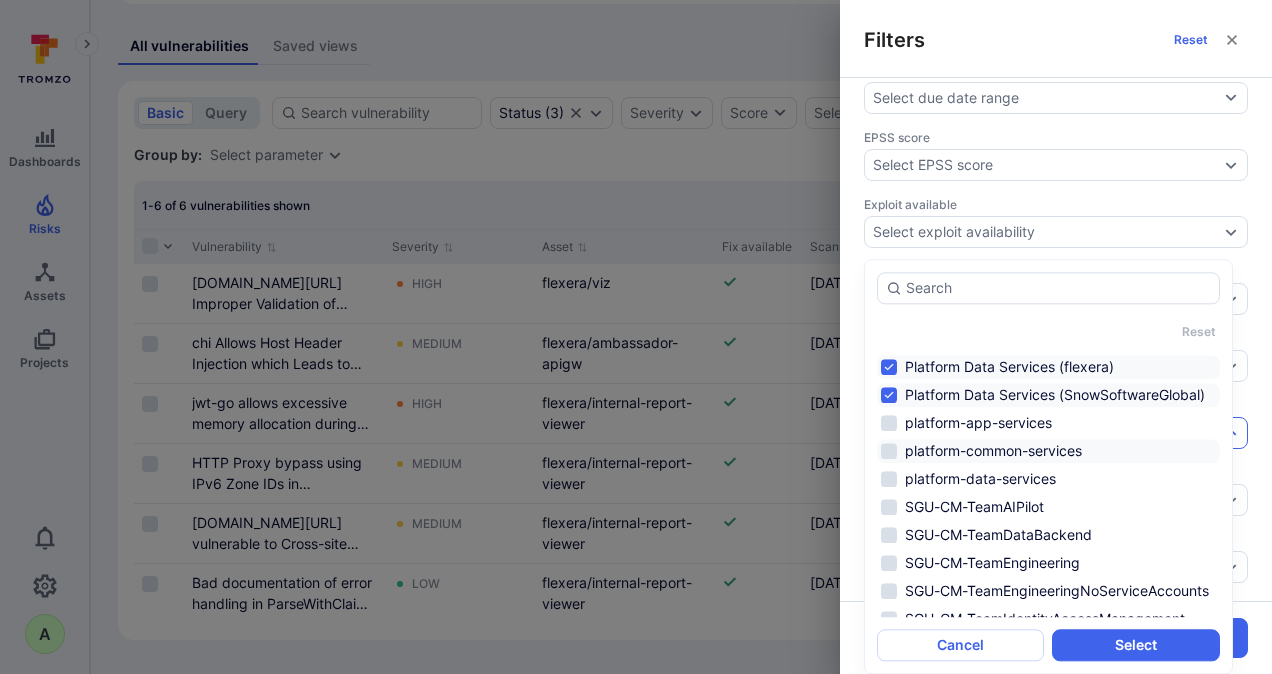 scroll, scrollTop: 1298, scrollLeft: 0, axis: vertical 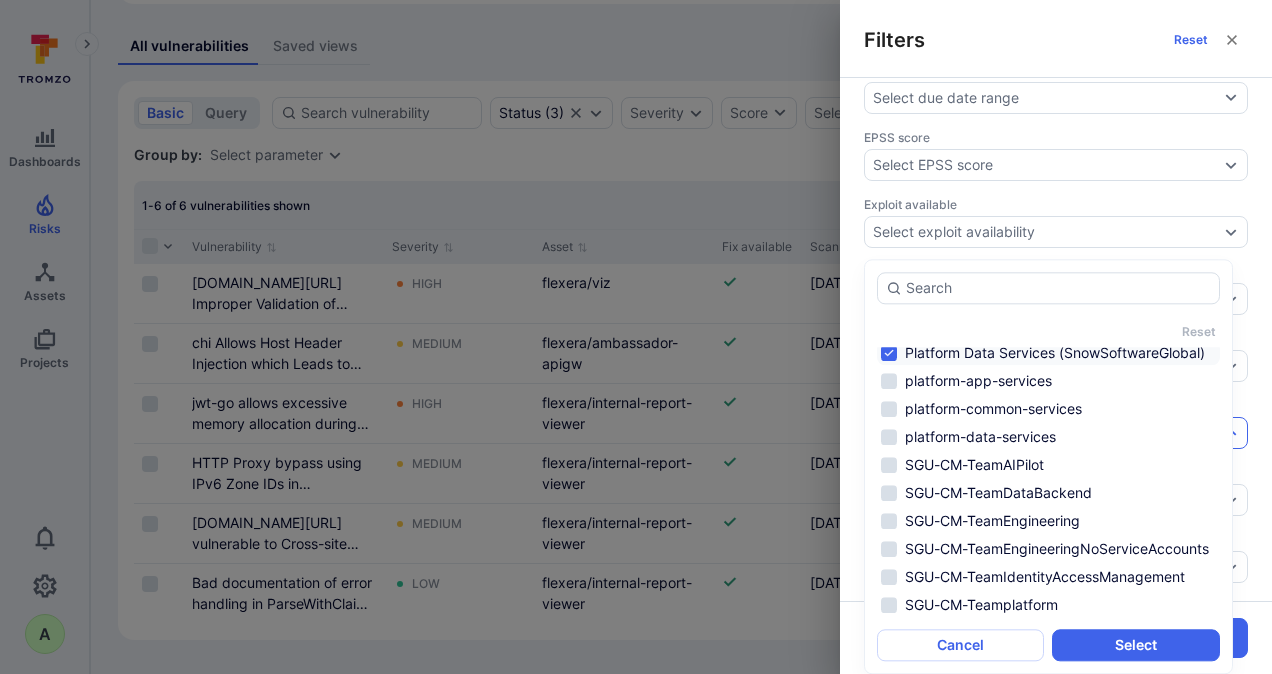 click on "Platform Data Services (flexera)" at bounding box center [1048, 325] 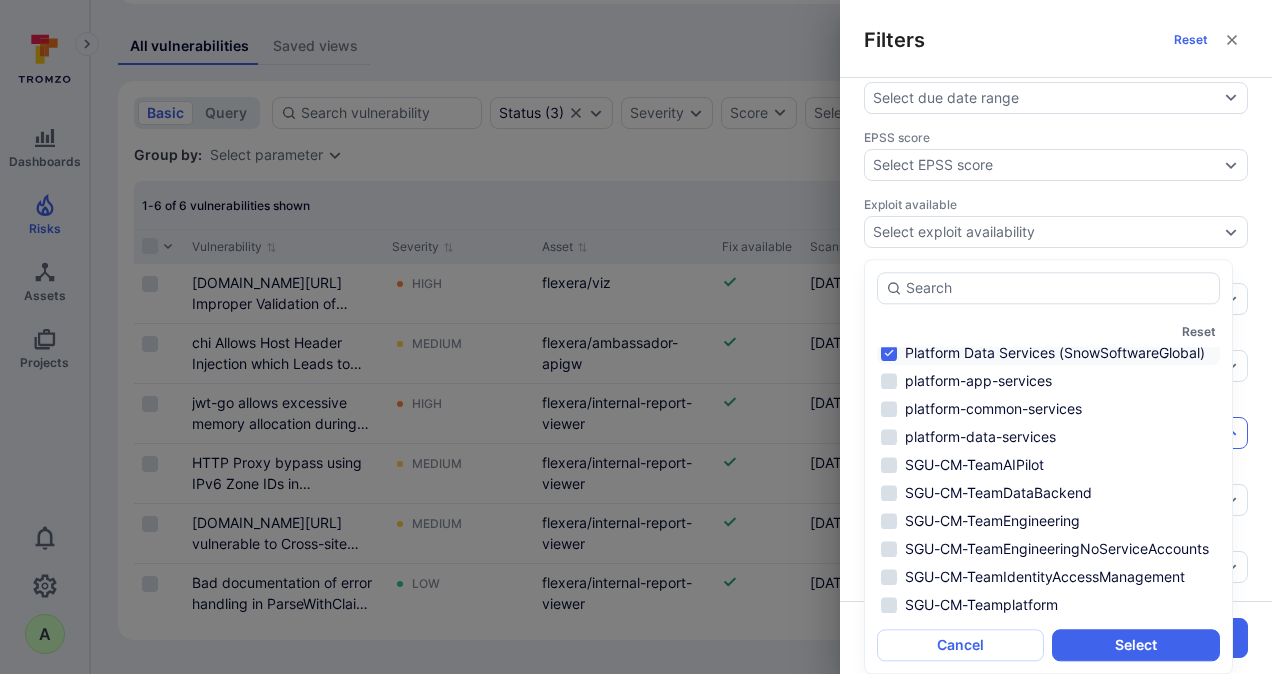 click on "Platform Data Services (SnowSoftwareGlobal)" at bounding box center (1048, 353) 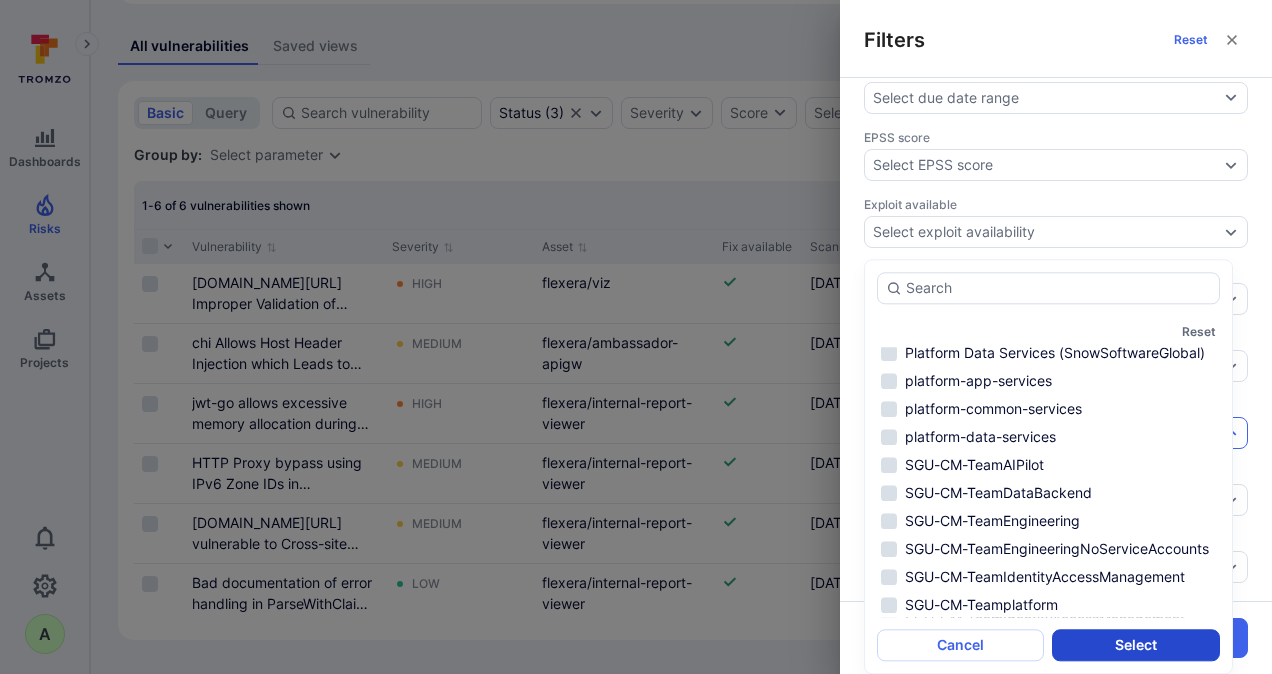 click on "Select" at bounding box center [1135, 645] 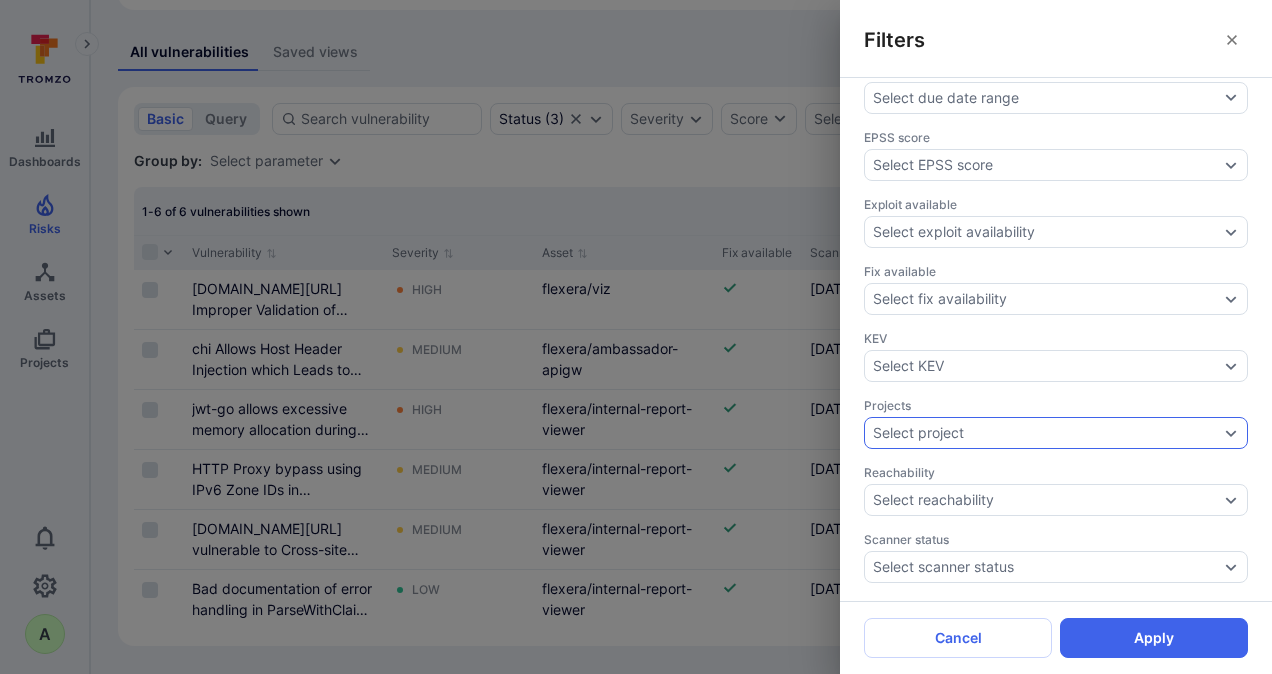 click on "Select project" at bounding box center (1056, 433) 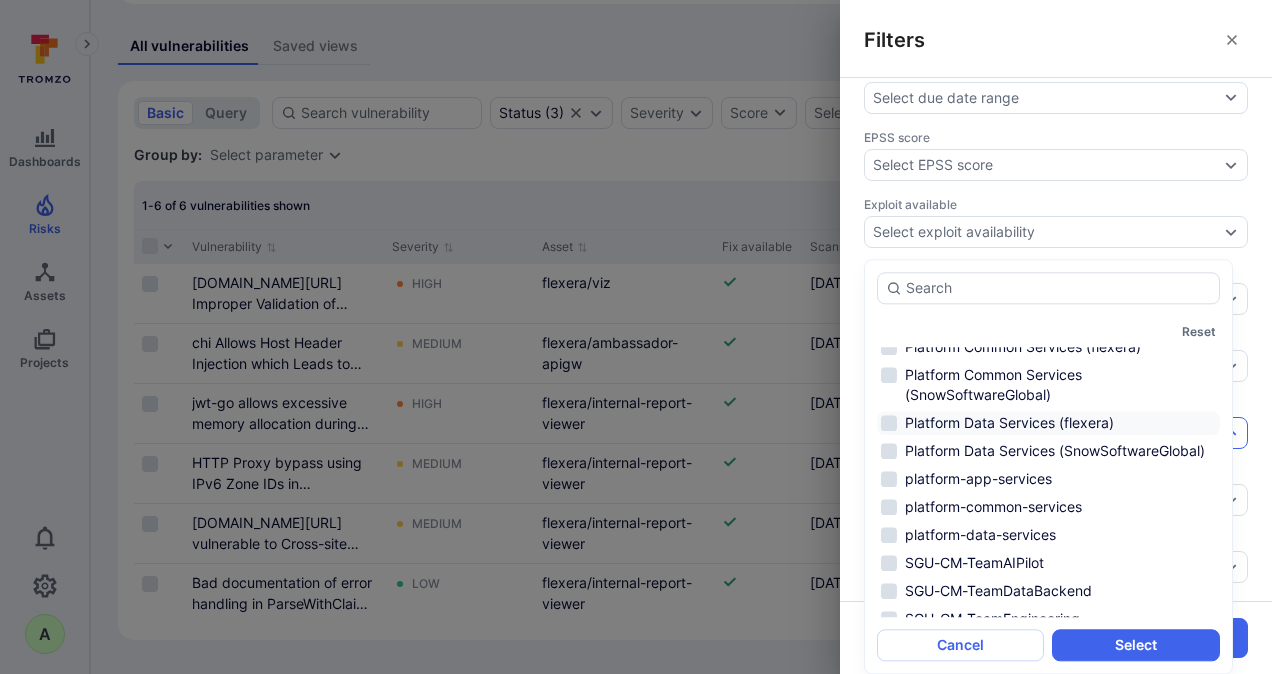 scroll, scrollTop: 1100, scrollLeft: 0, axis: vertical 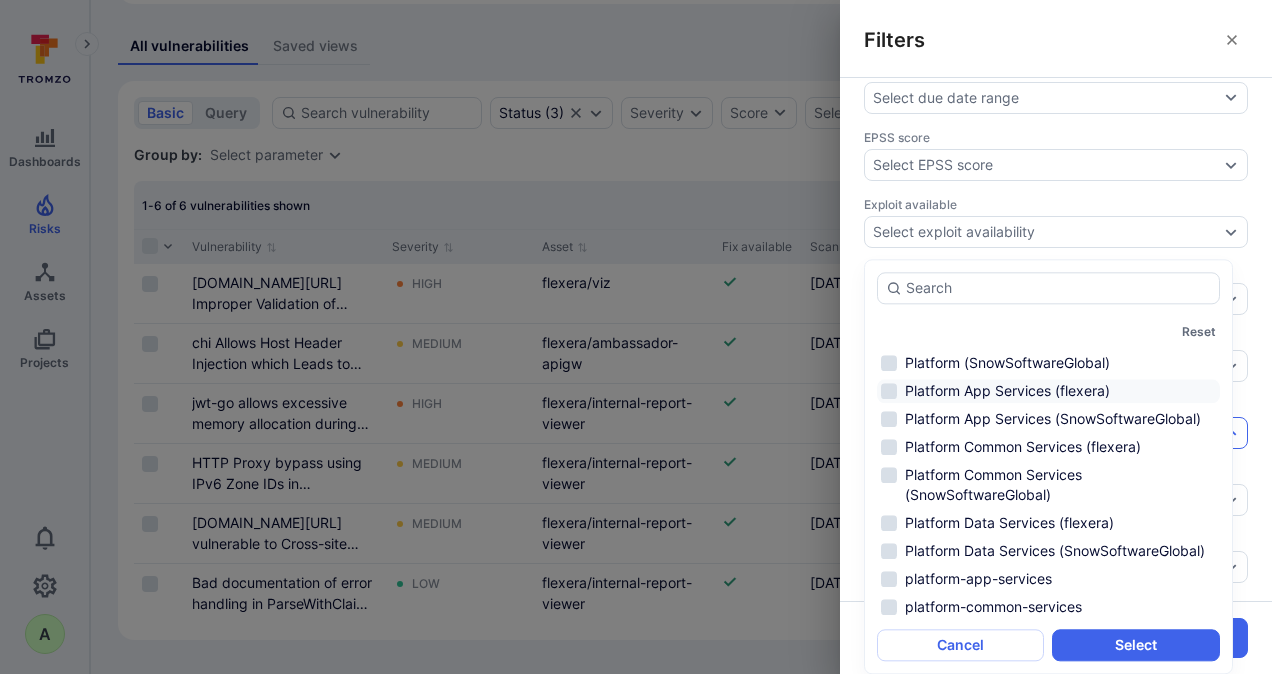 click on "Platform App Services (flexera)" at bounding box center (1048, 391) 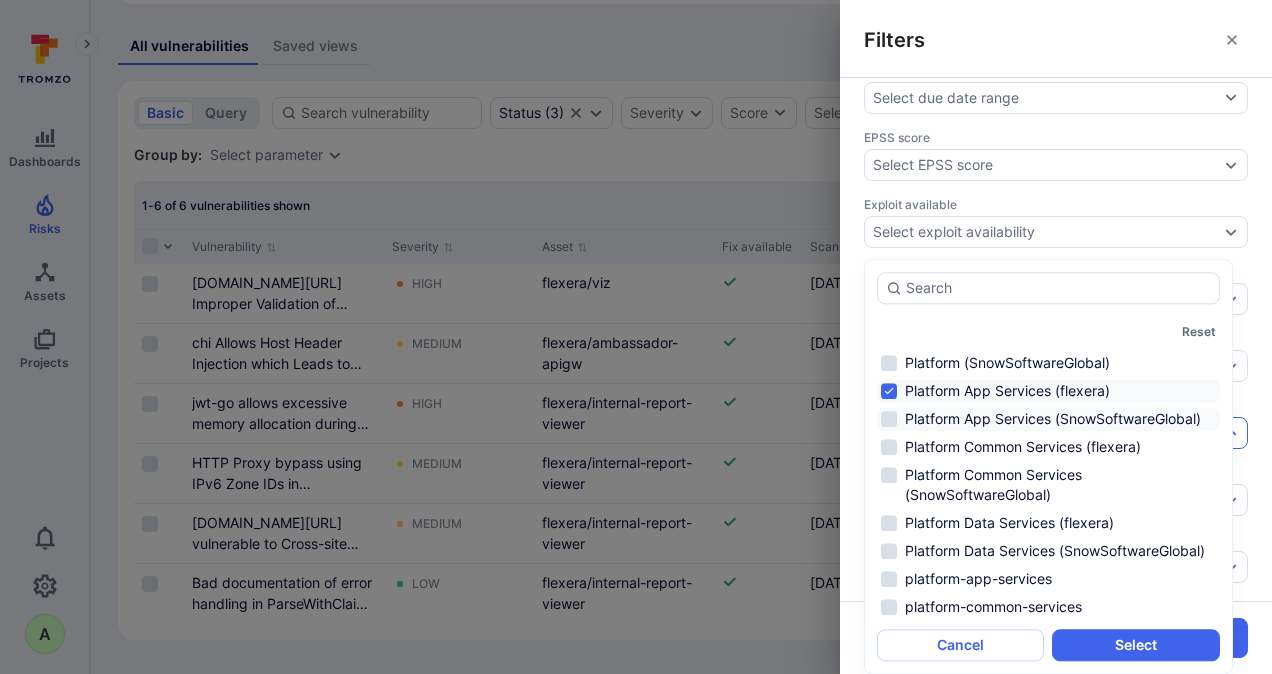 click on "Platform App Services (SnowSoftwareGlobal)" at bounding box center (1048, 419) 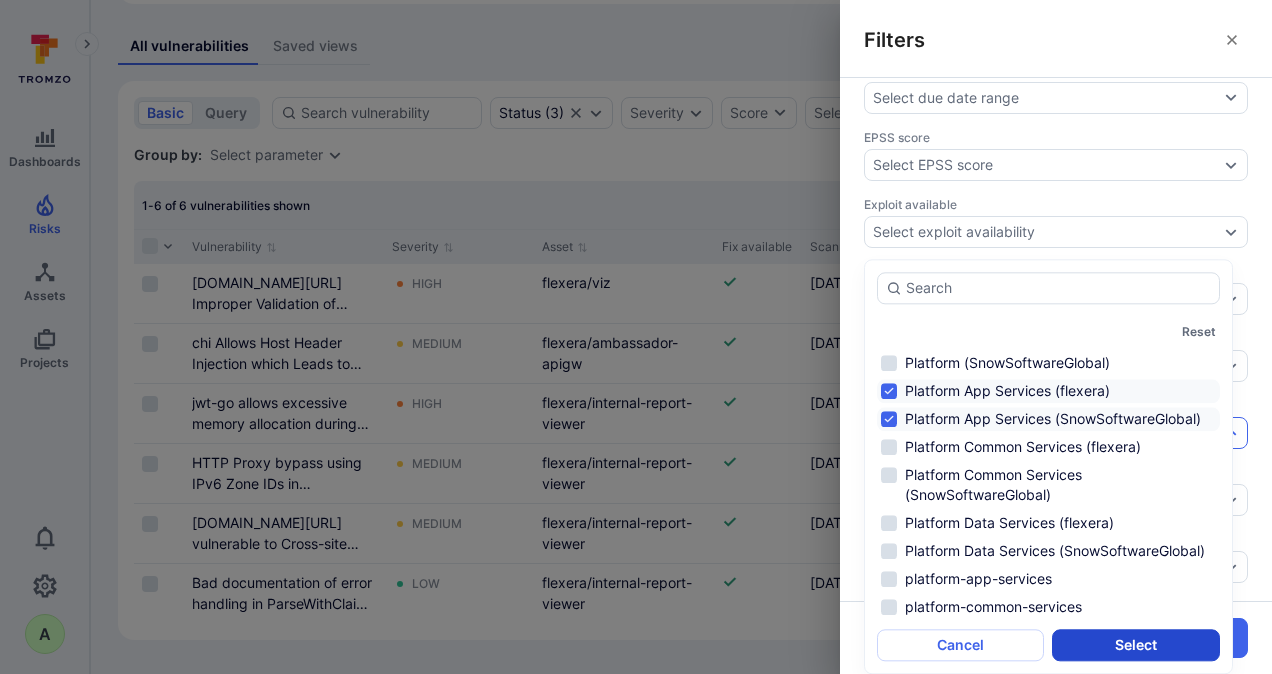 click on "Select" at bounding box center (1135, 645) 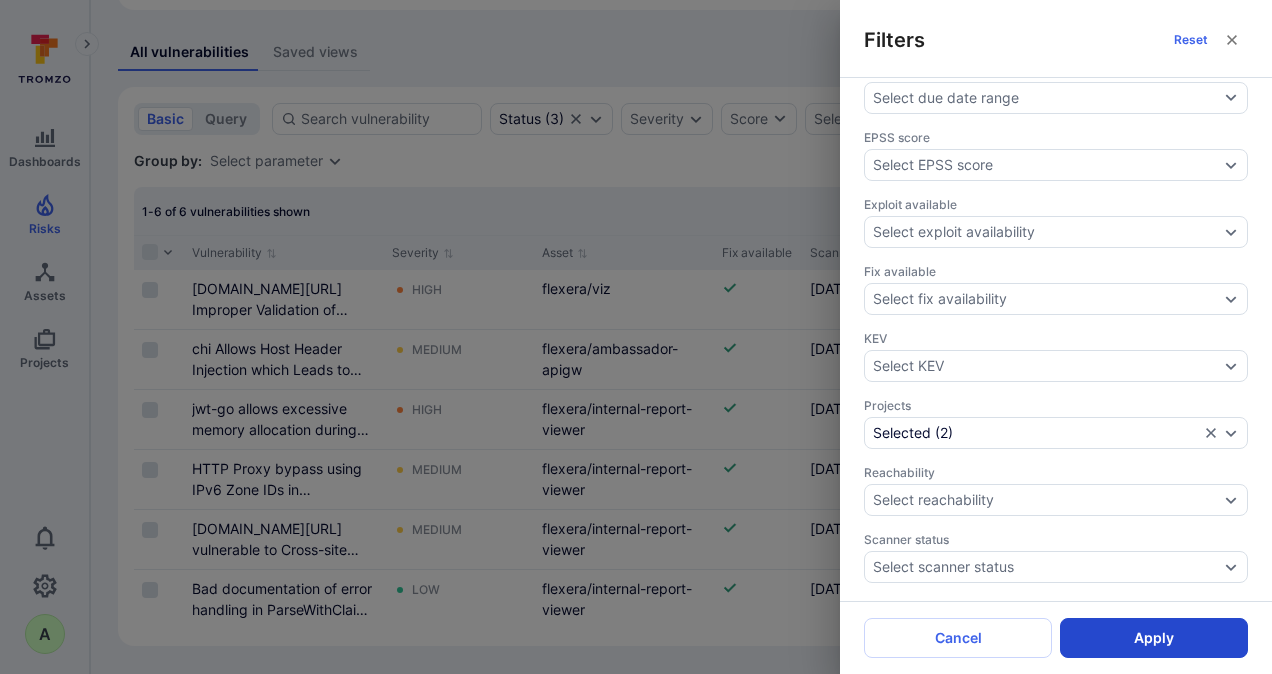 click on "Apply" at bounding box center [1154, 638] 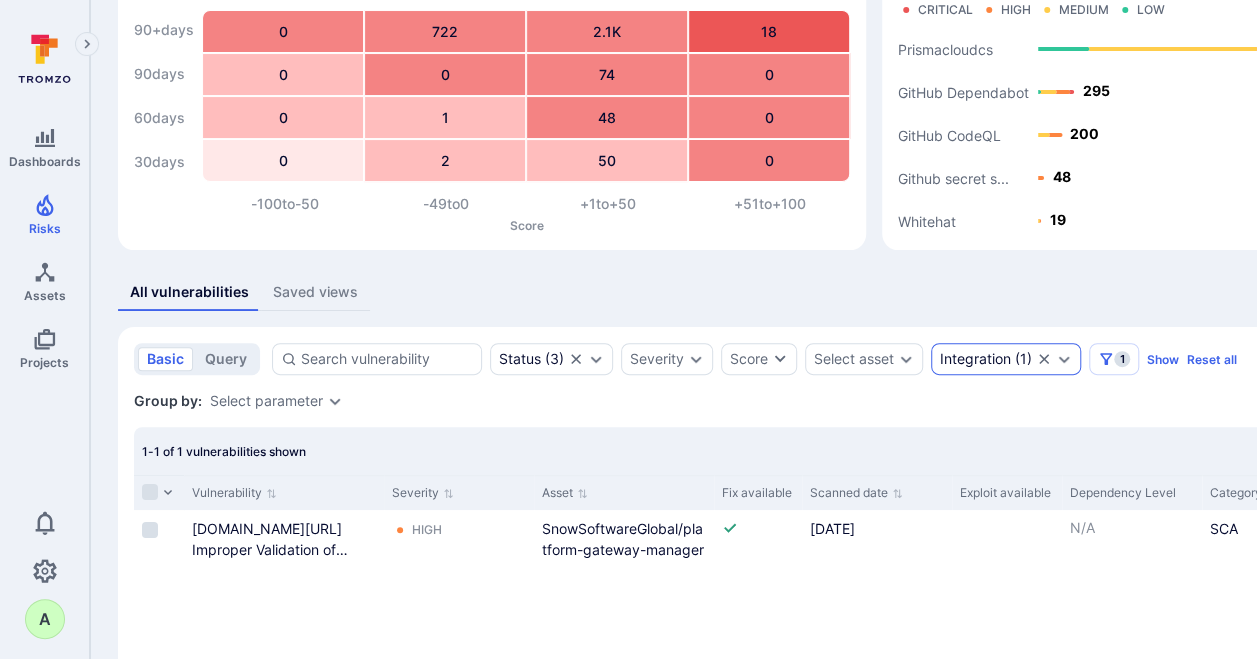 scroll, scrollTop: 0, scrollLeft: 0, axis: both 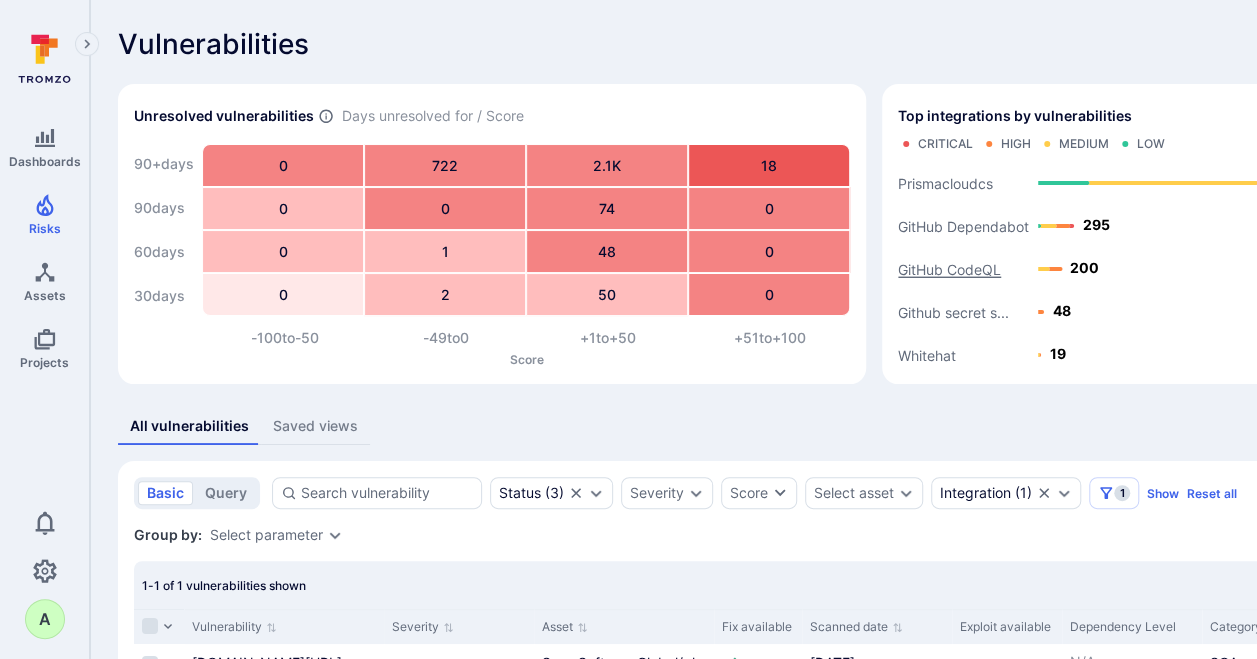 click on "GitHub CodeQL" 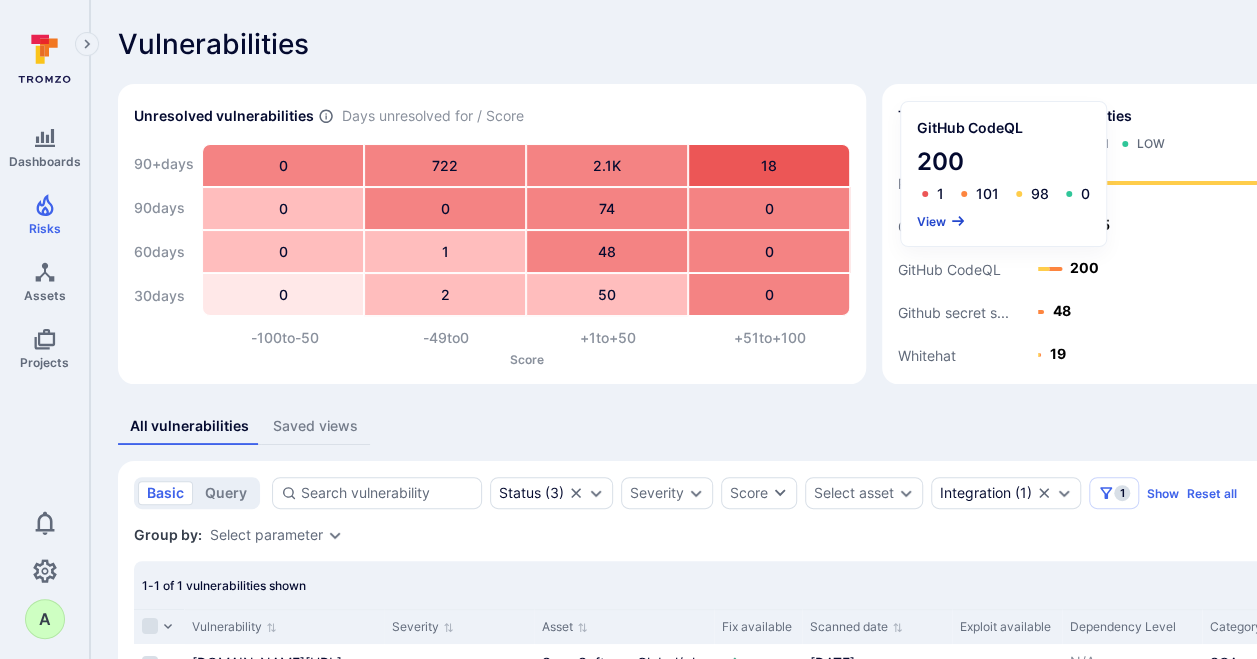 click on "View" at bounding box center [941, 221] 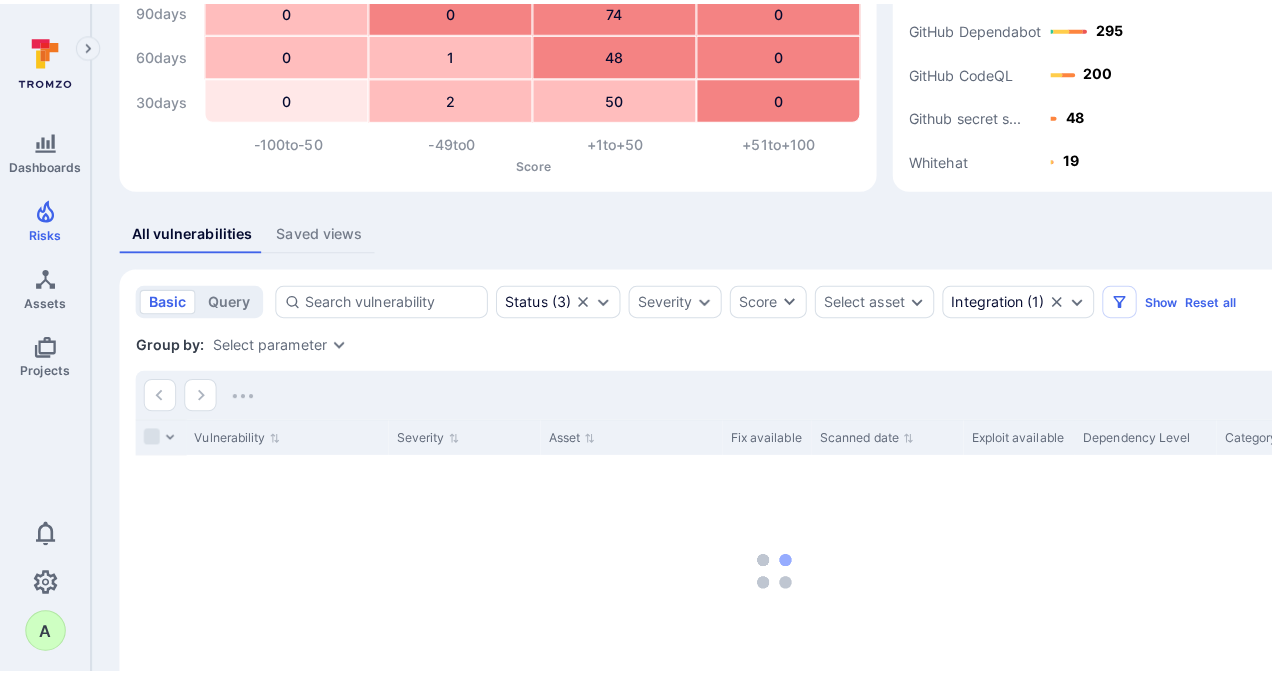 scroll, scrollTop: 300, scrollLeft: 0, axis: vertical 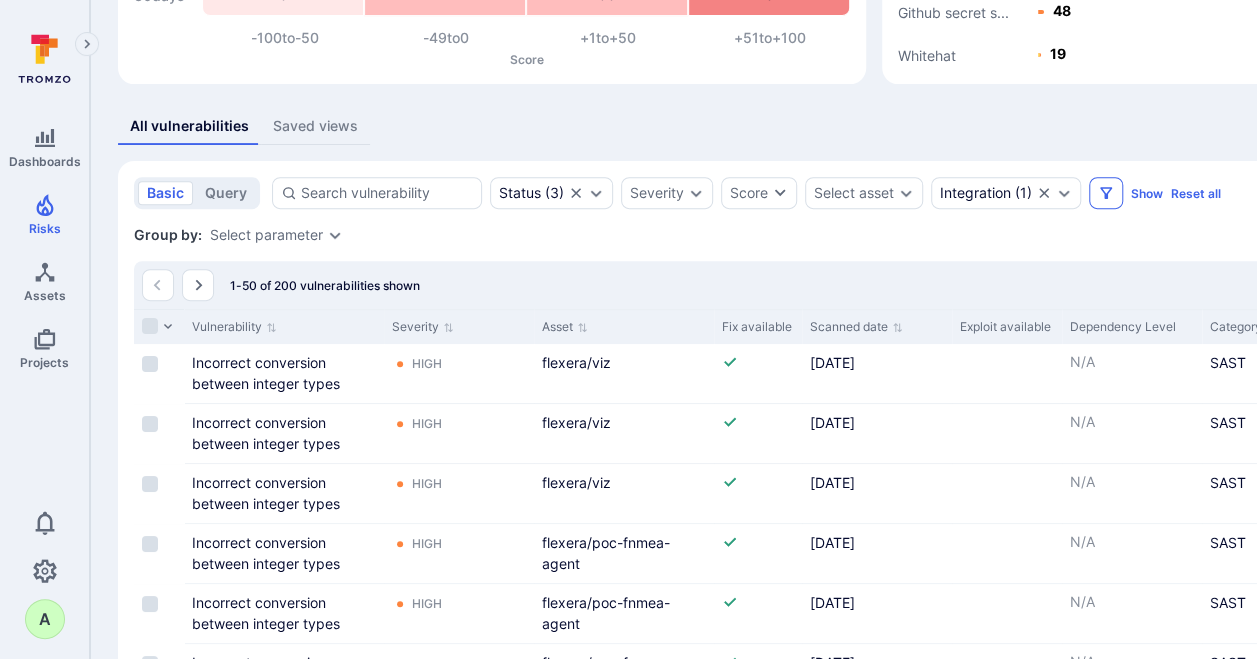 click 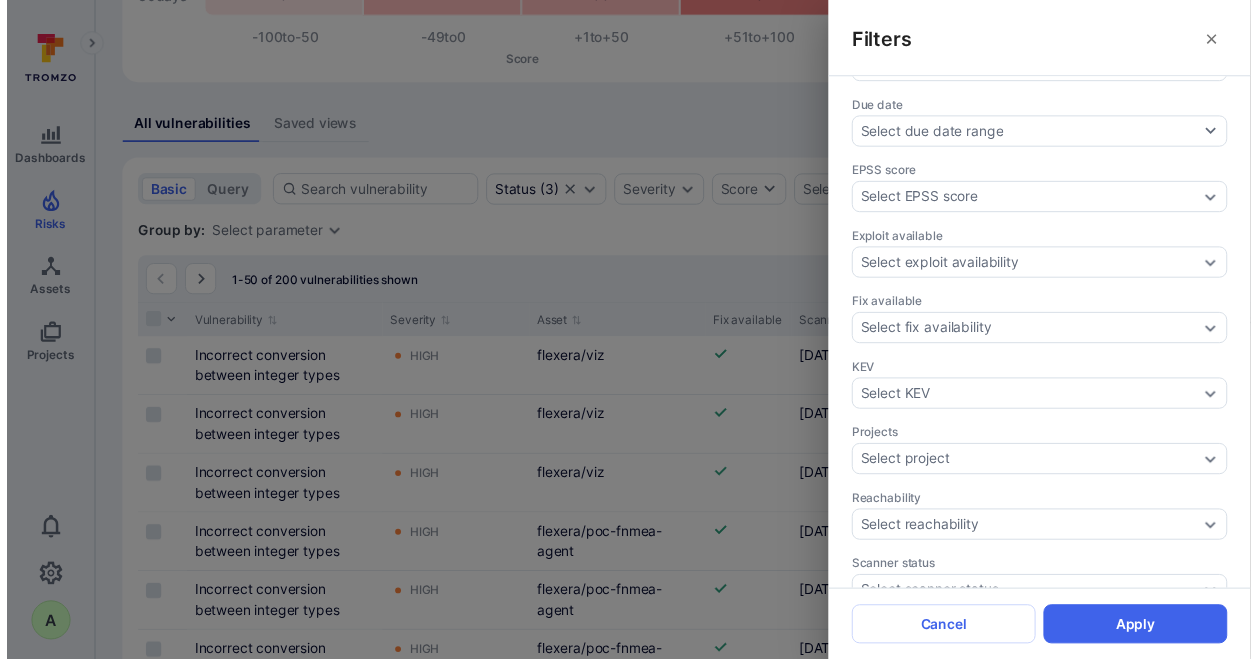 scroll, scrollTop: 500, scrollLeft: 0, axis: vertical 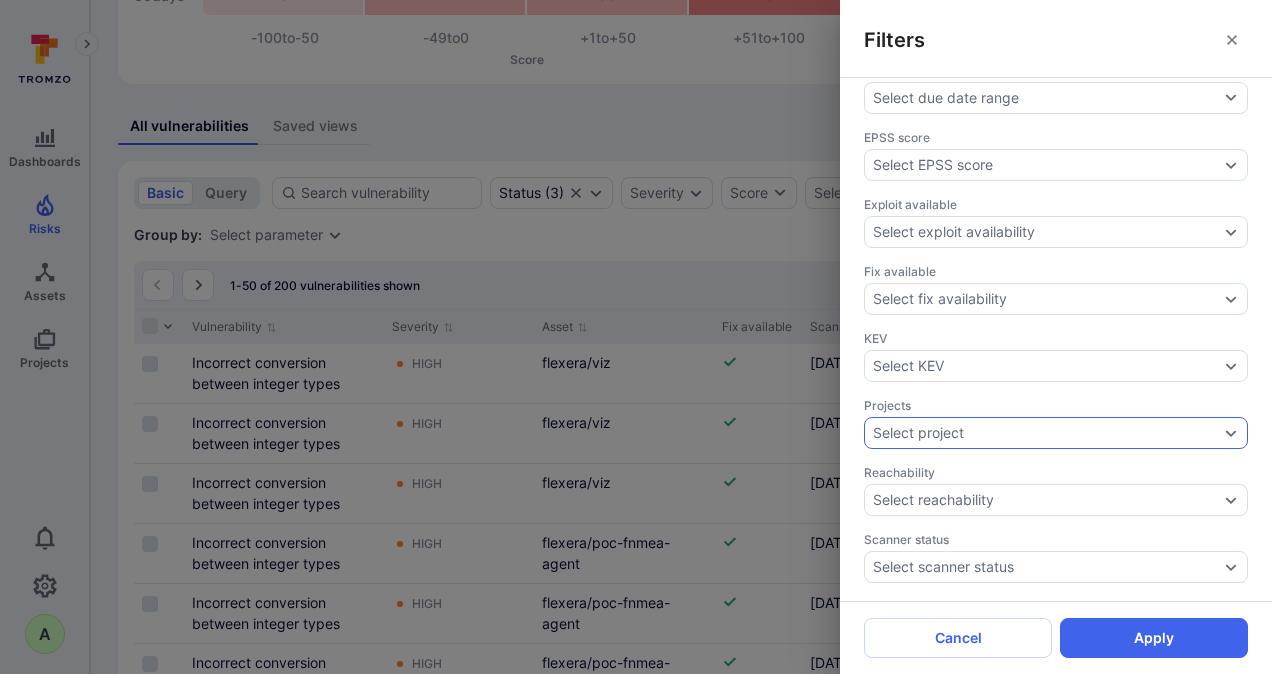 click 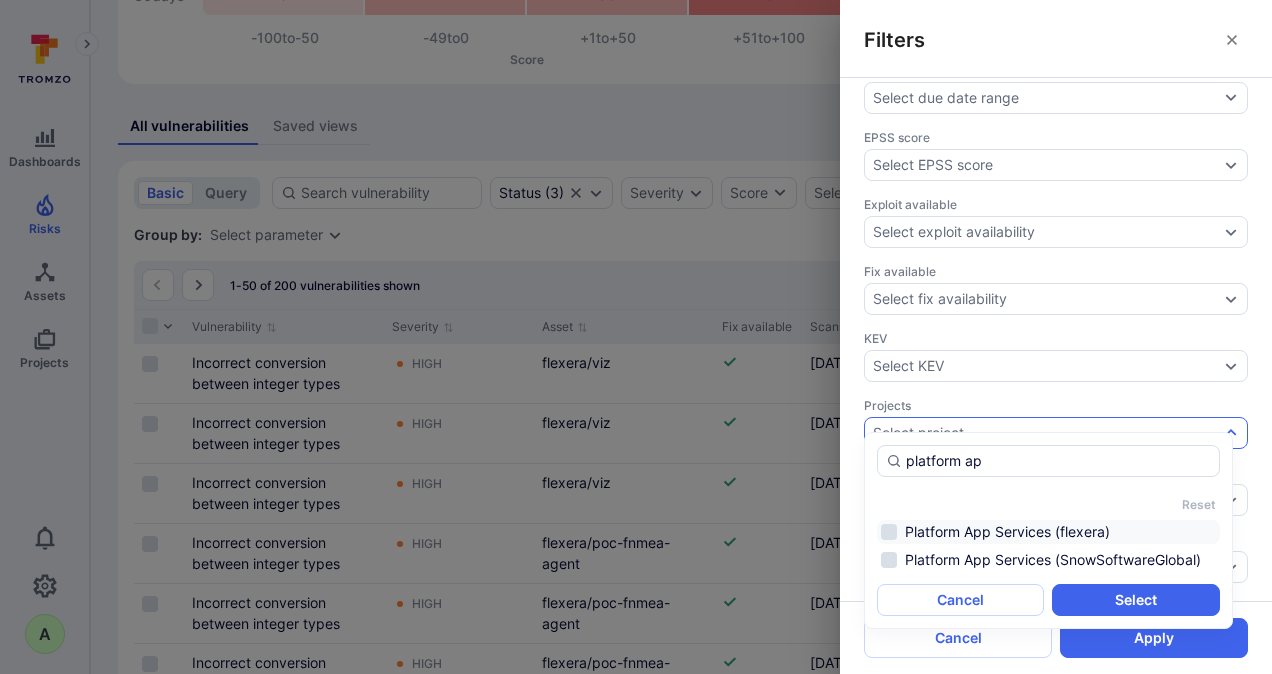 click on "Platform App Services (flexera)" at bounding box center (1048, 532) 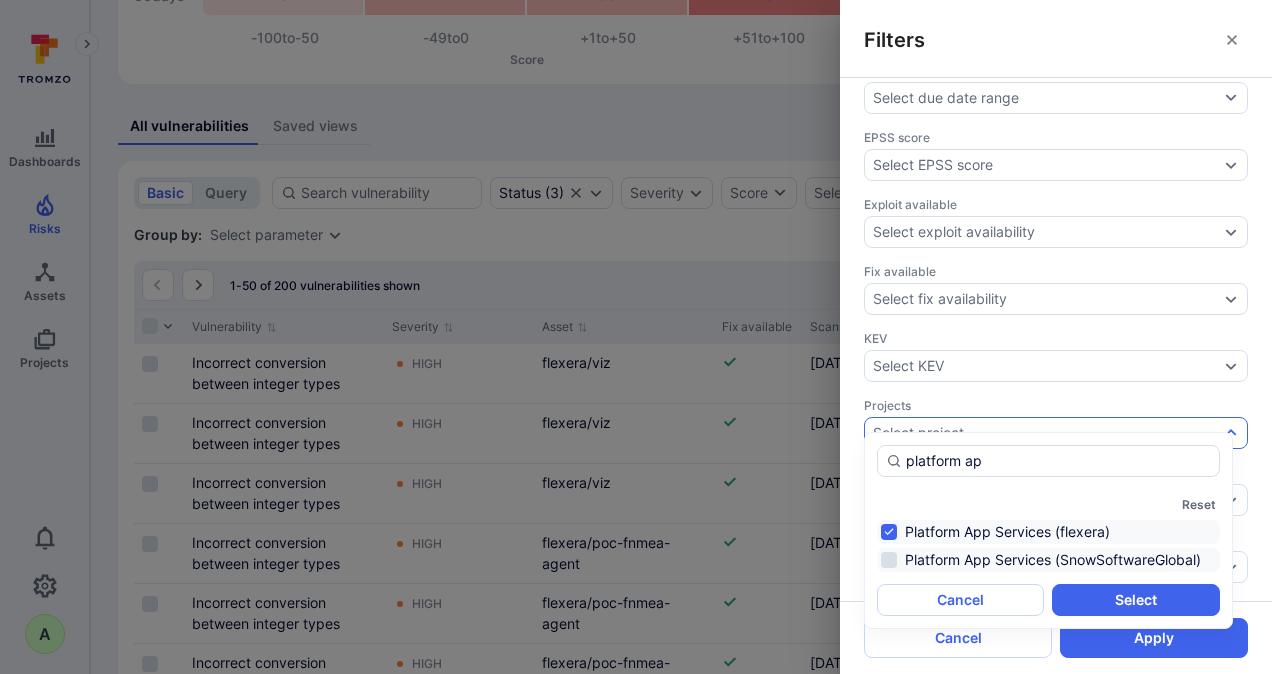 click on "Platform App Services (SnowSoftwareGlobal)" at bounding box center (1048, 560) 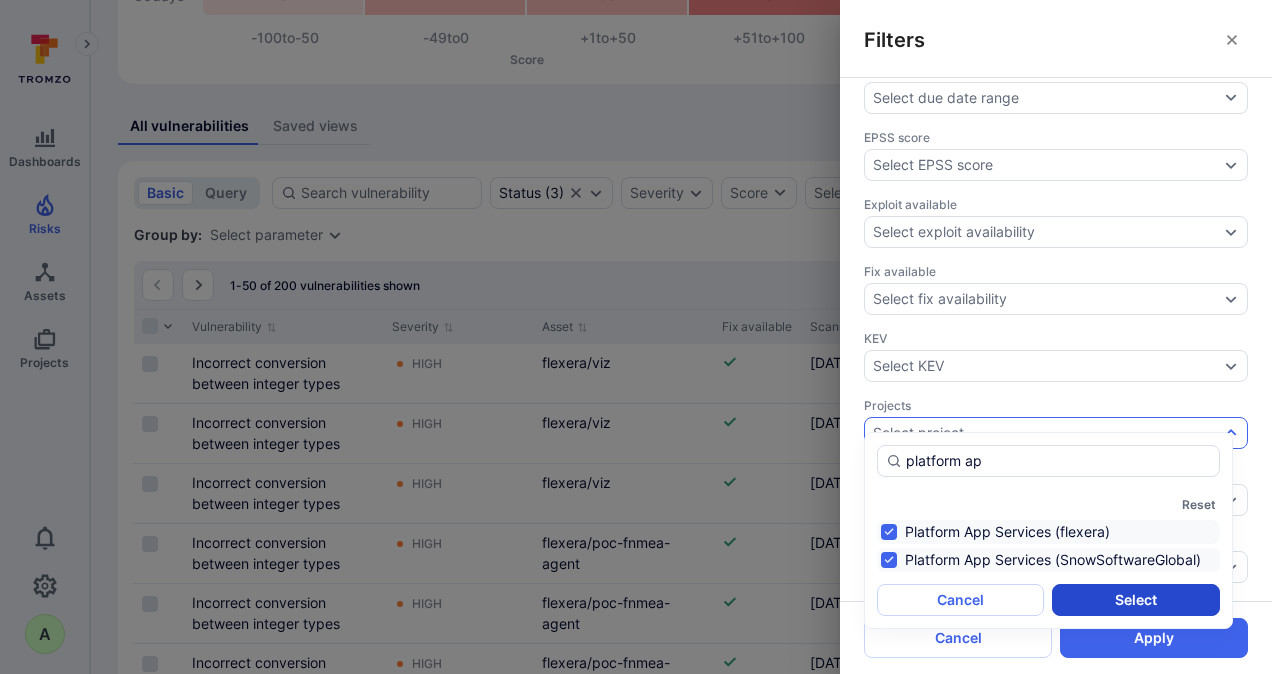type on "platform ap" 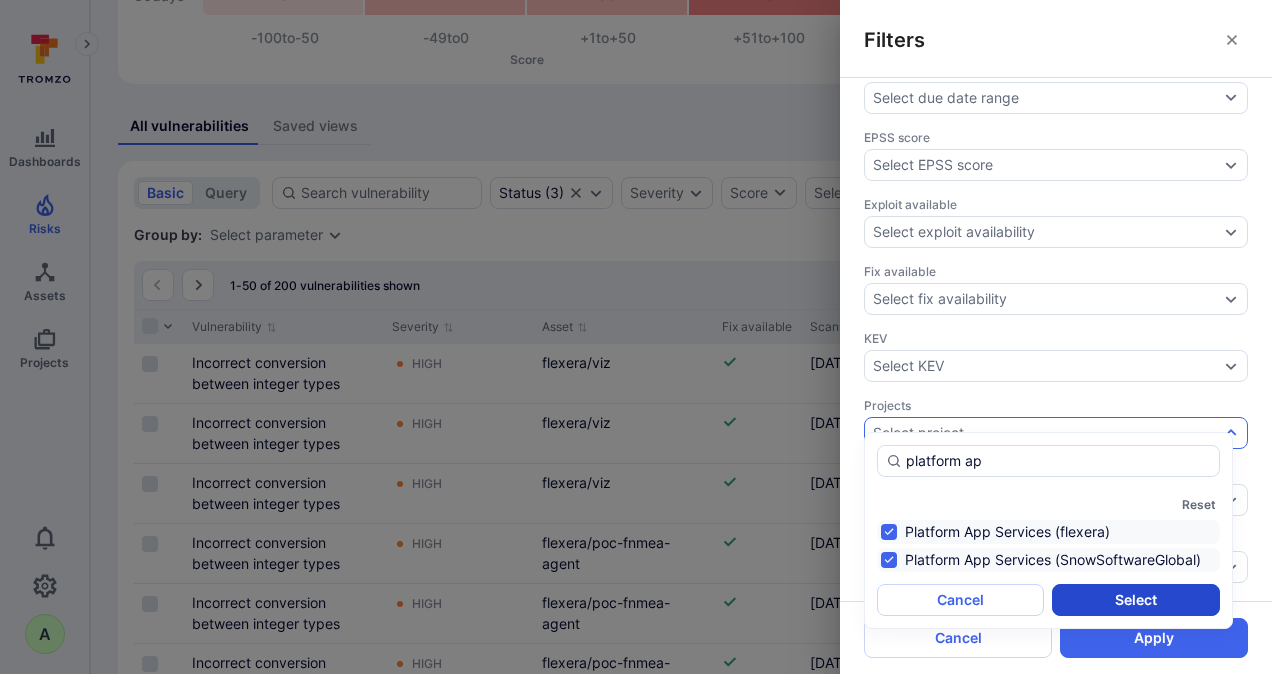 click on "Select" at bounding box center (1135, 600) 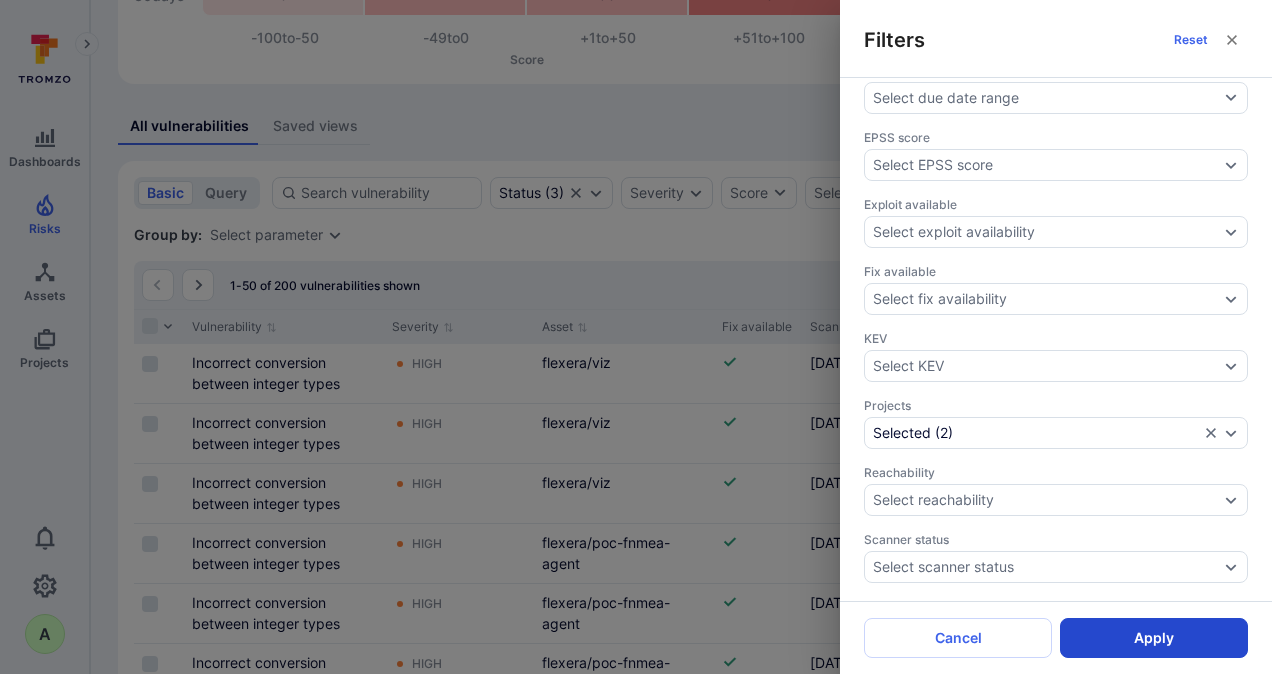 click on "Apply" at bounding box center (1154, 638) 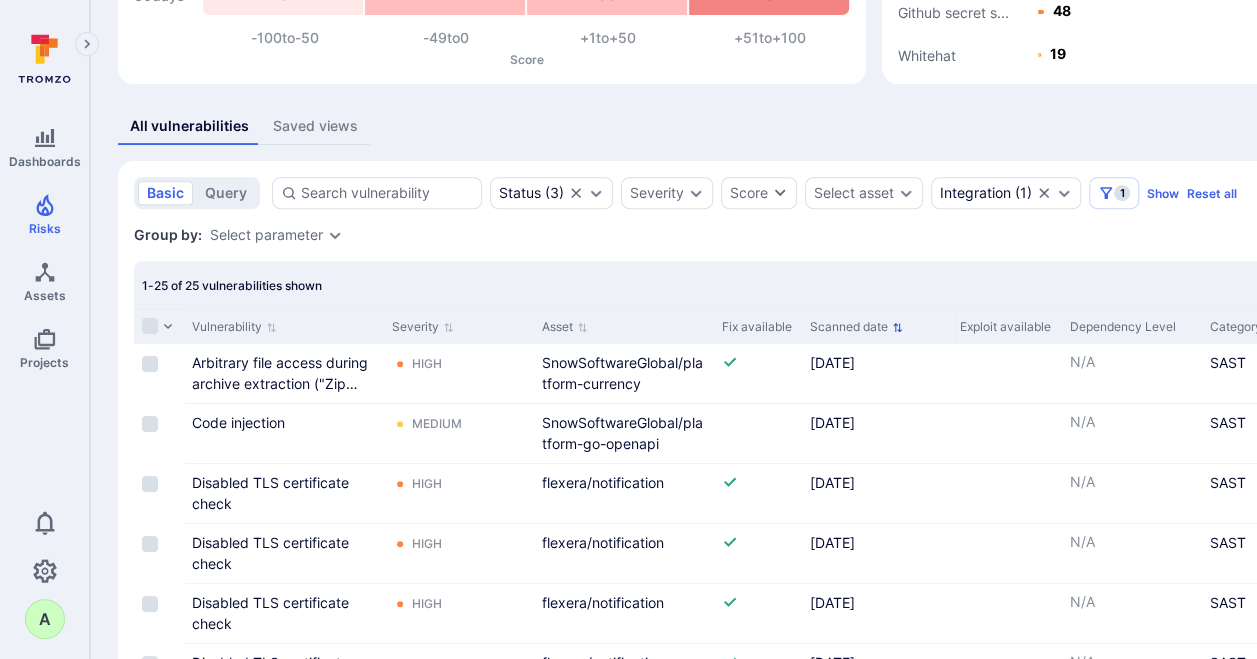 click 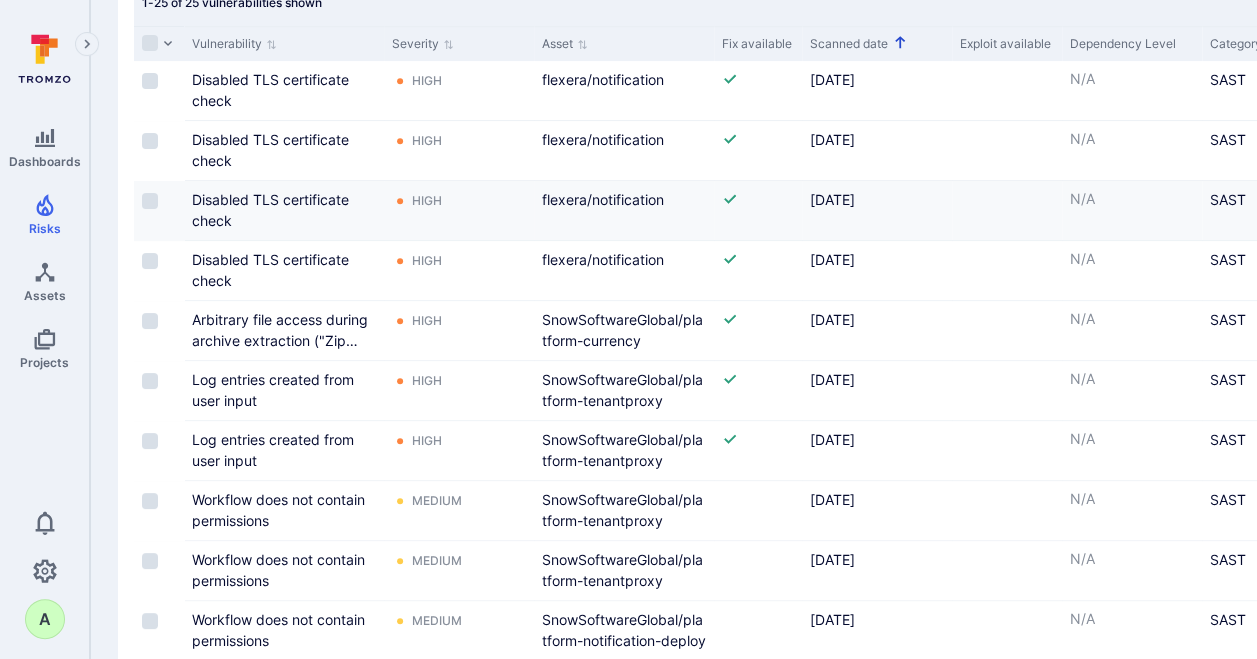 scroll, scrollTop: 500, scrollLeft: 0, axis: vertical 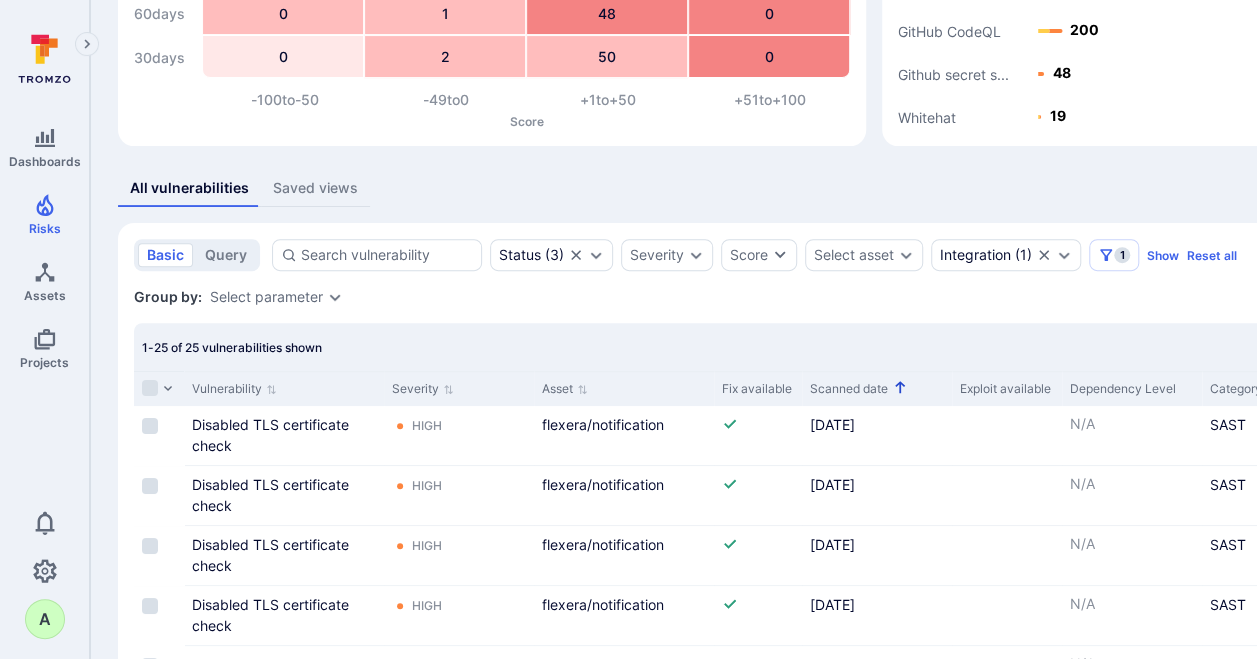 drag, startPoint x: 712, startPoint y: 389, endPoint x: 863, endPoint y: 388, distance: 151.00331 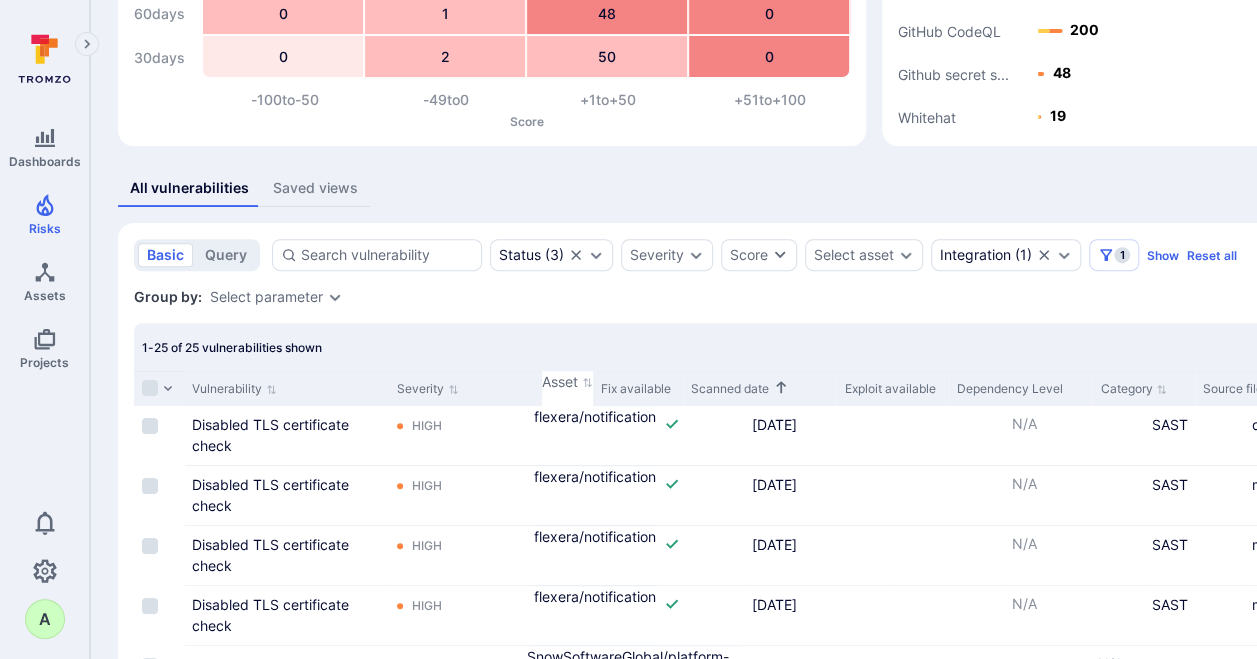 drag, startPoint x: 709, startPoint y: 388, endPoint x: 796, endPoint y: 402, distance: 88.11924 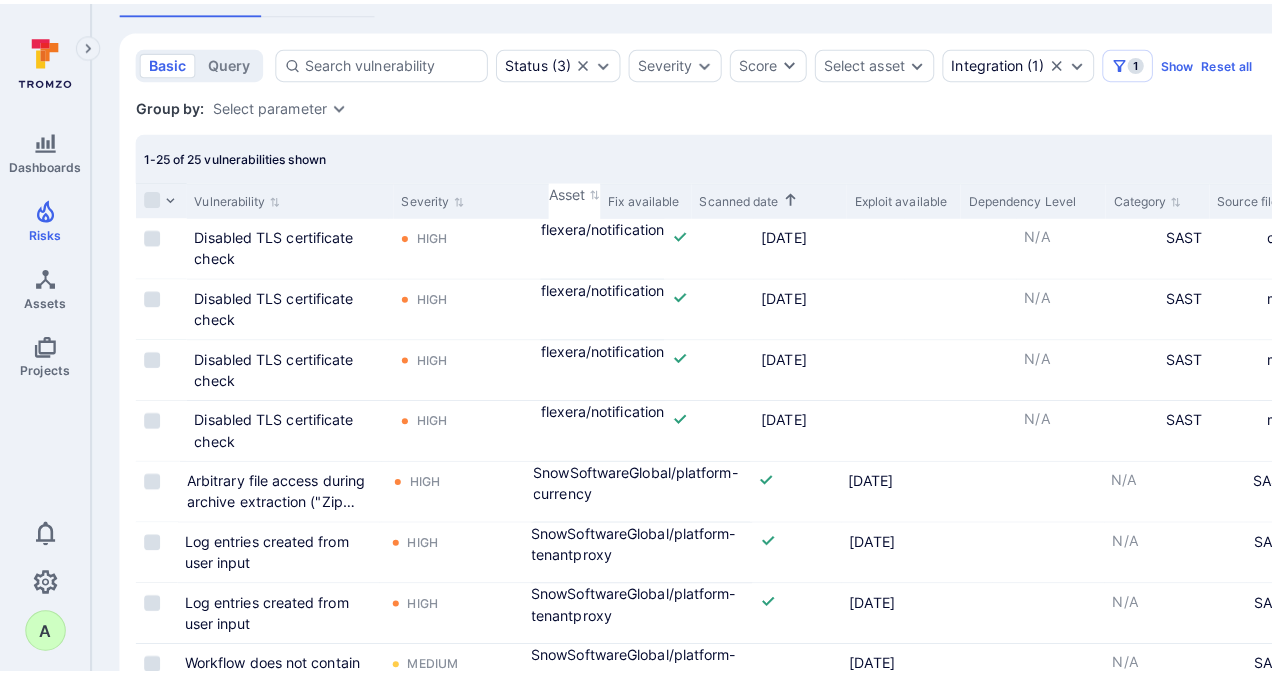 scroll, scrollTop: 338, scrollLeft: 0, axis: vertical 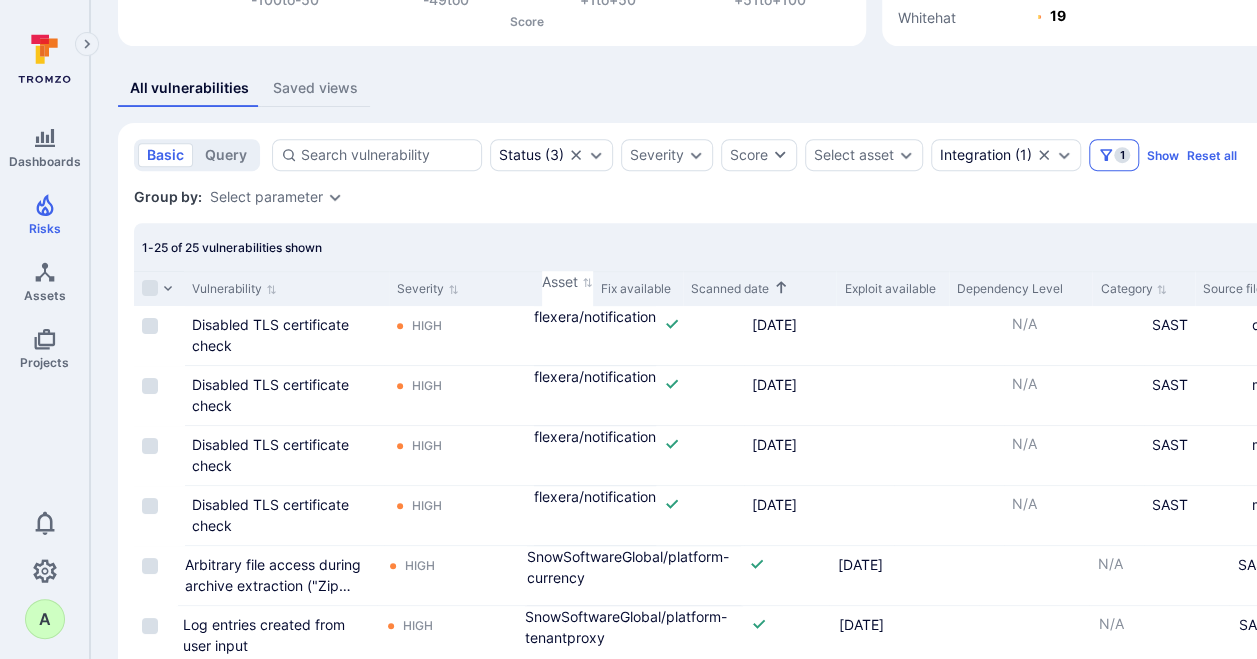 click 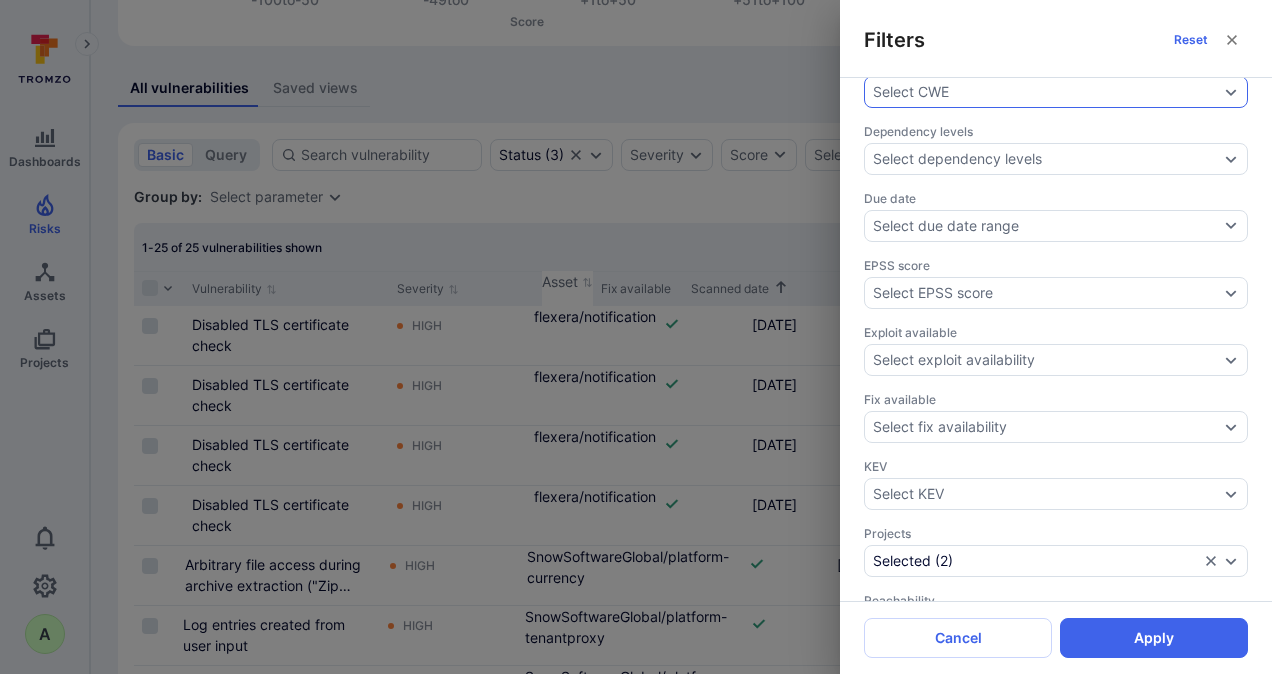 scroll, scrollTop: 500, scrollLeft: 0, axis: vertical 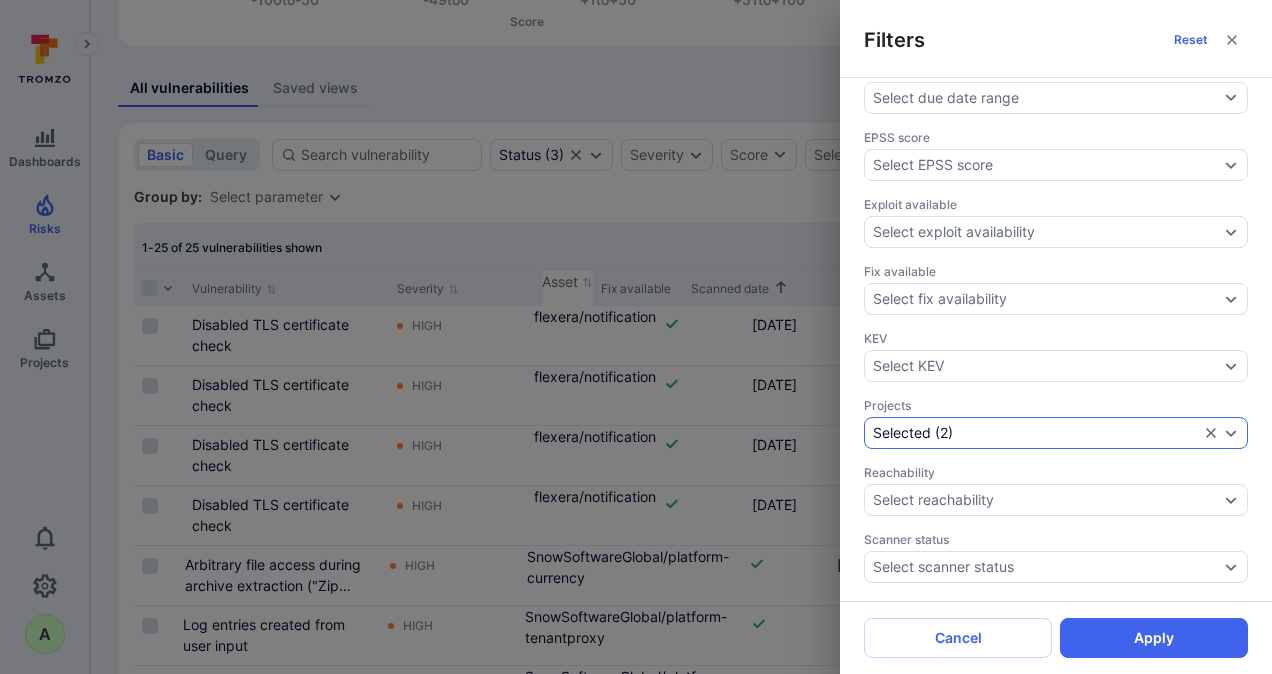 click 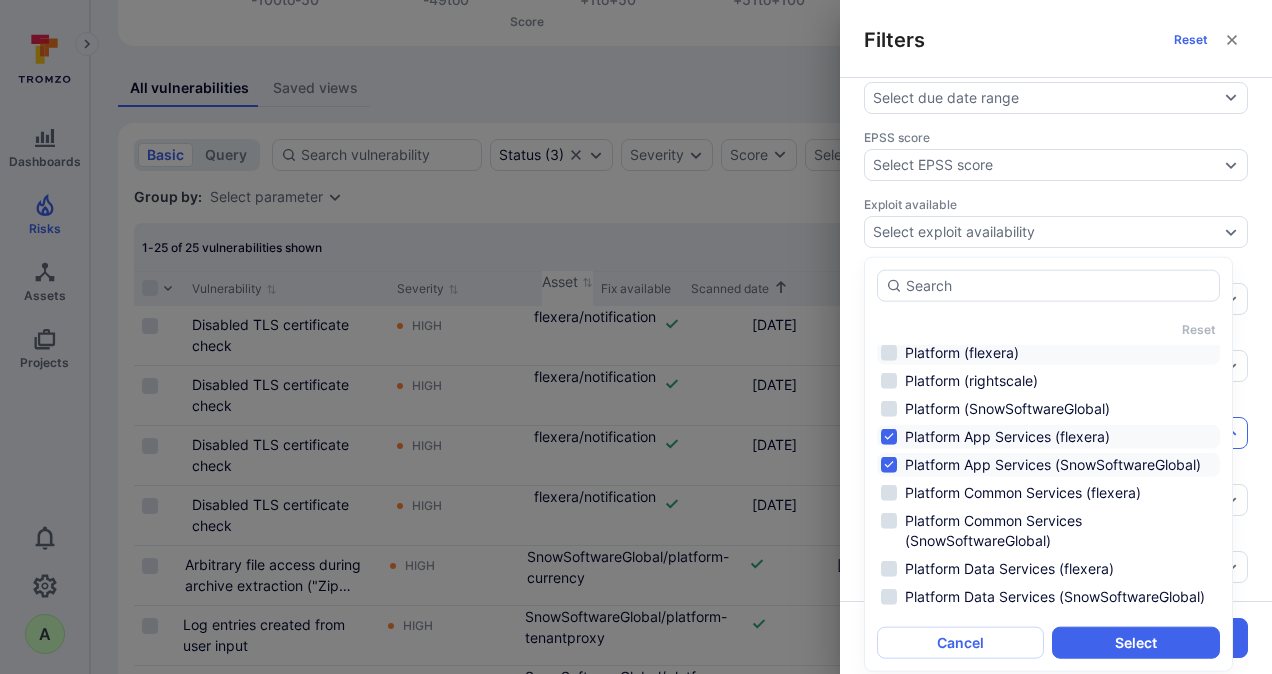 scroll, scrollTop: 1146, scrollLeft: 0, axis: vertical 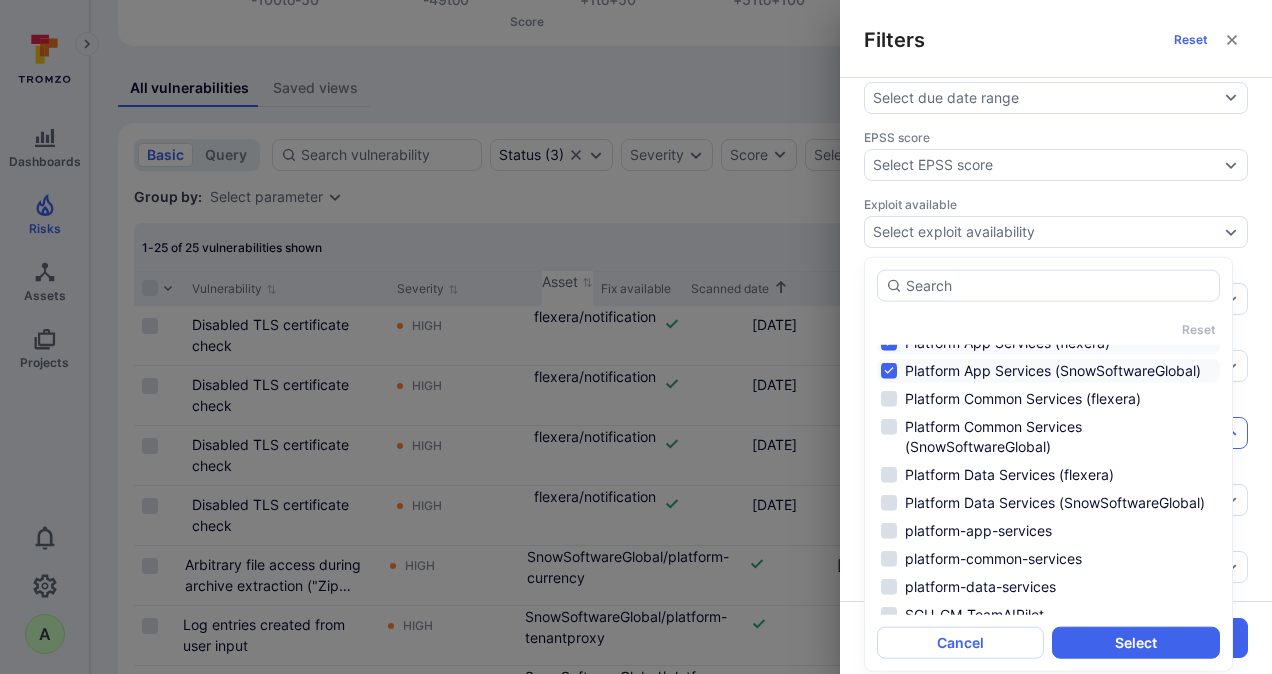 click on "Platform App Services (flexera)" at bounding box center (1048, 343) 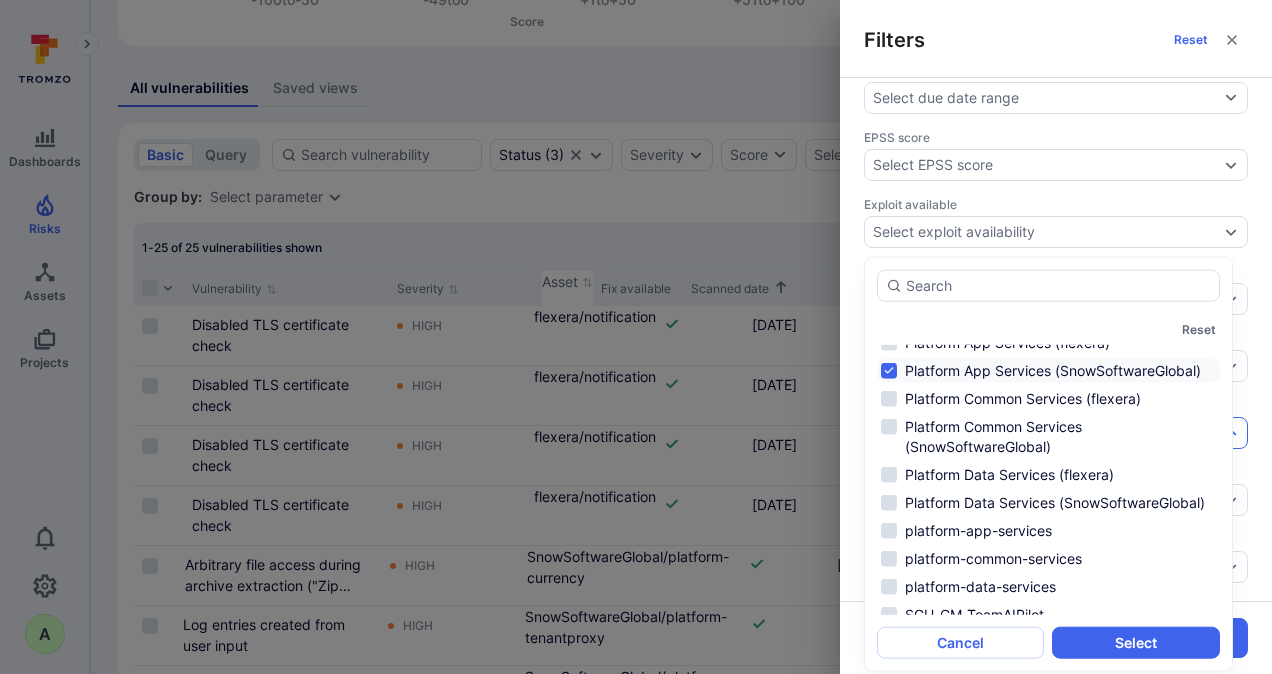 click on "Platform App Services (SnowSoftwareGlobal)" at bounding box center [1048, 371] 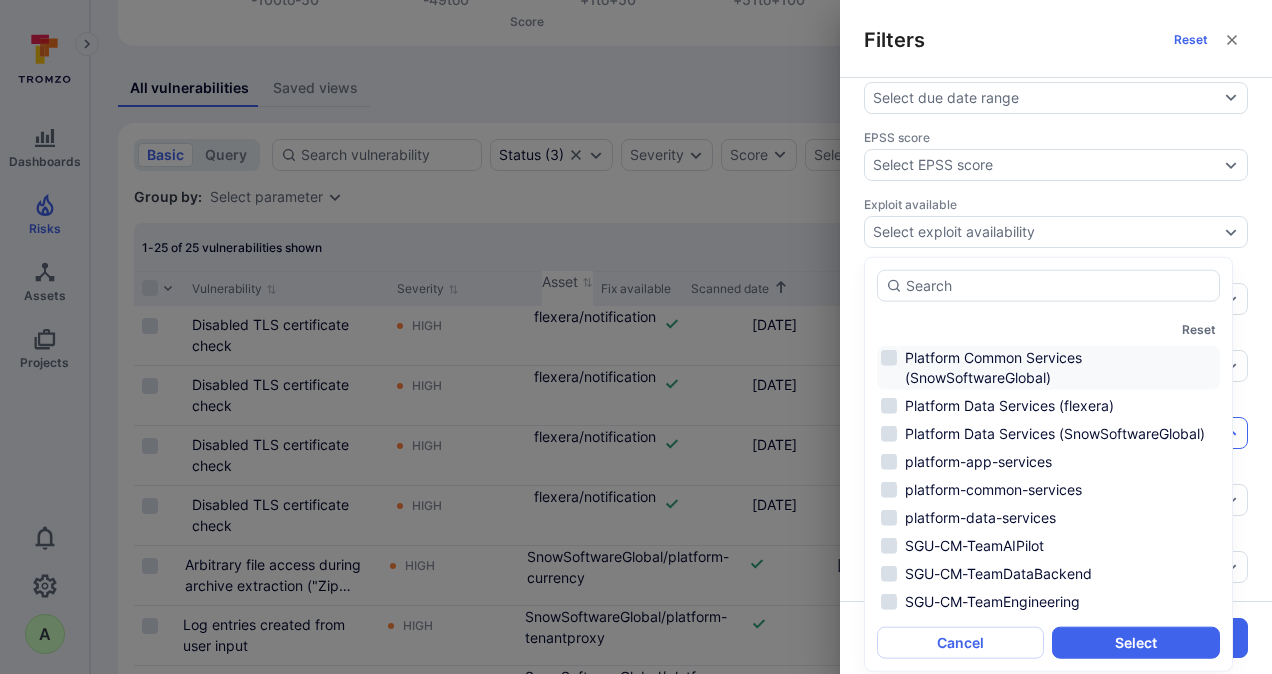 scroll, scrollTop: 1246, scrollLeft: 0, axis: vertical 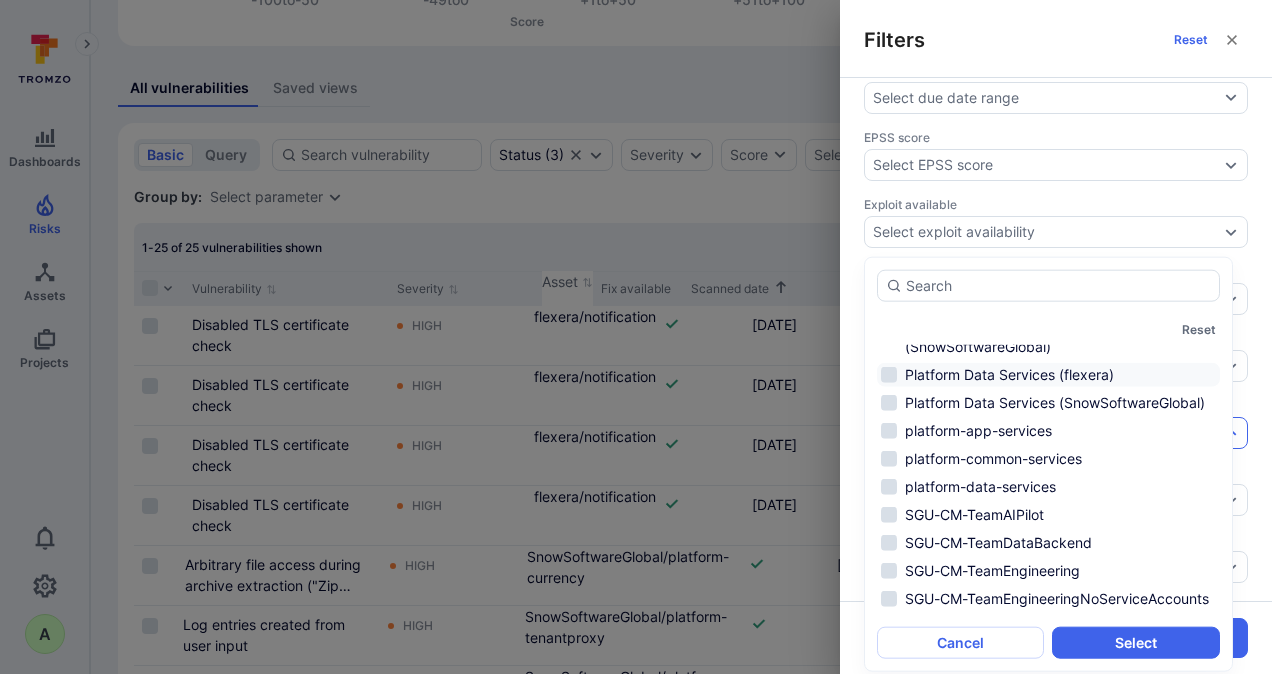 click on "Platform Data Services (flexera)" at bounding box center (1048, 375) 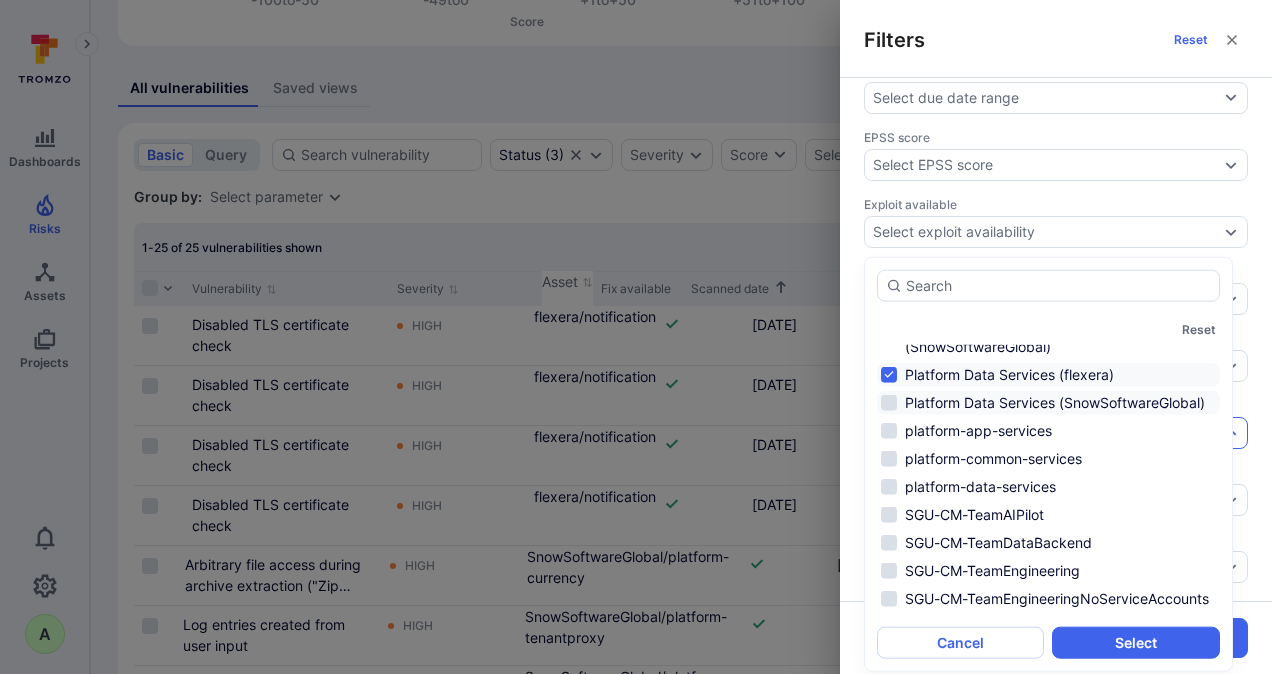 click on "Platform Data Services (SnowSoftwareGlobal)" at bounding box center (1048, 403) 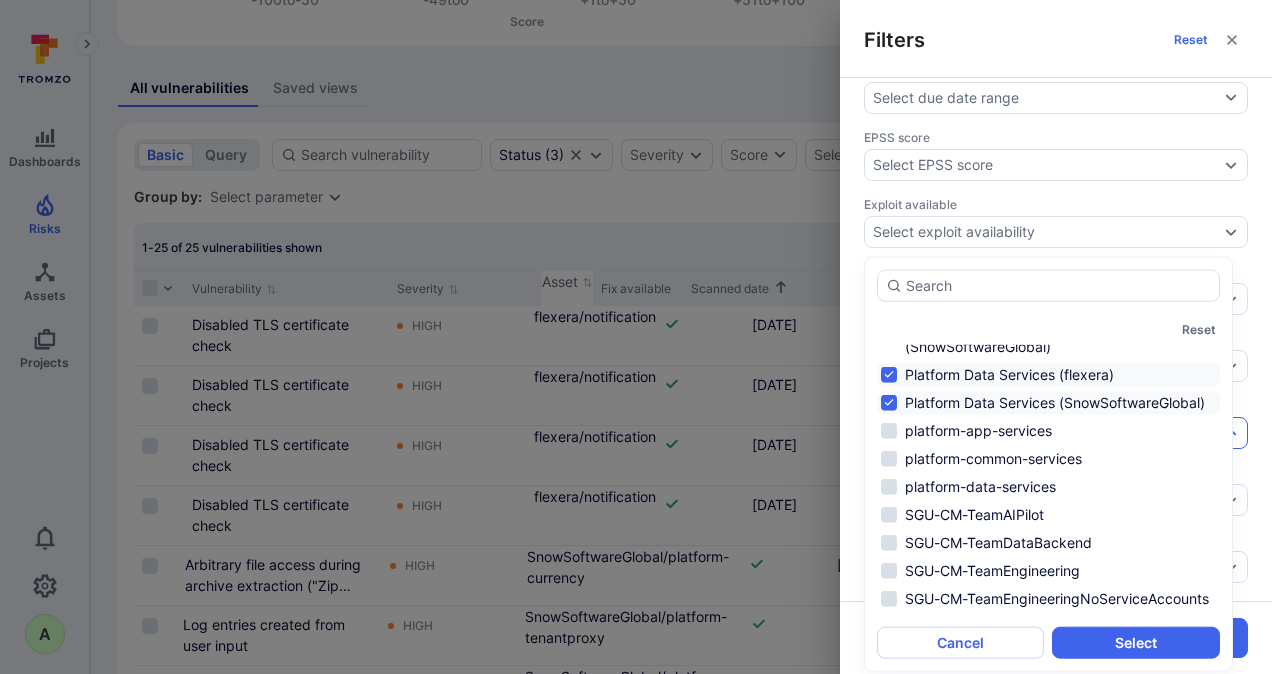 click on "Platform Data Services (flexera)" at bounding box center (1048, 375) 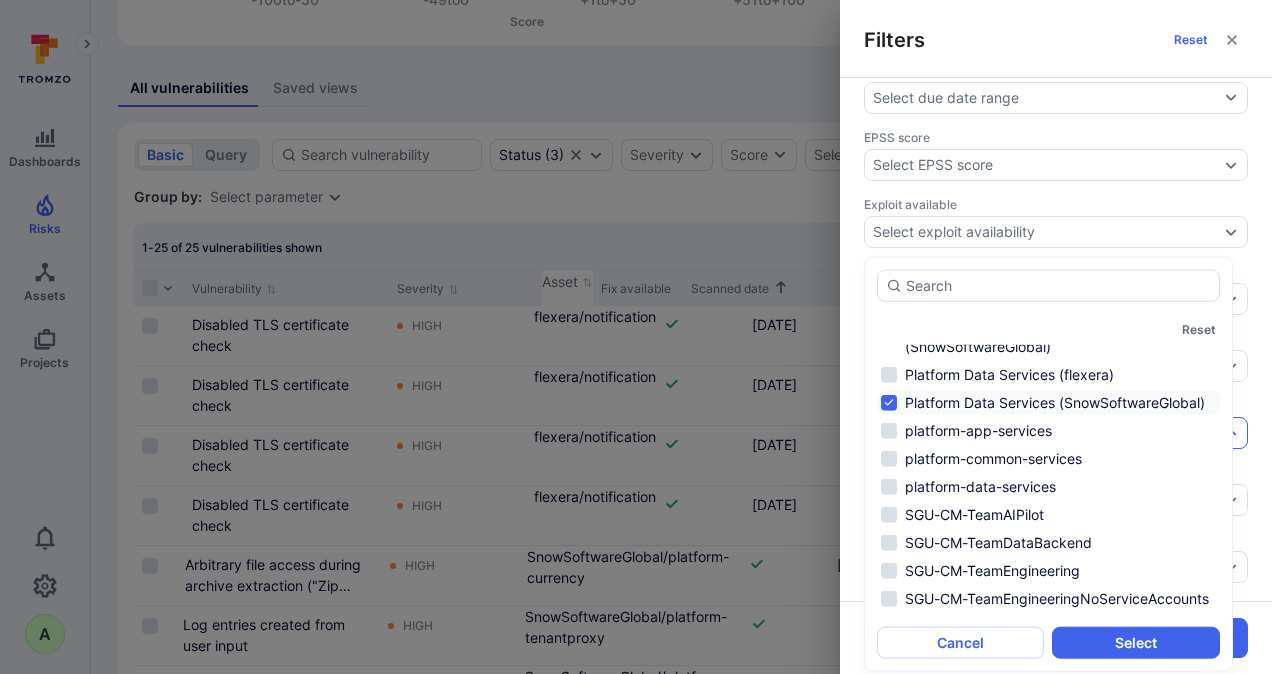 click on "Platform Data Services (SnowSoftwareGlobal)" at bounding box center [1048, 403] 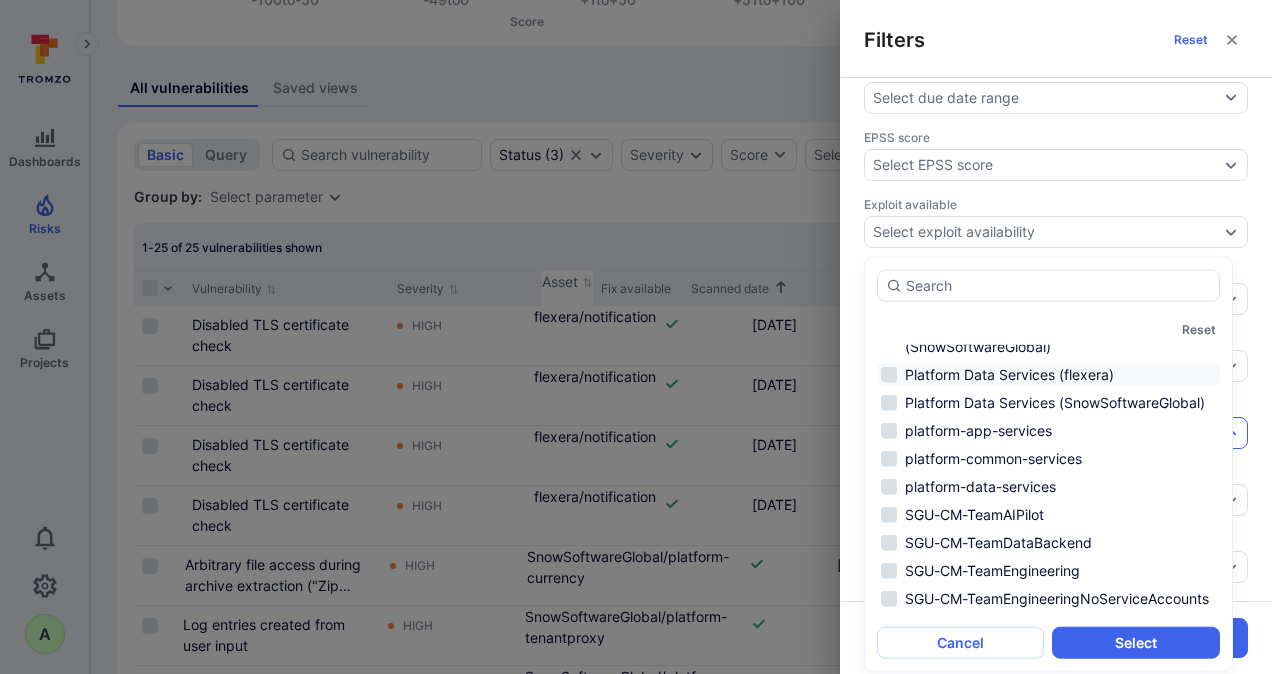 click on "Platform Data Services (flexera)" at bounding box center [1048, 375] 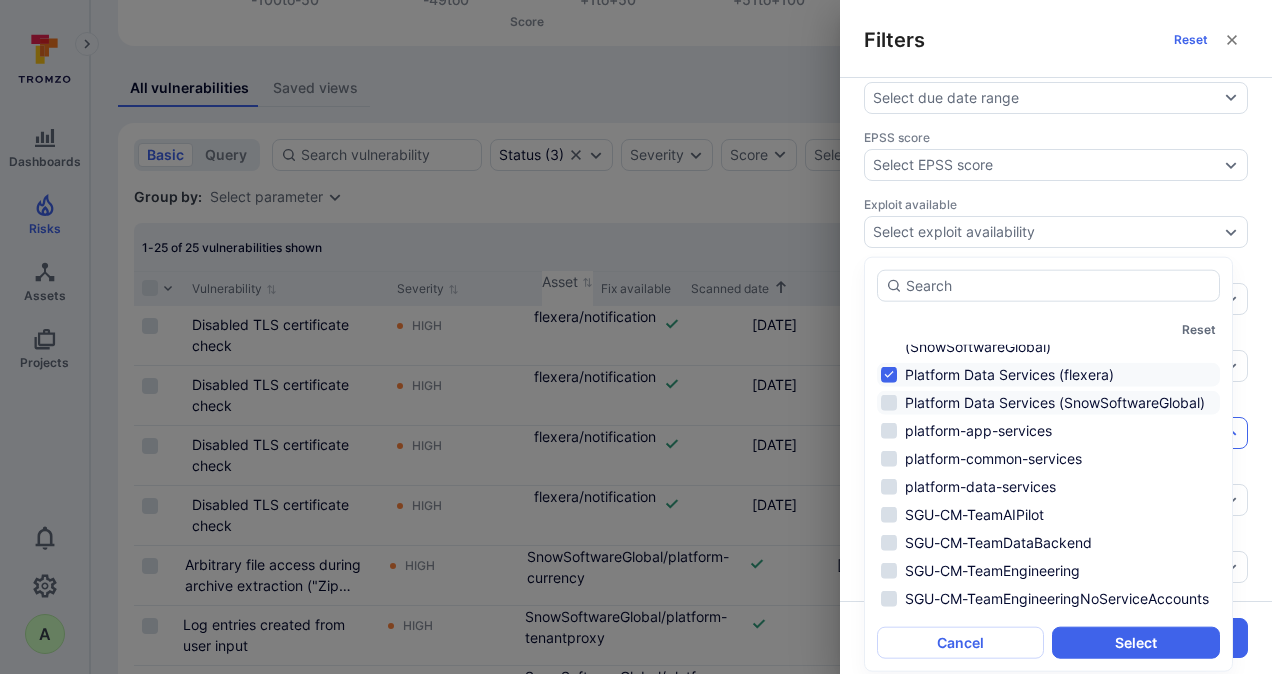 click on "Platform Data Services (SnowSoftwareGlobal)" at bounding box center (1048, 403) 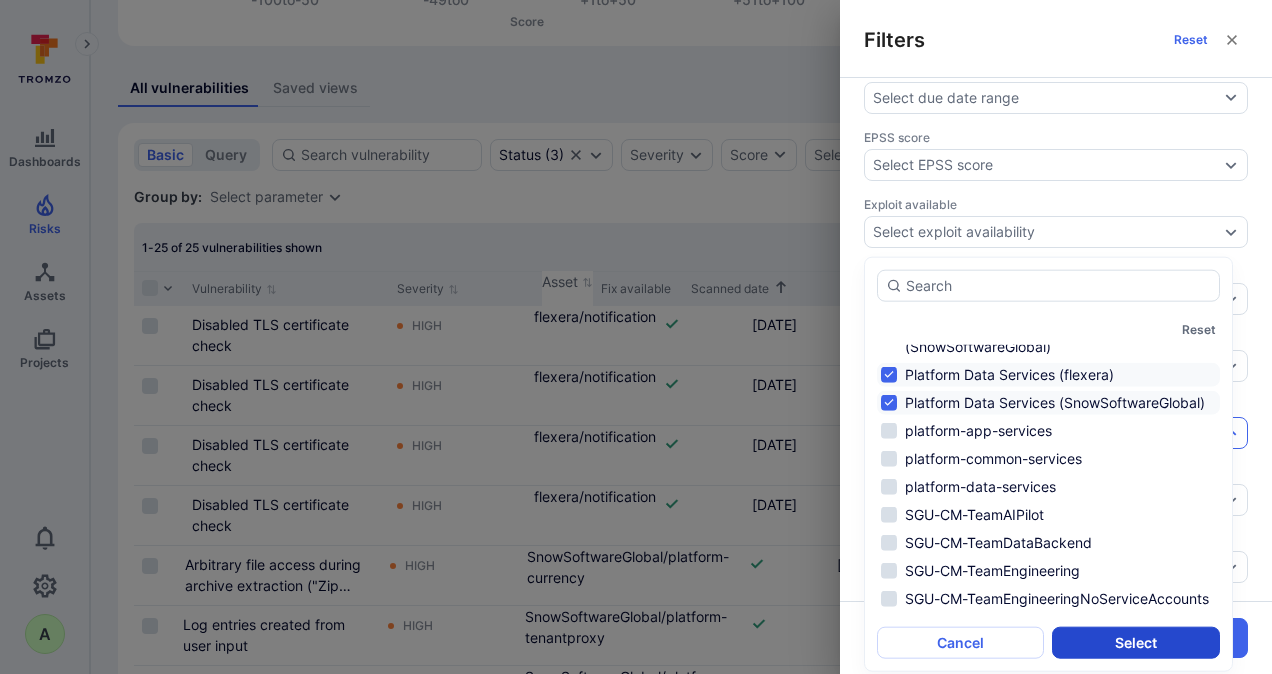 click on "Select" at bounding box center (1135, 642) 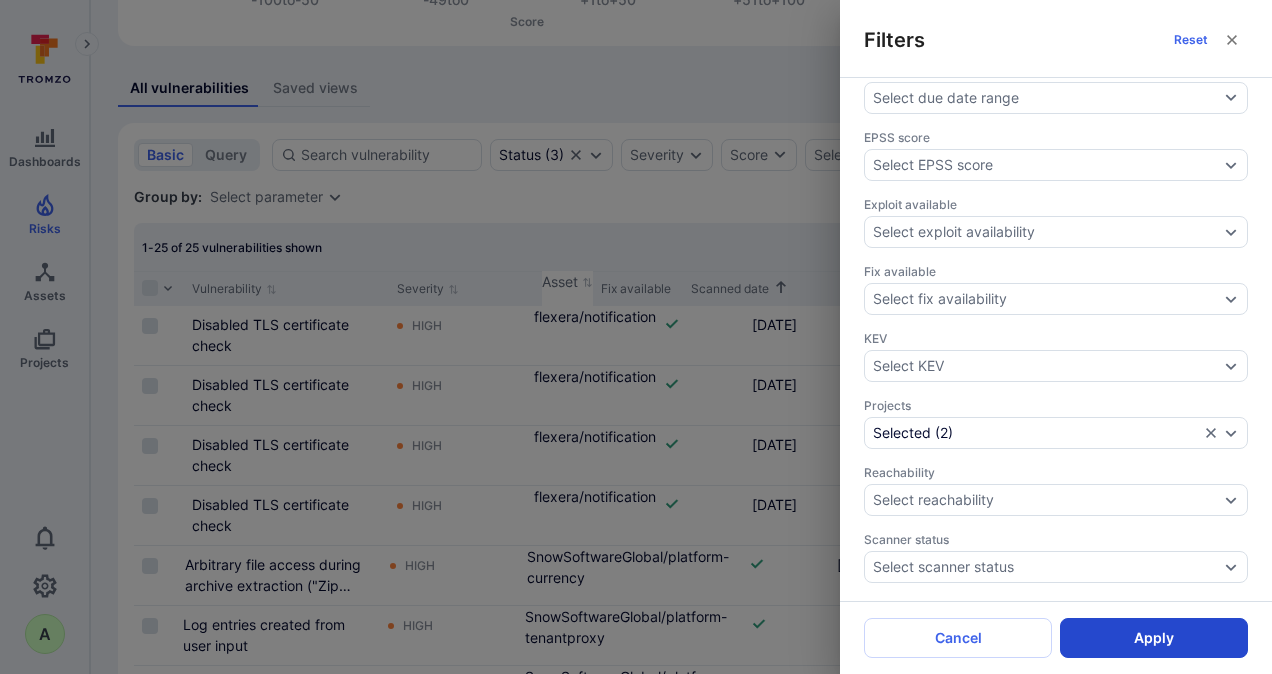 click on "Apply" at bounding box center [1154, 638] 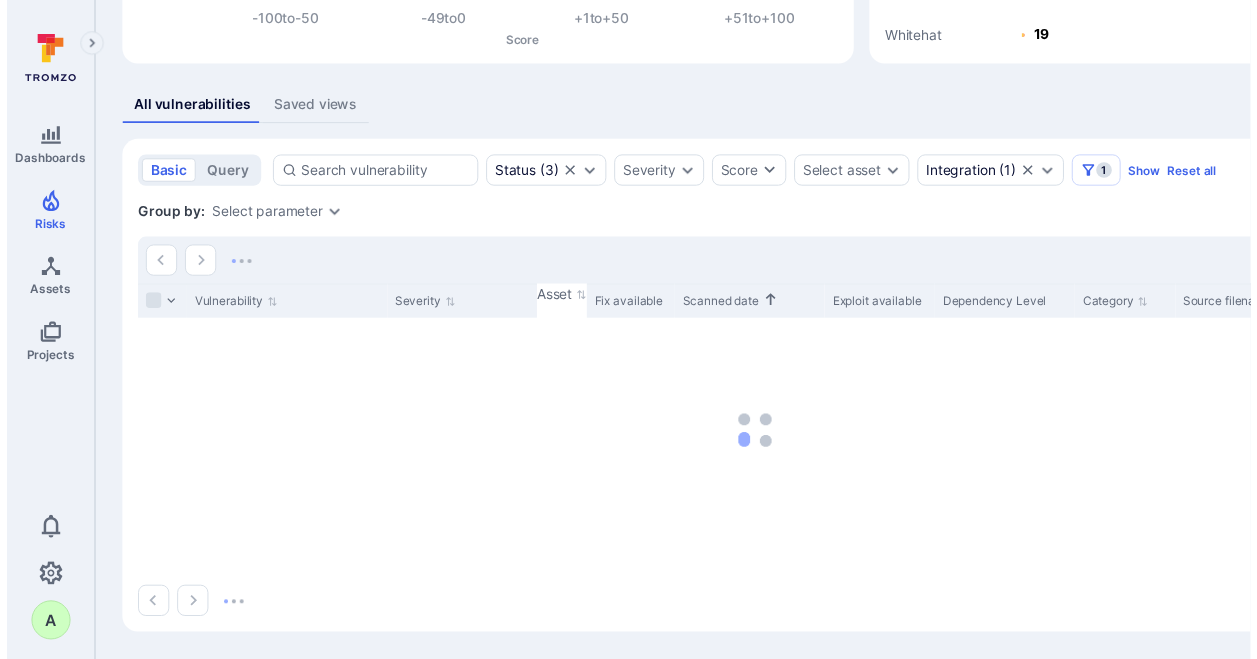scroll, scrollTop: 318, scrollLeft: 0, axis: vertical 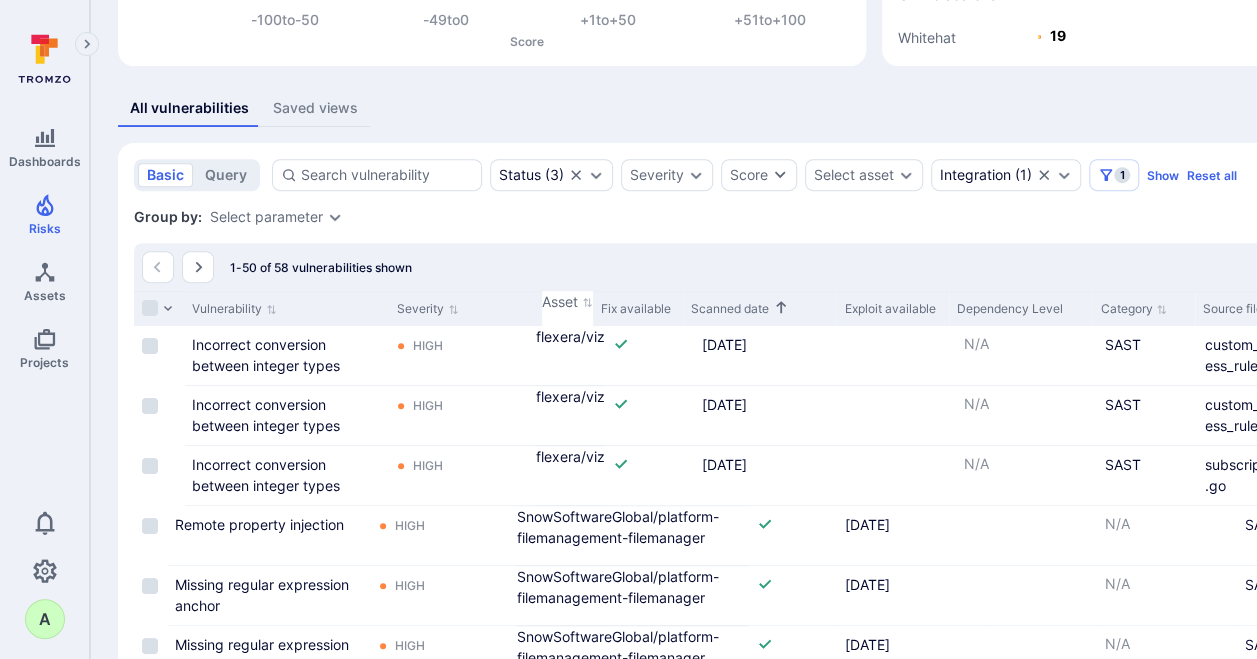 drag, startPoint x: 879, startPoint y: 310, endPoint x: 1040, endPoint y: 309, distance: 161.00311 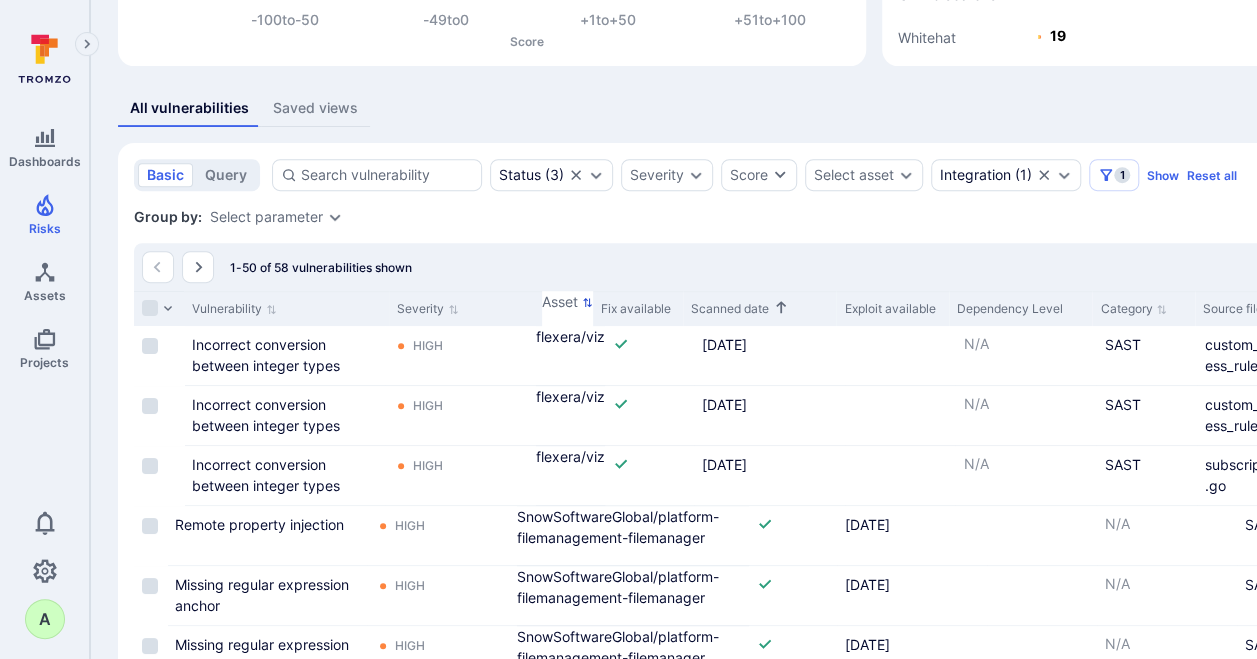 click 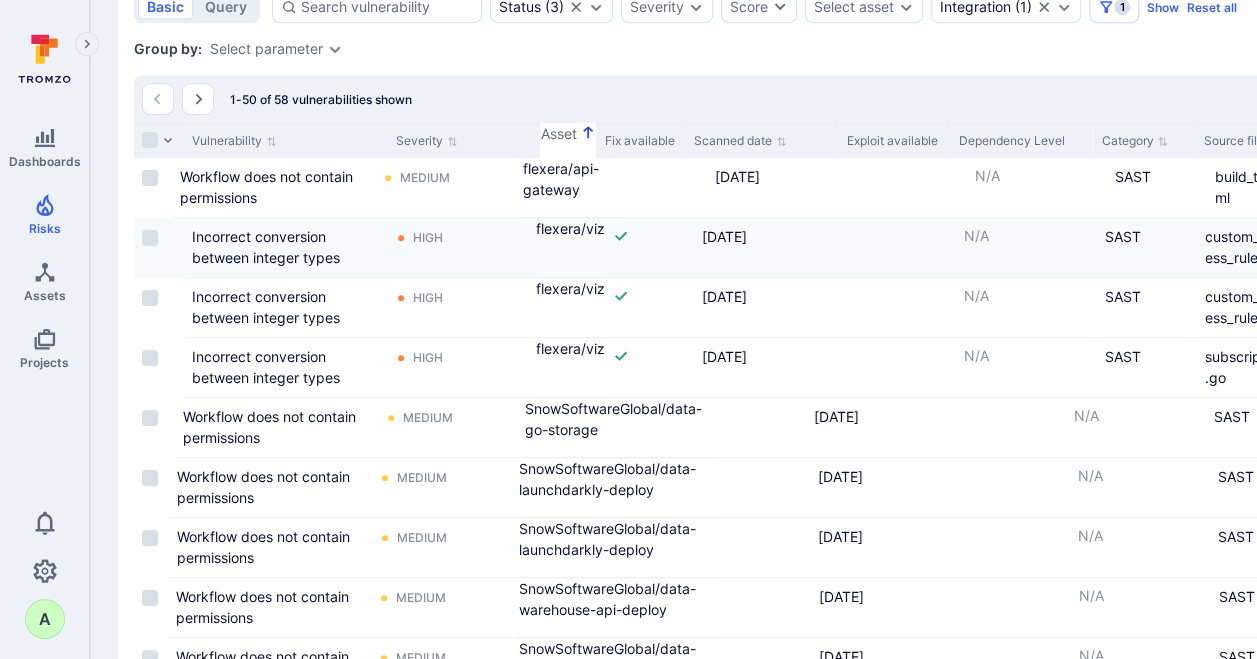 scroll, scrollTop: 478, scrollLeft: 0, axis: vertical 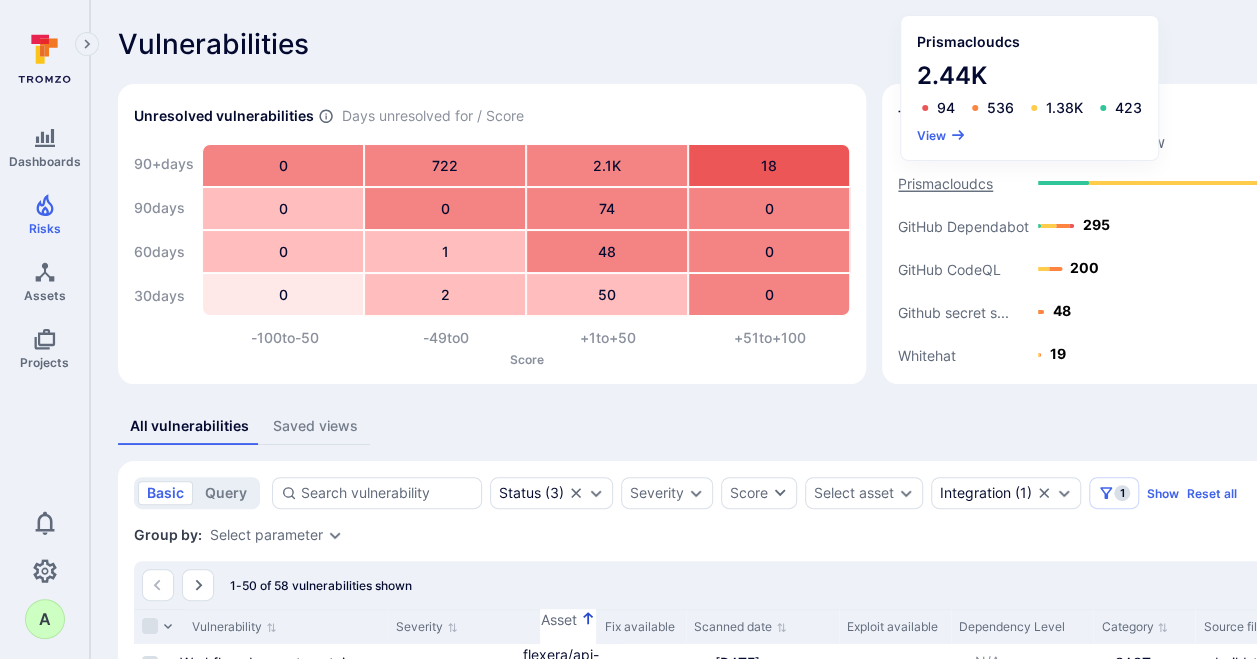 click on "Prismacloudcs" 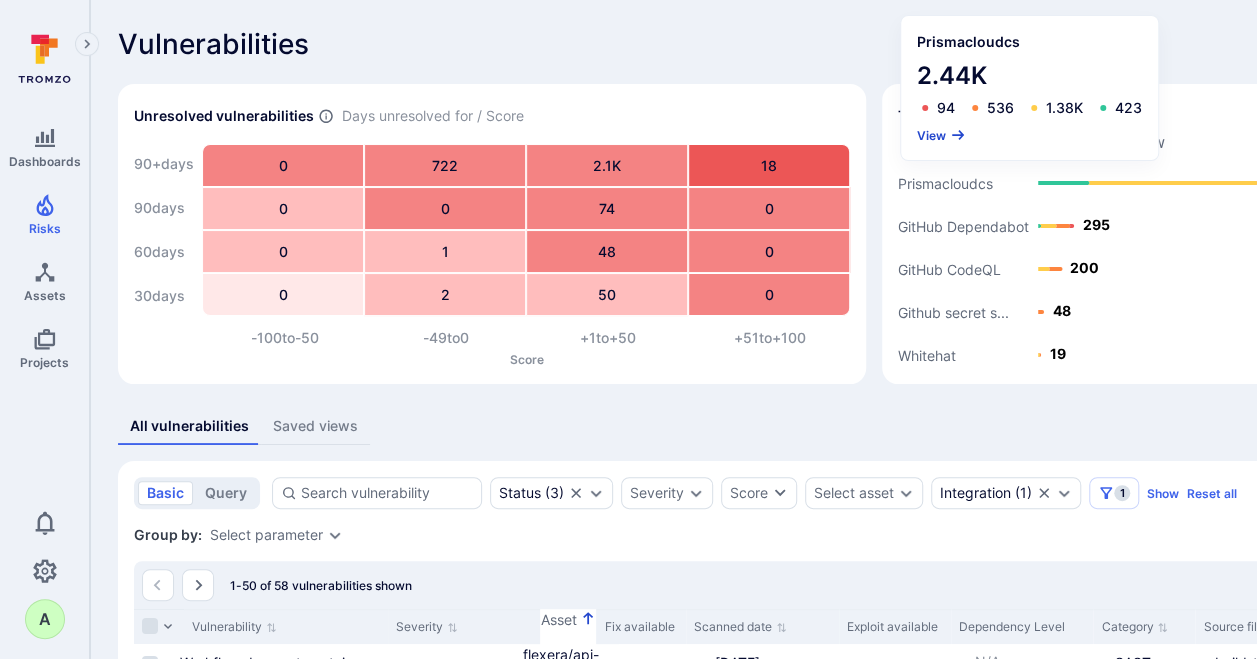 click on "View" at bounding box center [941, 135] 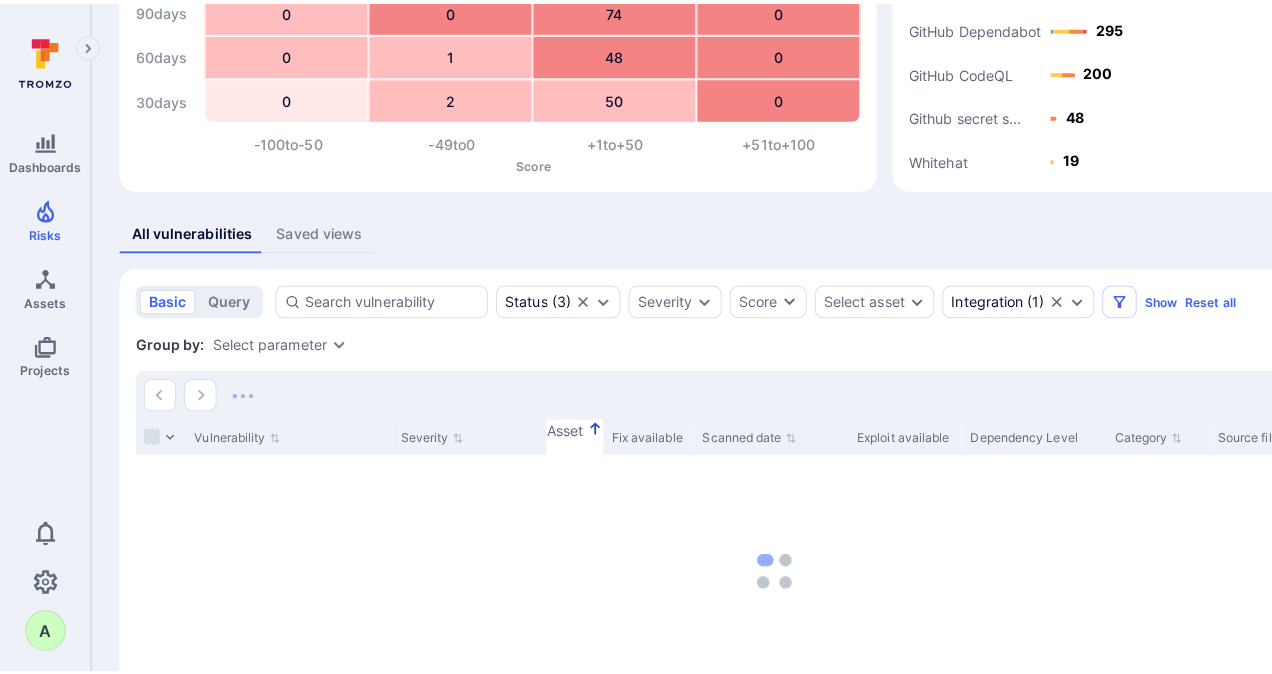 scroll, scrollTop: 200, scrollLeft: 0, axis: vertical 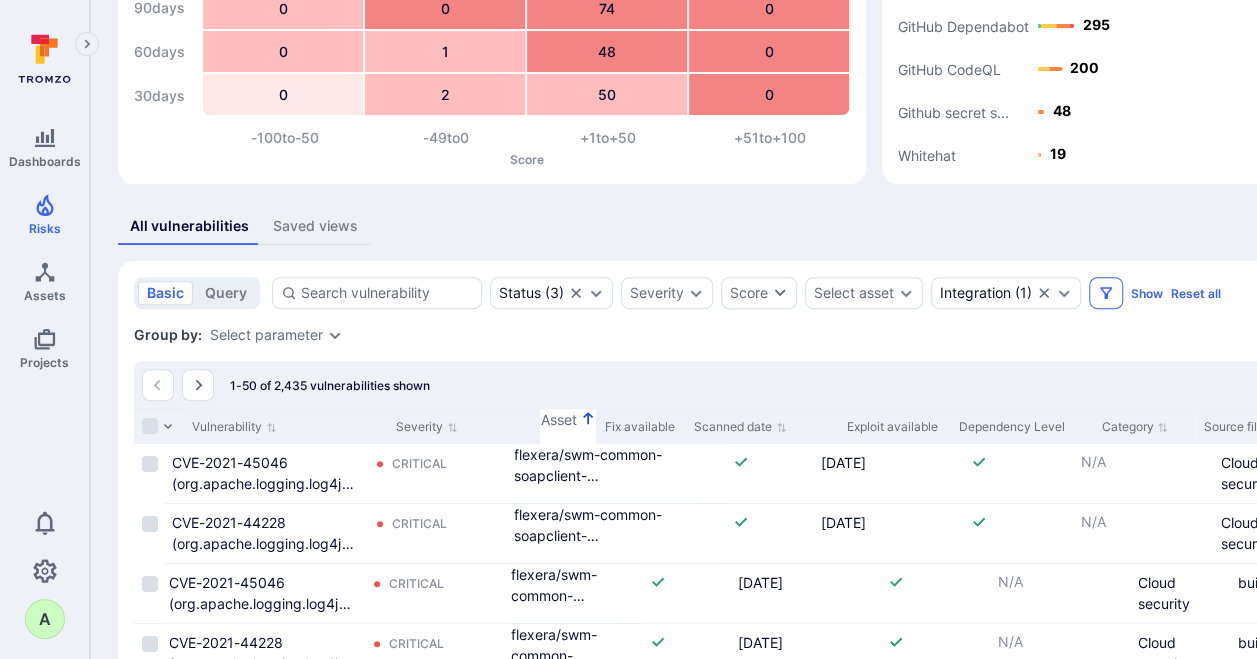 click 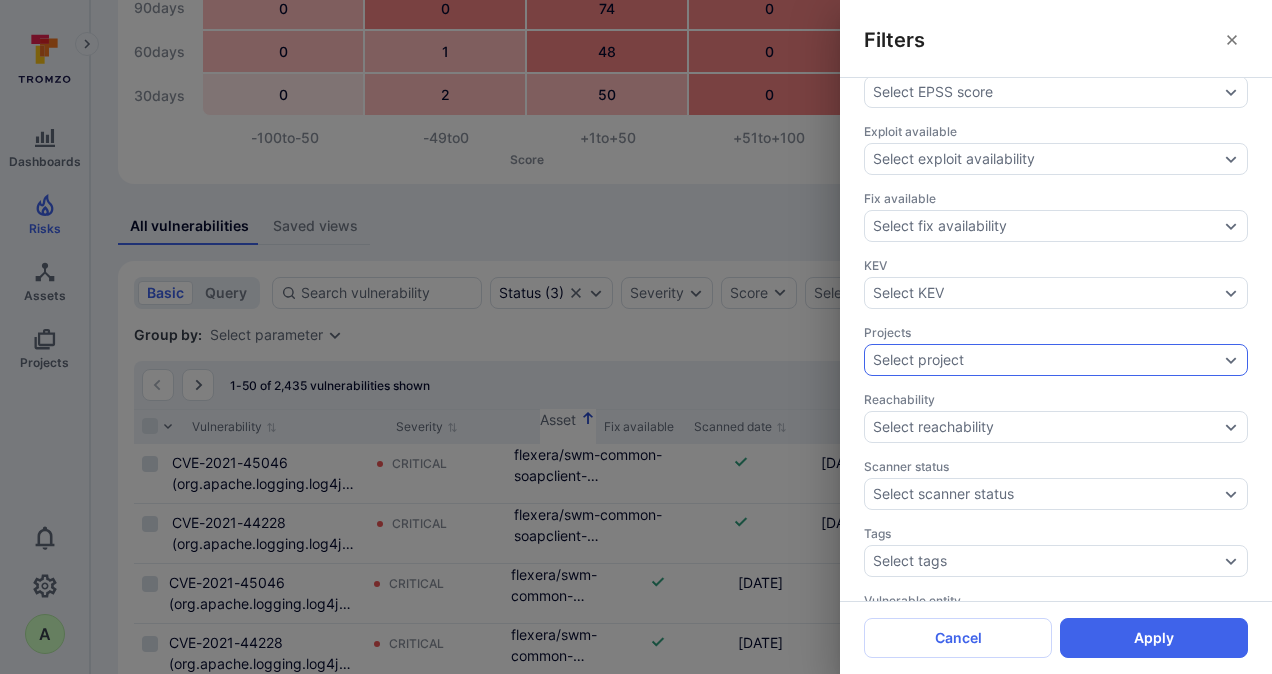 scroll, scrollTop: 600, scrollLeft: 0, axis: vertical 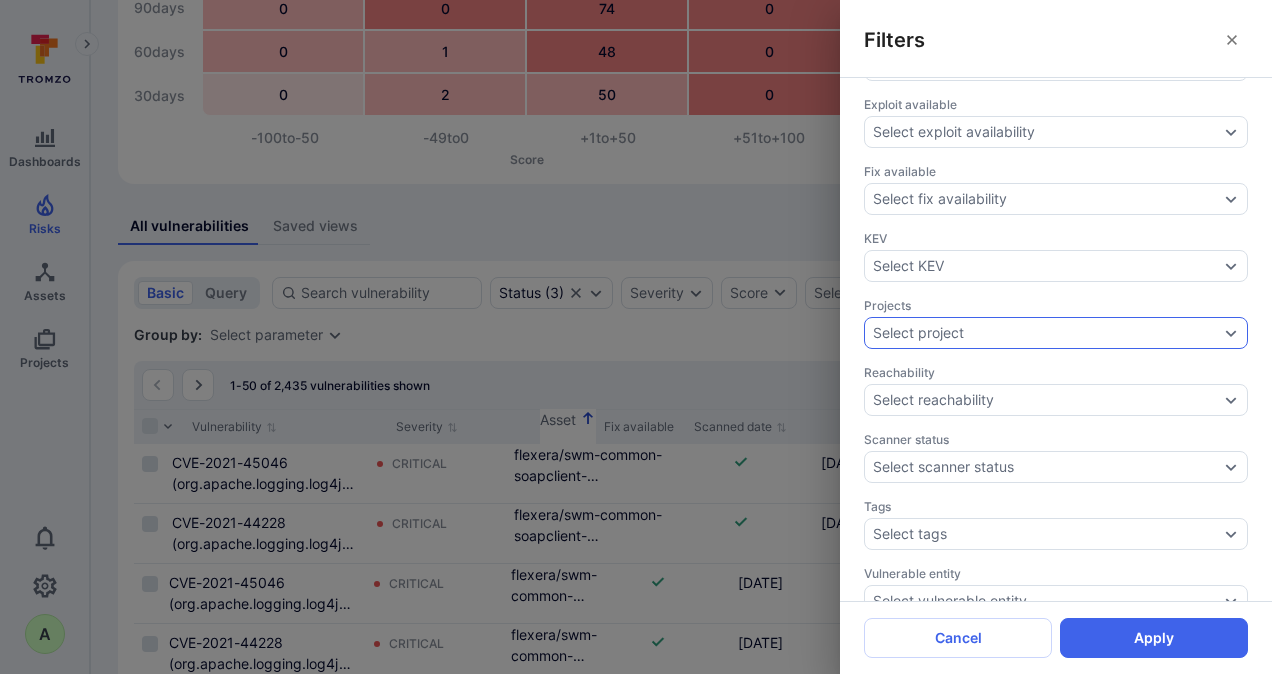 click on "Select project" at bounding box center (1046, 333) 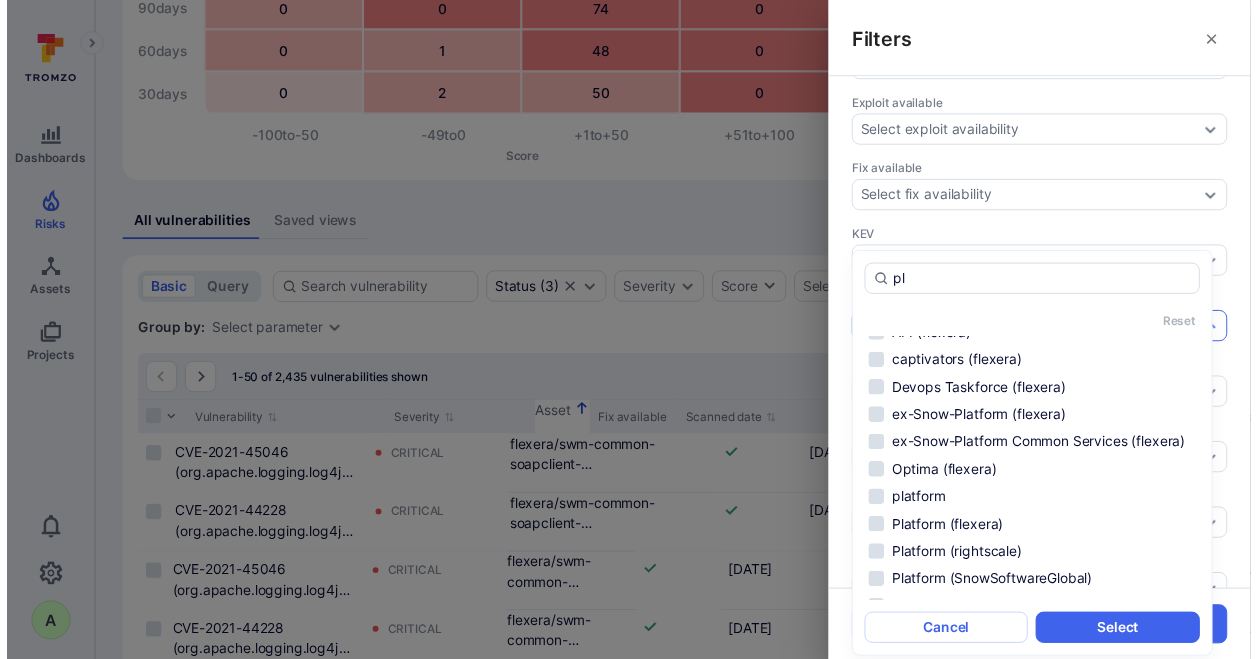 scroll, scrollTop: 0, scrollLeft: 0, axis: both 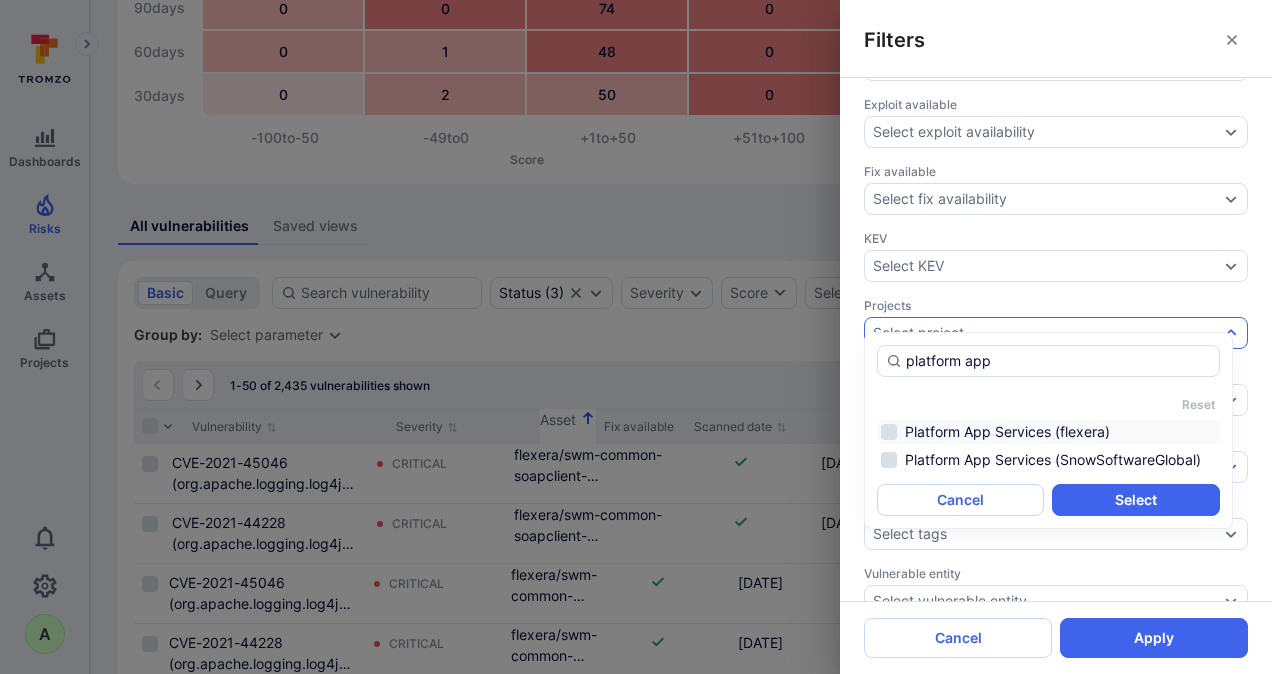 click on "Platform App Services (flexera)" at bounding box center [1048, 432] 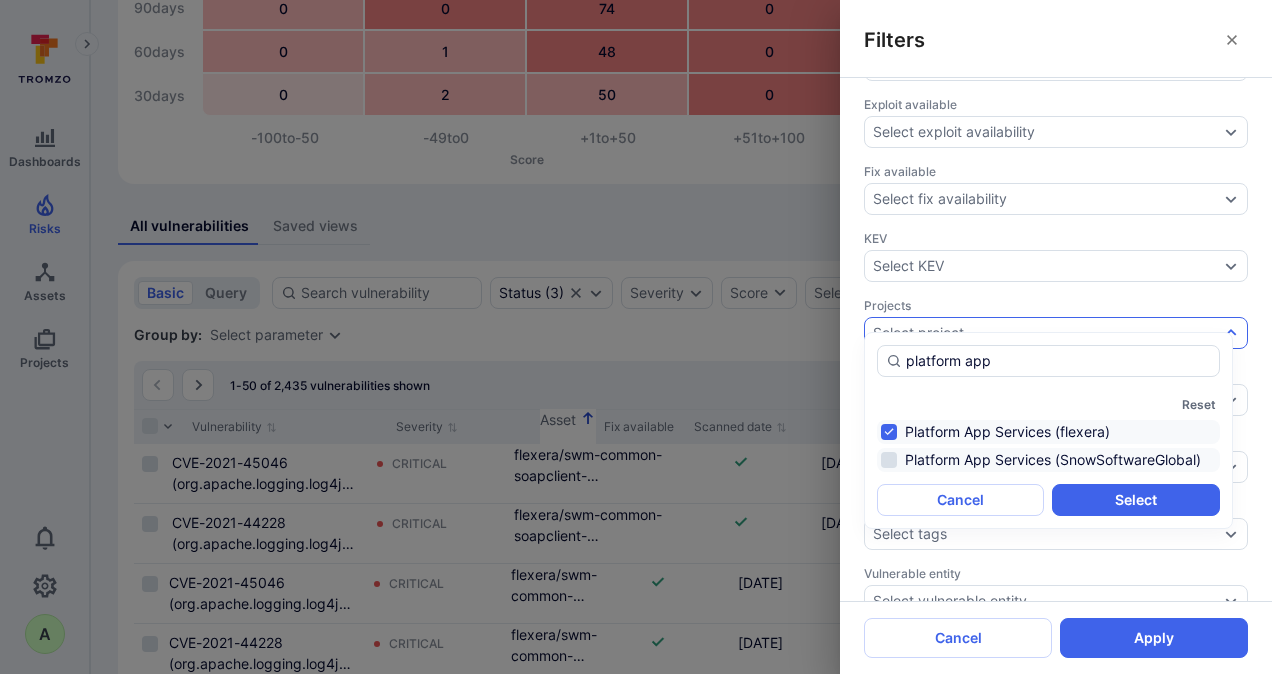 click on "Platform App Services (SnowSoftwareGlobal)" at bounding box center (1048, 460) 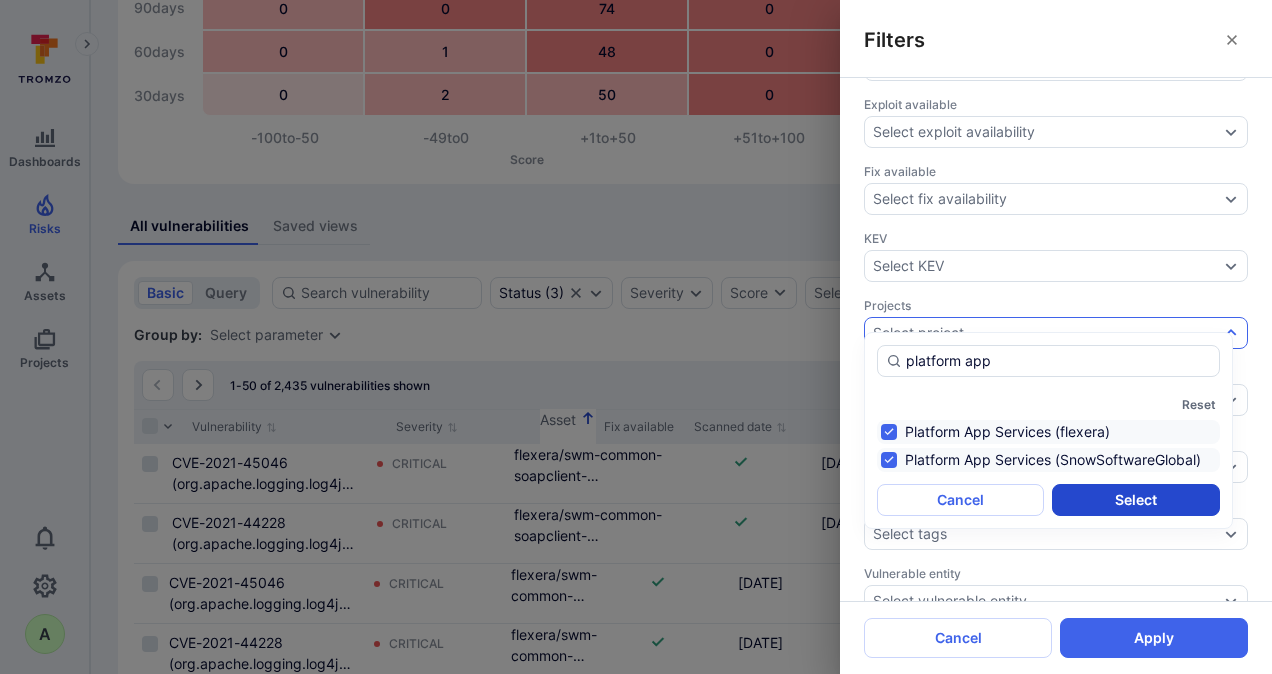 type on "platform app" 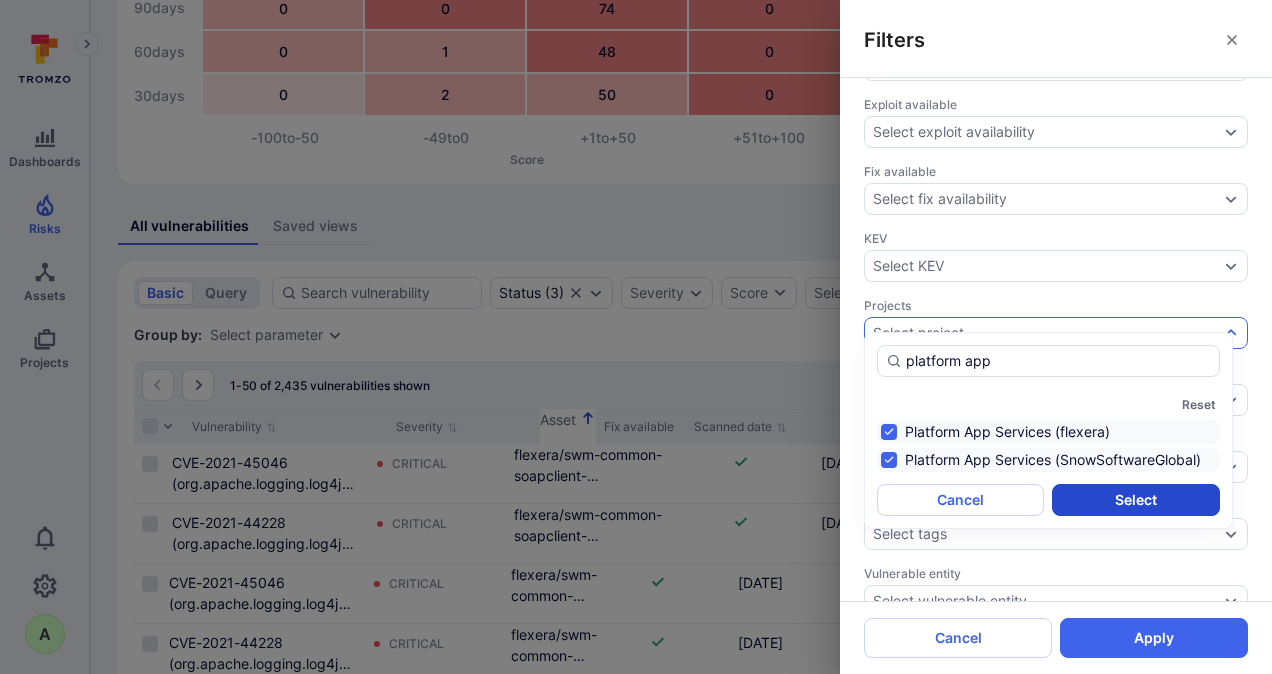 click on "Select" at bounding box center [1135, 500] 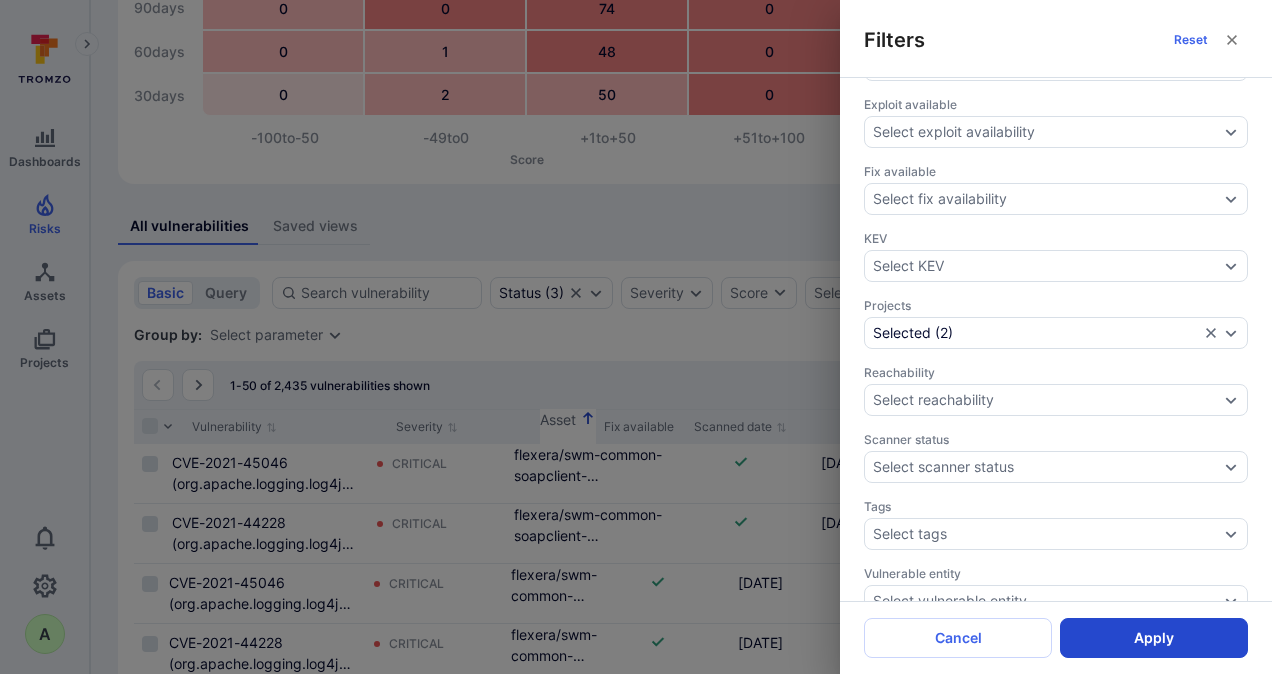 click on "Apply" at bounding box center (1154, 638) 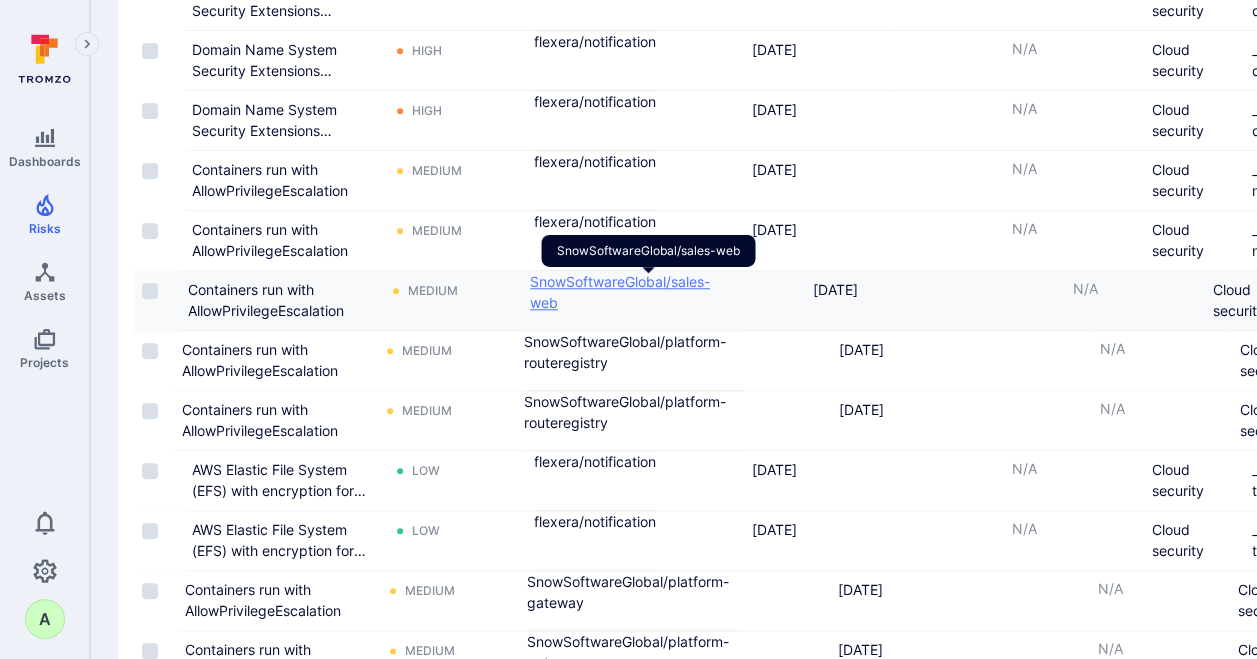 scroll, scrollTop: 900, scrollLeft: 0, axis: vertical 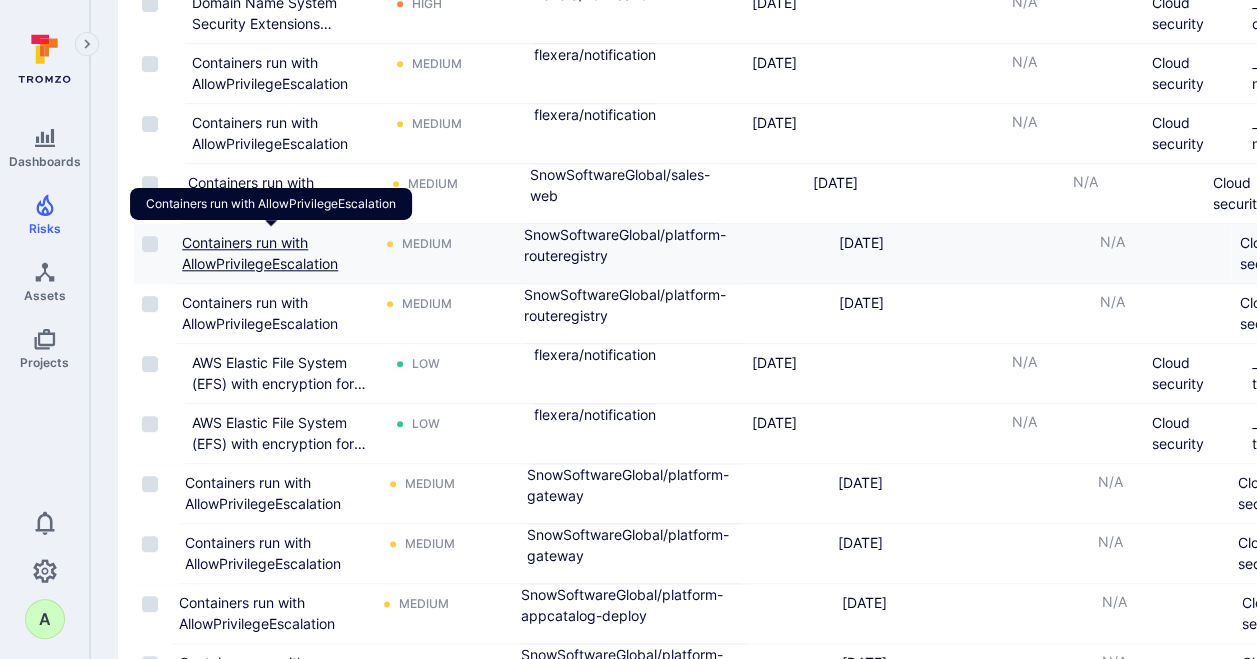 click on "Containers run with AllowPrivilegeEscalation" at bounding box center [260, 253] 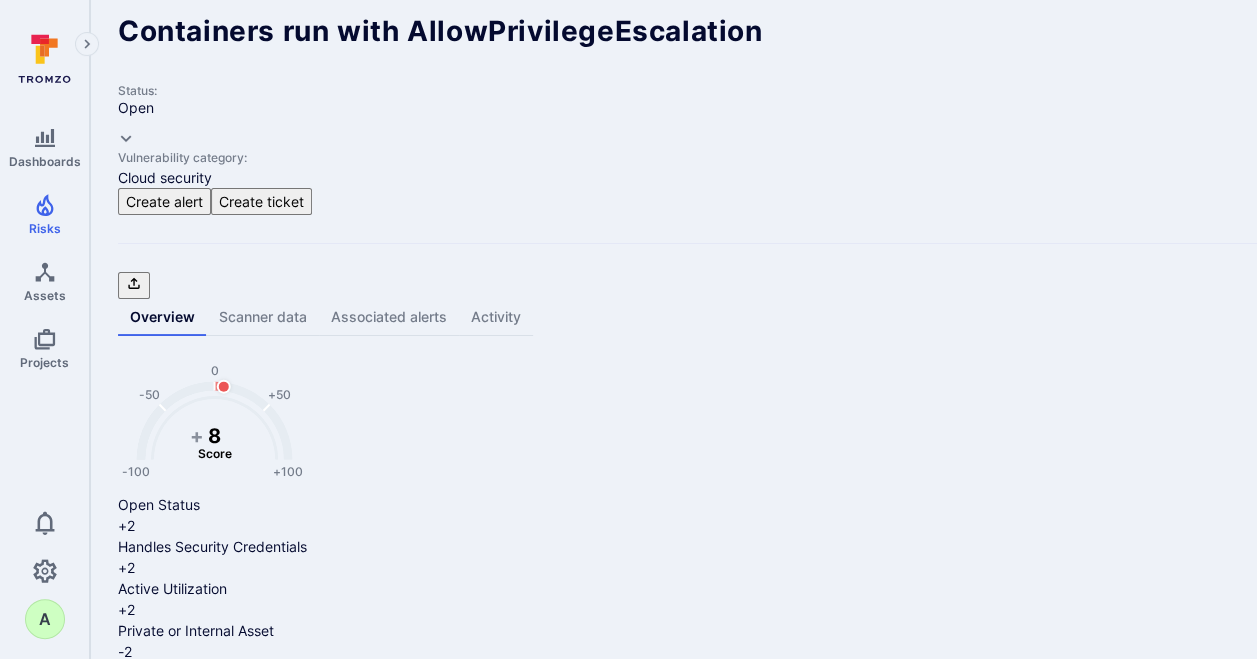scroll, scrollTop: 0, scrollLeft: 0, axis: both 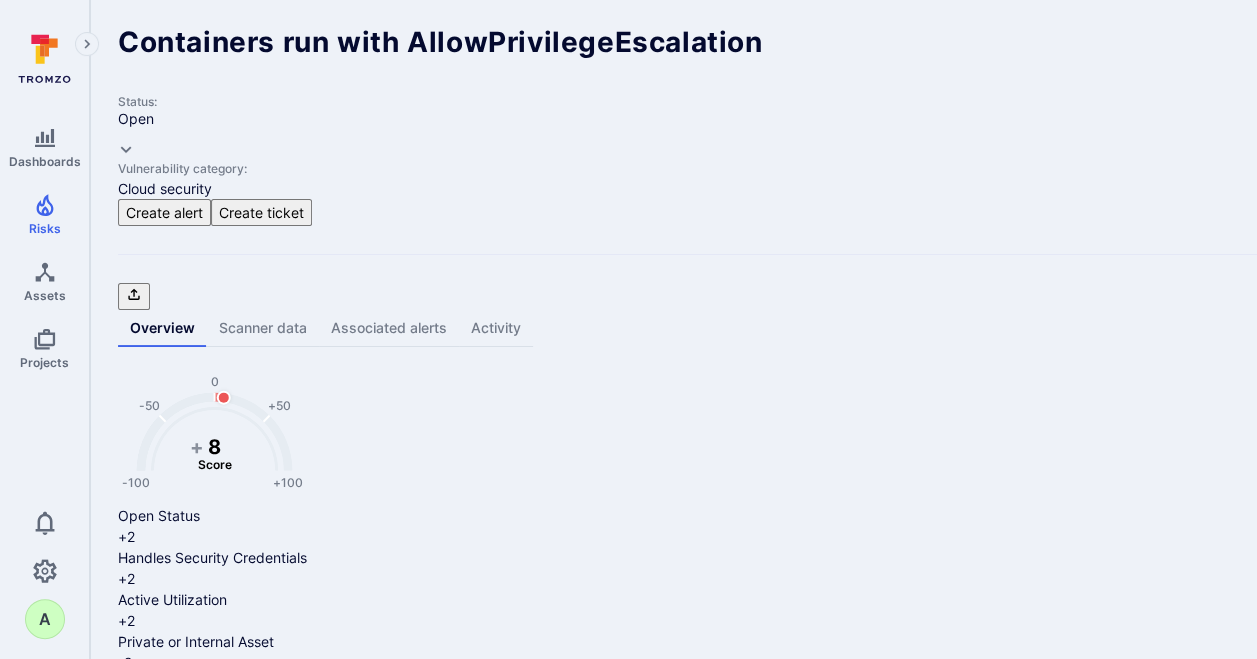 click 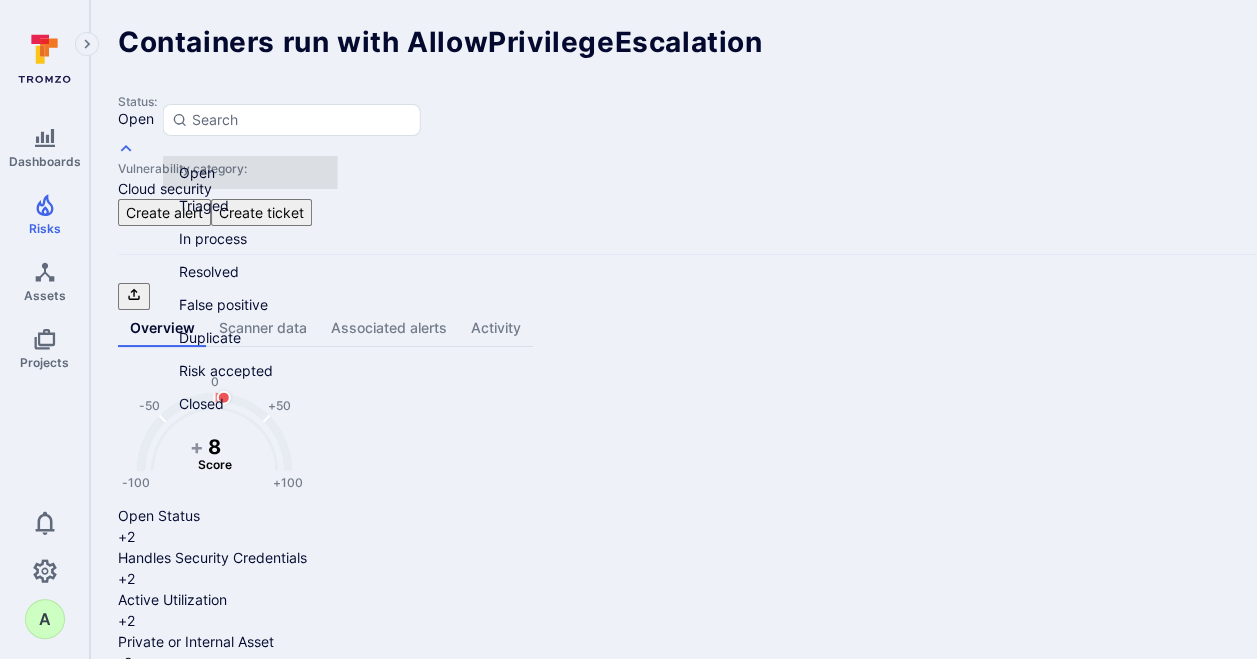 scroll, scrollTop: 16, scrollLeft: 0, axis: vertical 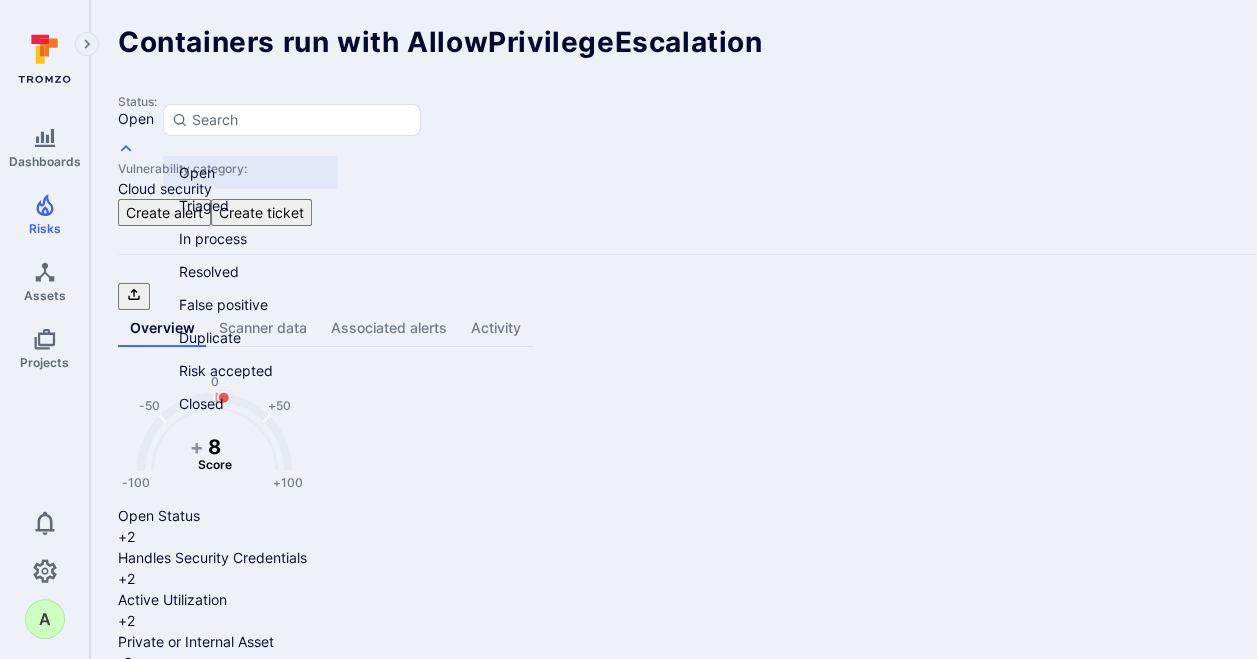 click on "False positive" at bounding box center [223, 304] 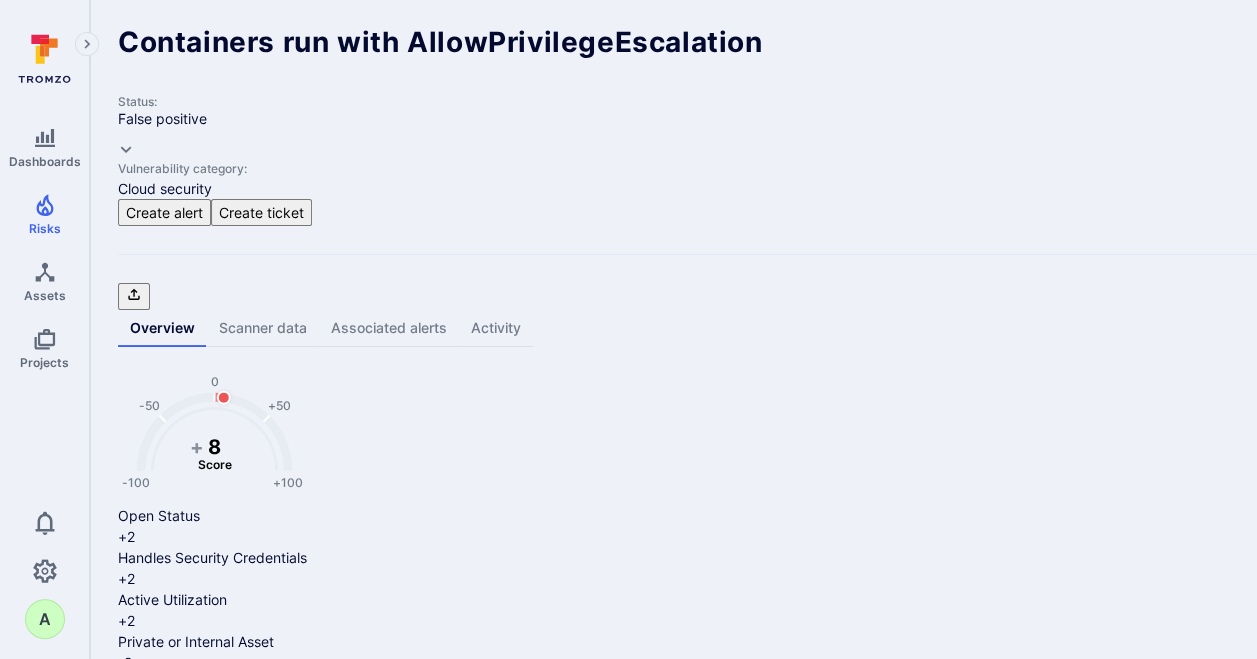 click on "False positive" at bounding box center [765, 134] 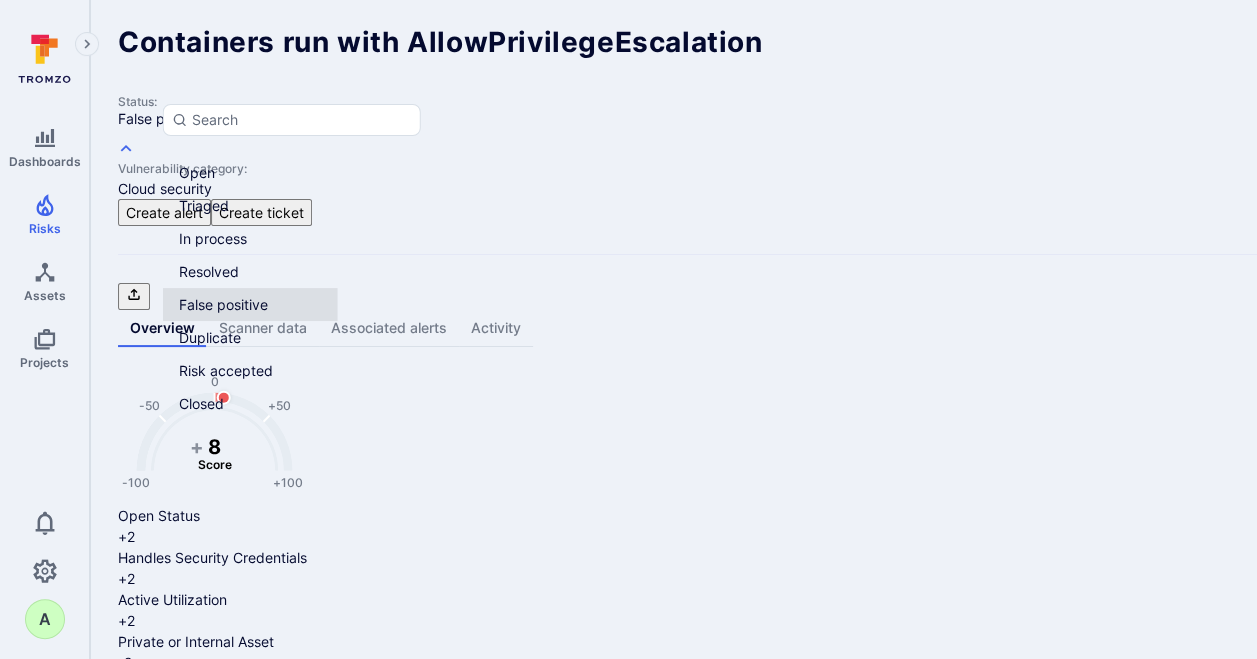 scroll, scrollTop: 16, scrollLeft: 0, axis: vertical 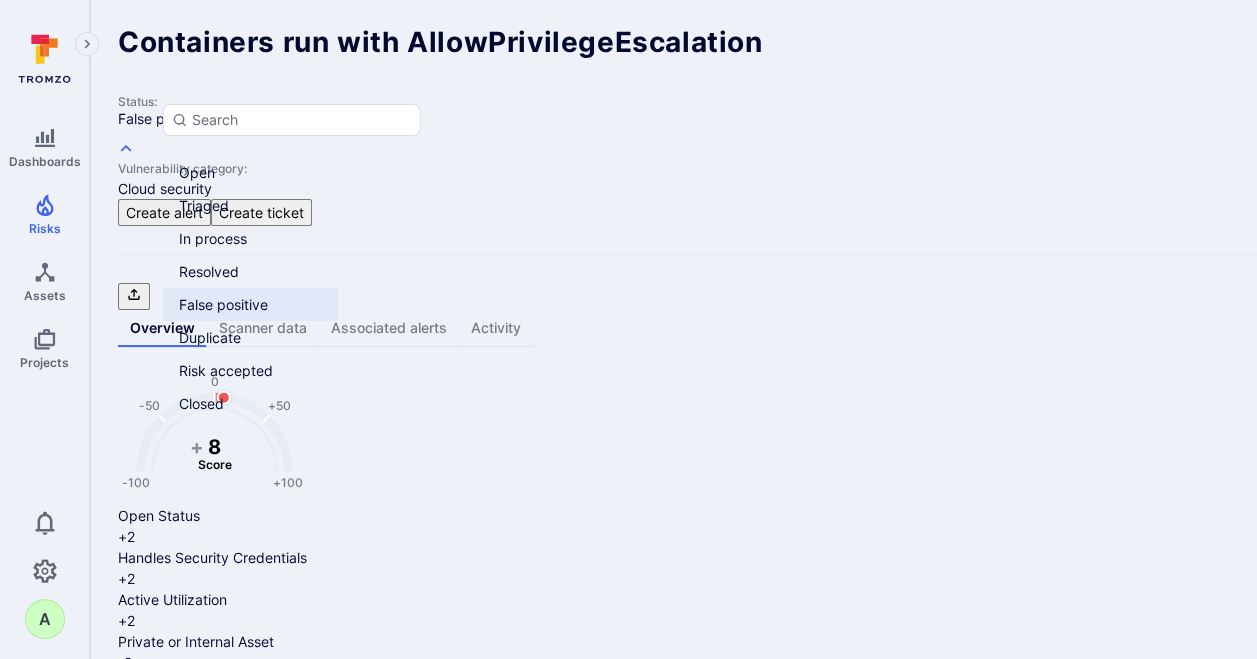 click on "Open" at bounding box center [197, 172] 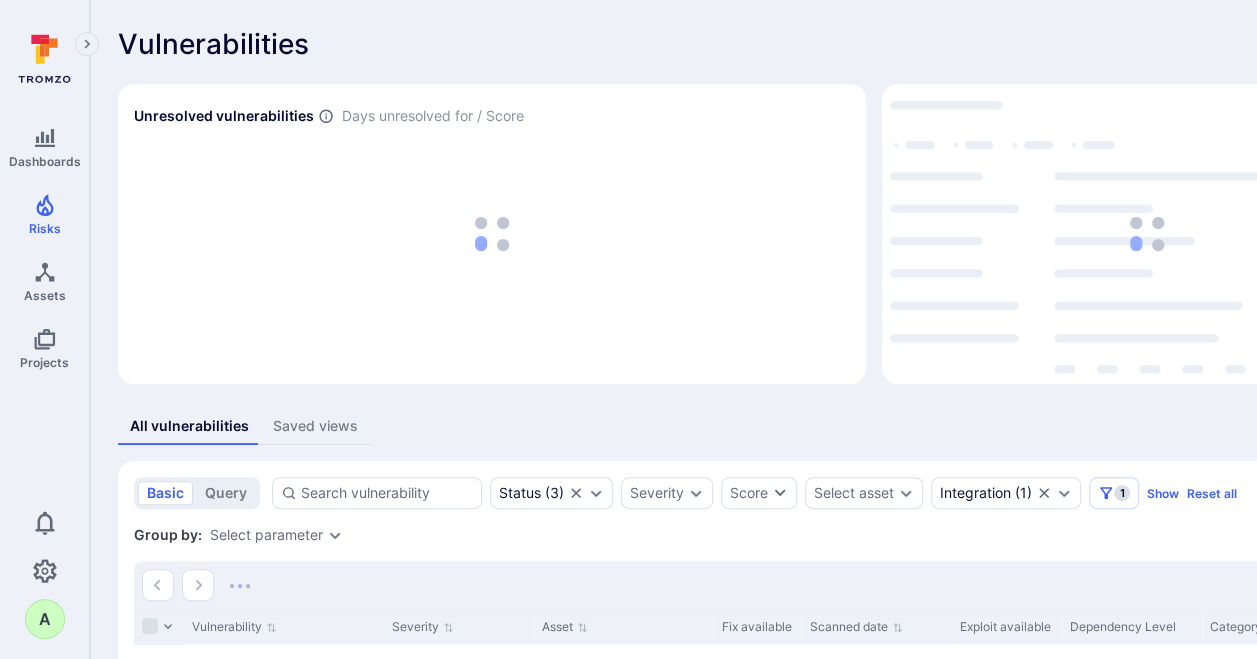 scroll, scrollTop: 334, scrollLeft: 0, axis: vertical 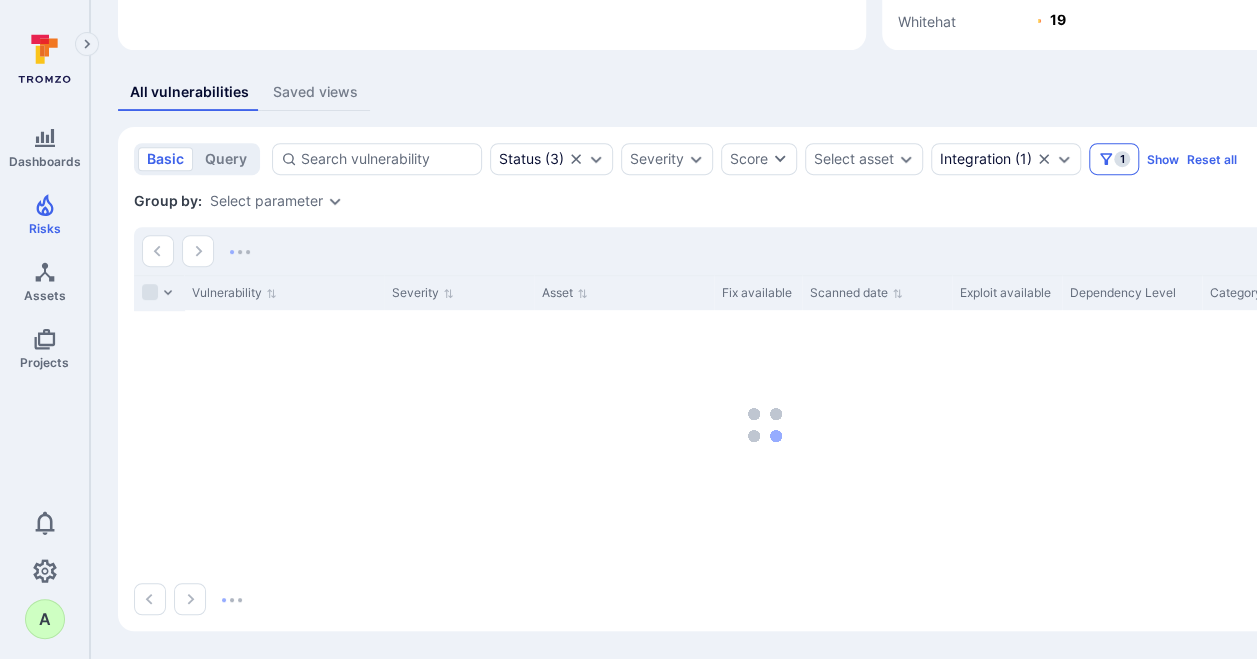 click 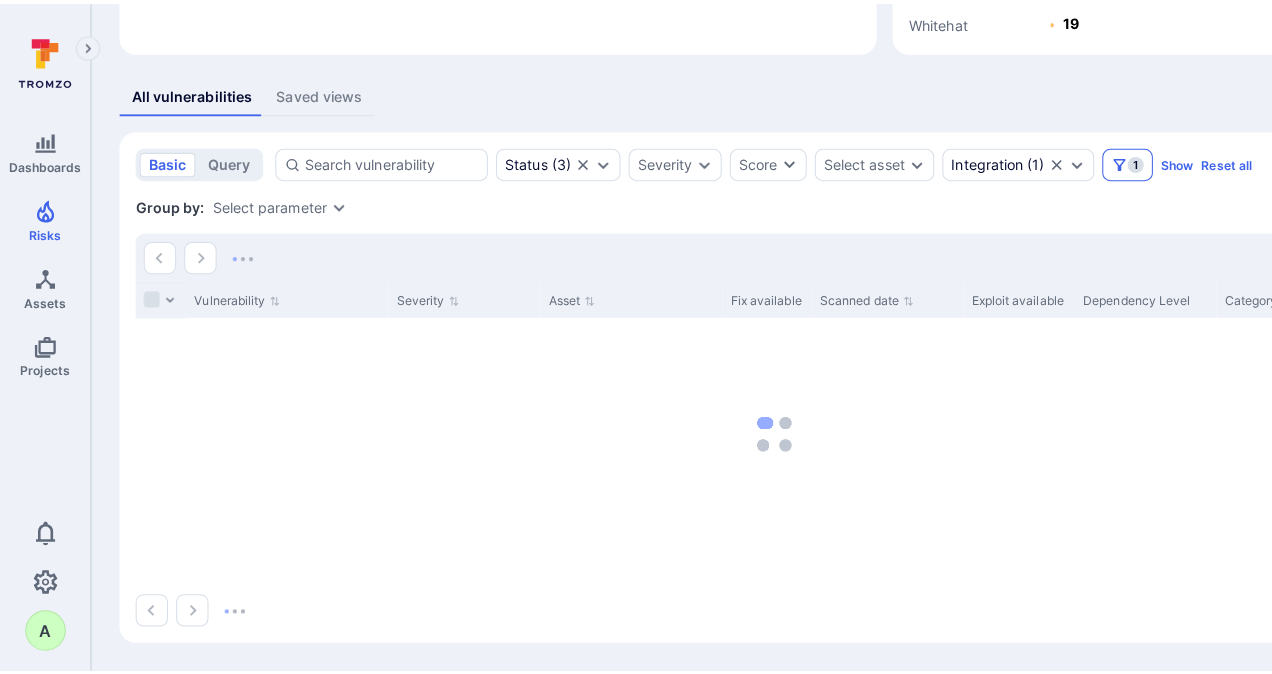 scroll, scrollTop: 318, scrollLeft: 0, axis: vertical 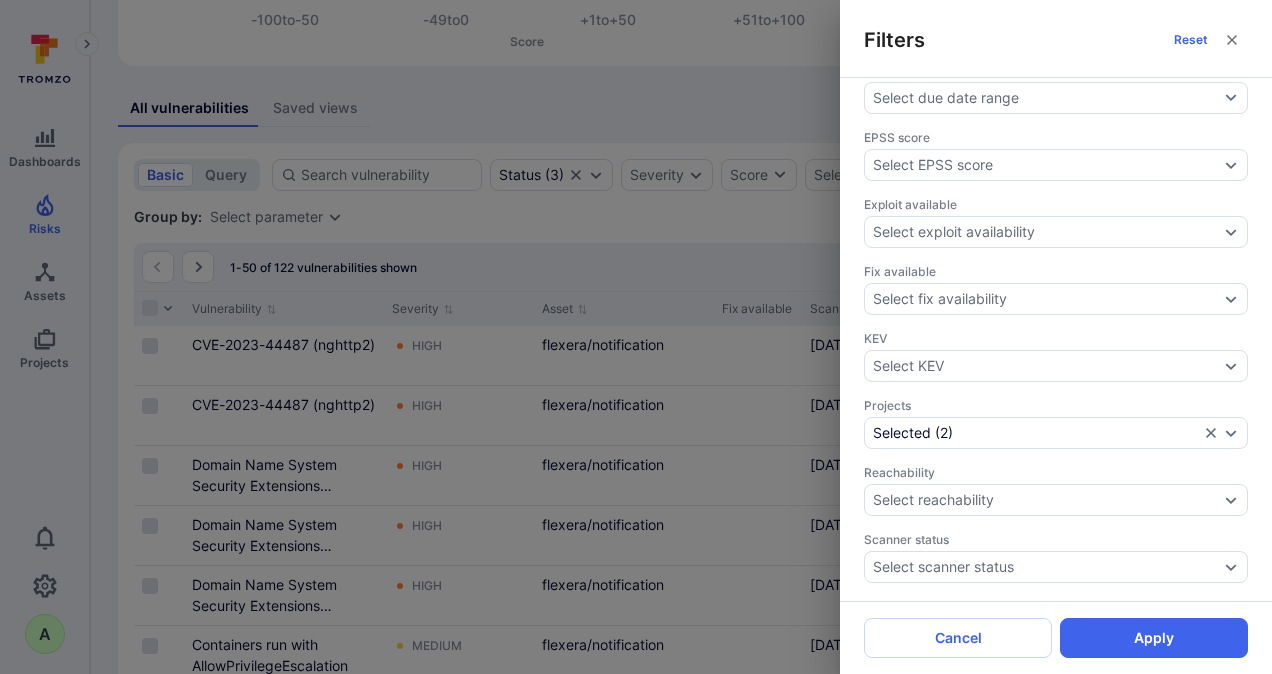 click on "Filters Reset Assignee Select assignee Asset context Select asset context Asset tags Select asset tags Asset type Select asset type CVE Select CVE CWE Select CWE Dependency levels Select dependency levels Due date Select due date range EPSS score Select EPSS score Exploit available Select exploit availability Fix available Select fix availability KEV Select KEV Projects Selected  ( 2 ) Reachability Select reachability Scanner status Select scanner status Tags Select tags Vulnerable entity Select vulnerable entity Overdue Select overdue Cancel Apply" at bounding box center (636, 337) 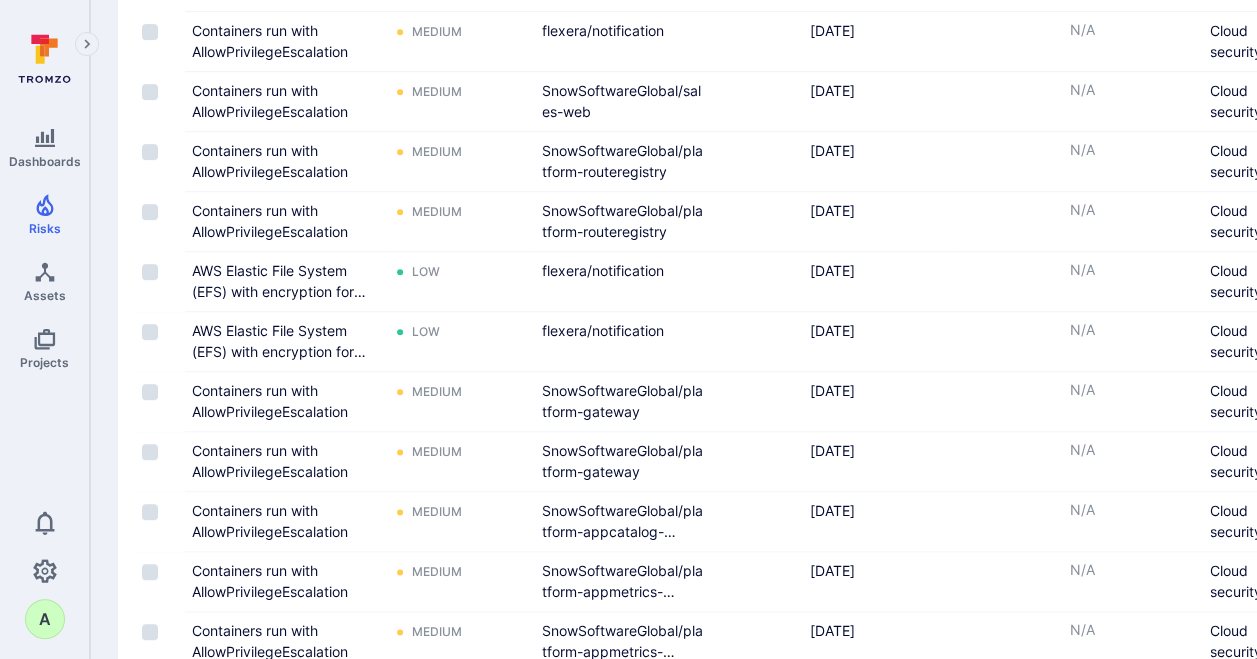 scroll, scrollTop: 1018, scrollLeft: 0, axis: vertical 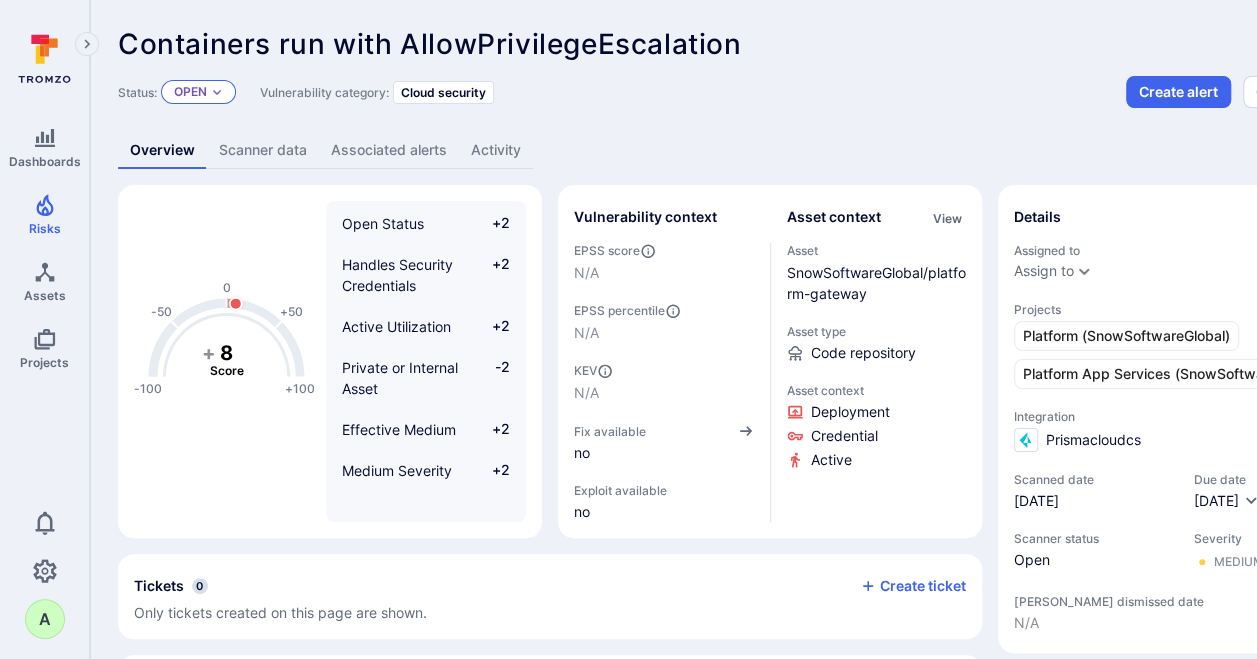 click 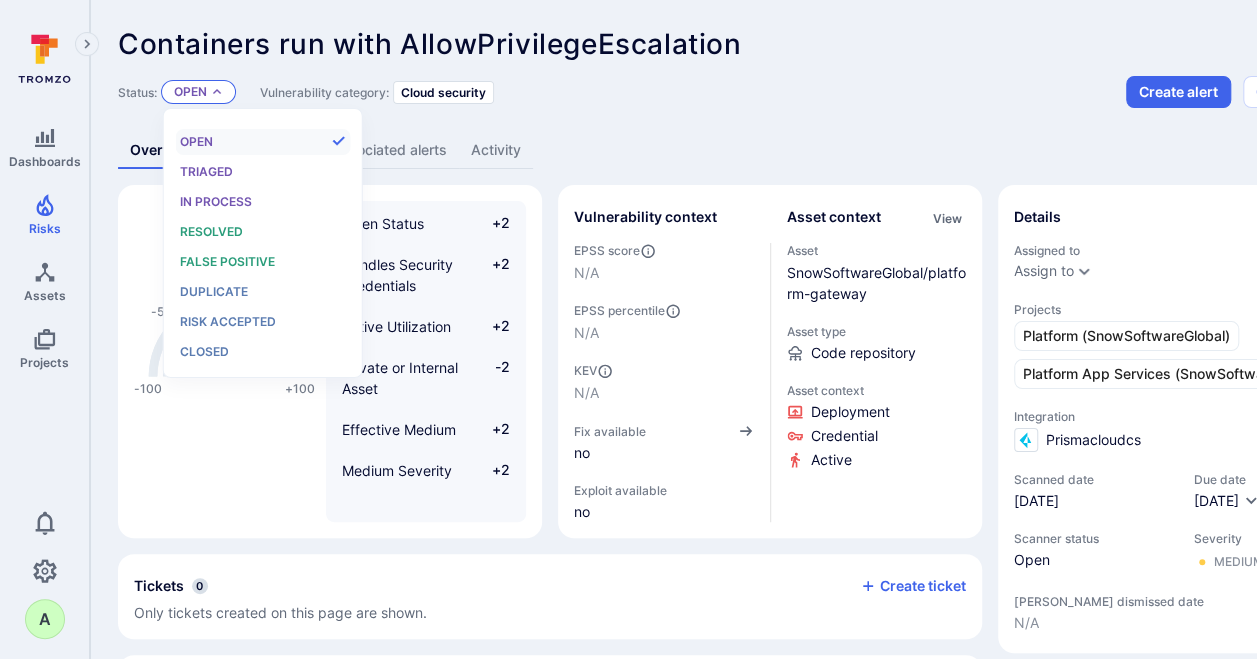 scroll, scrollTop: 16, scrollLeft: 0, axis: vertical 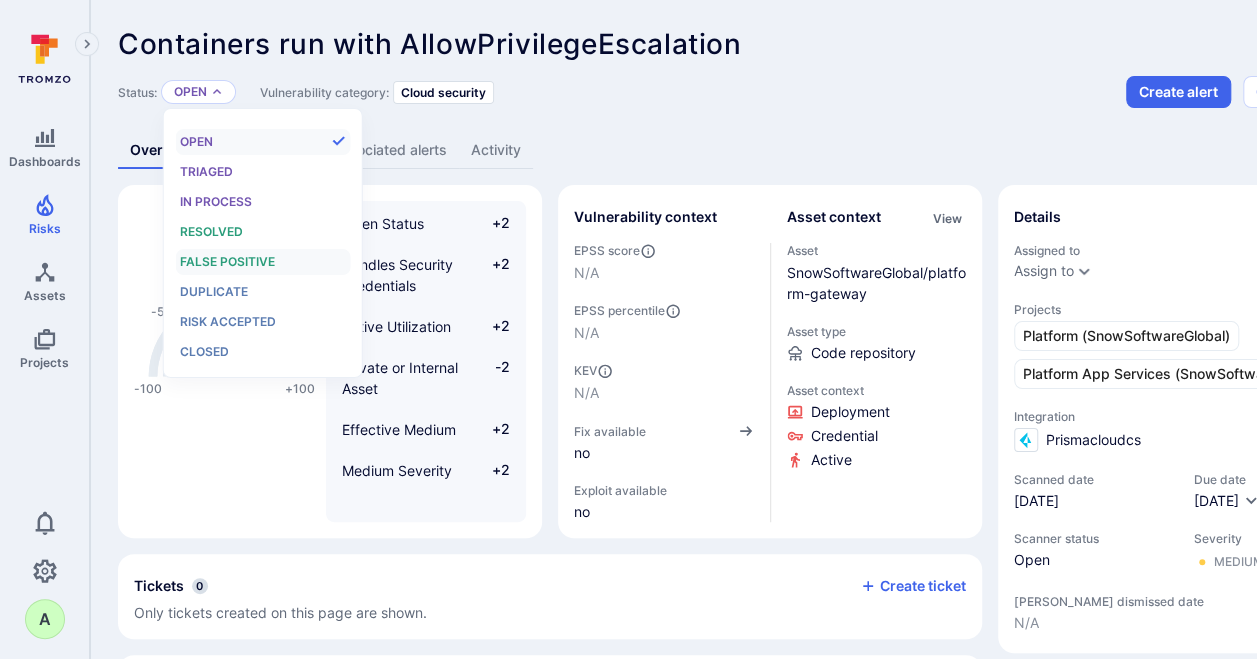 click on "False positive" at bounding box center [262, 262] 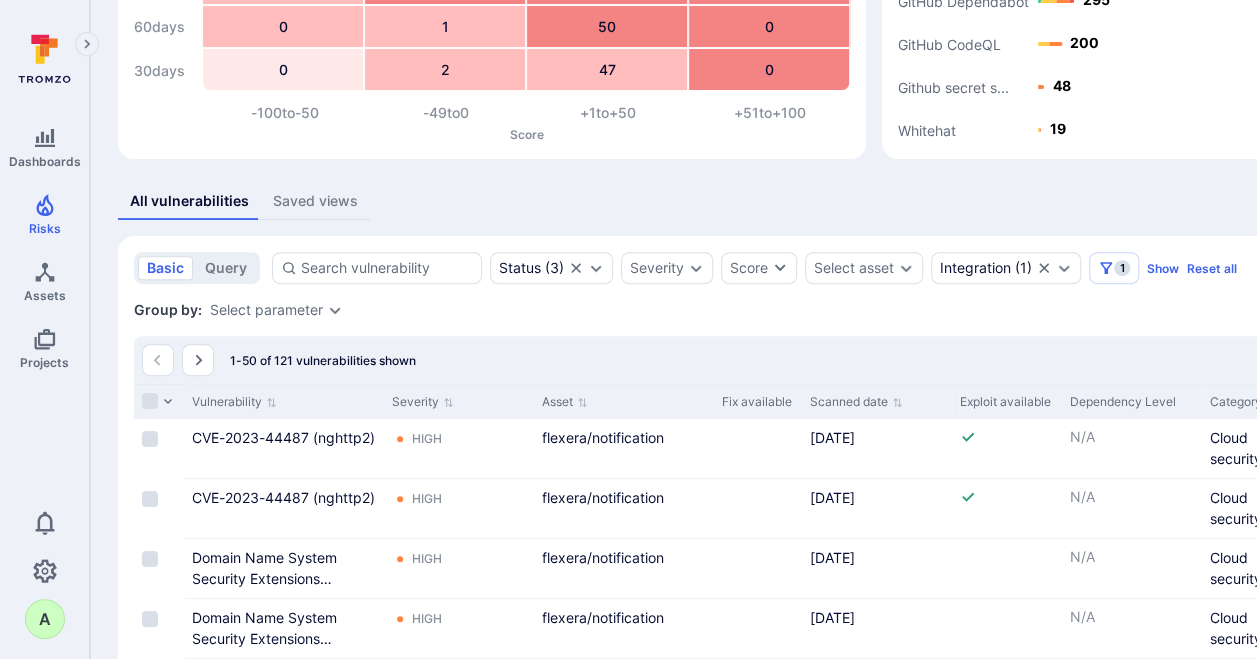 scroll, scrollTop: 0, scrollLeft: 0, axis: both 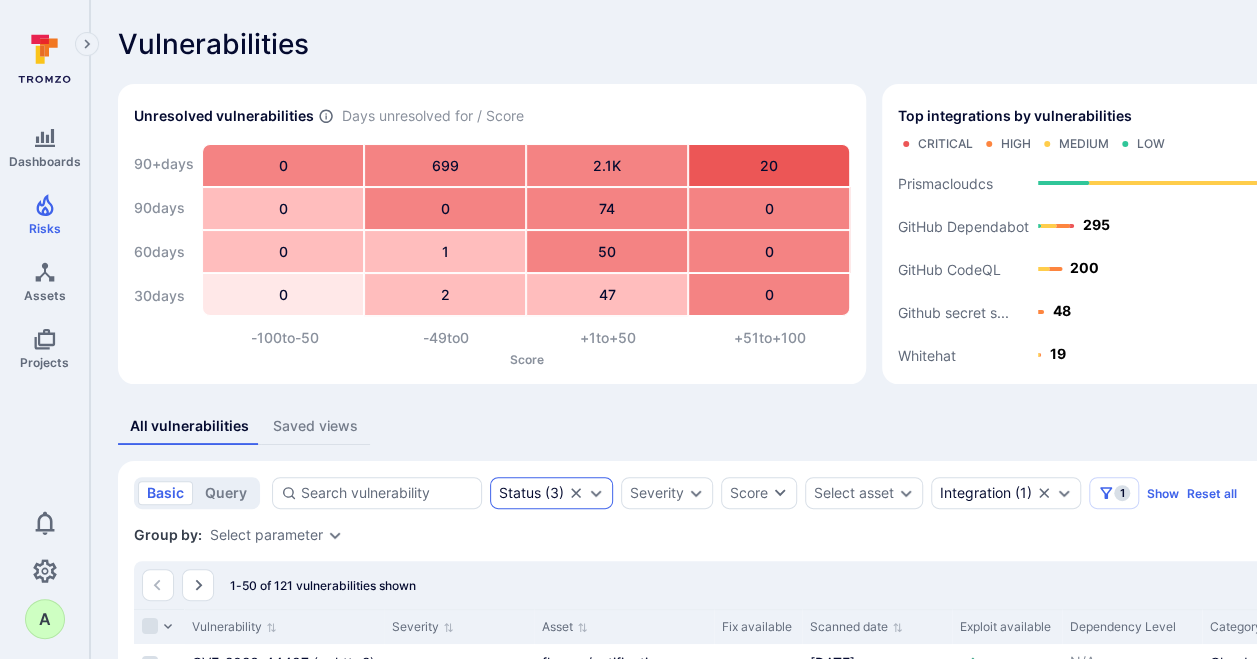 click 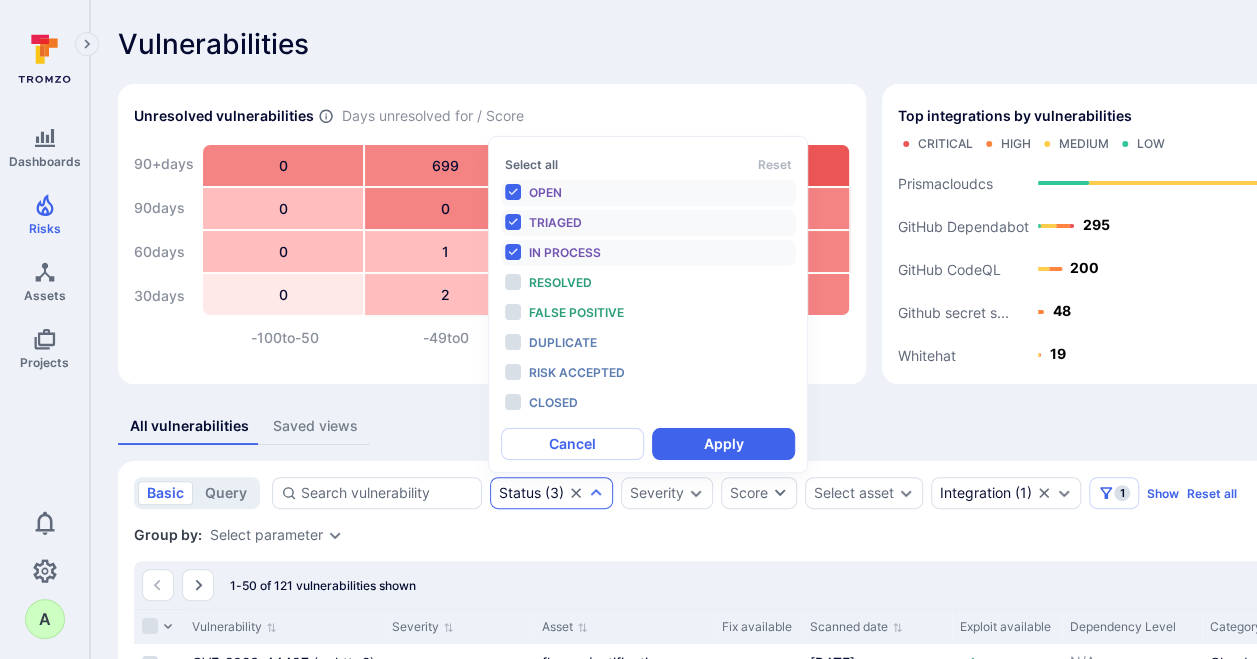scroll, scrollTop: 16, scrollLeft: 0, axis: vertical 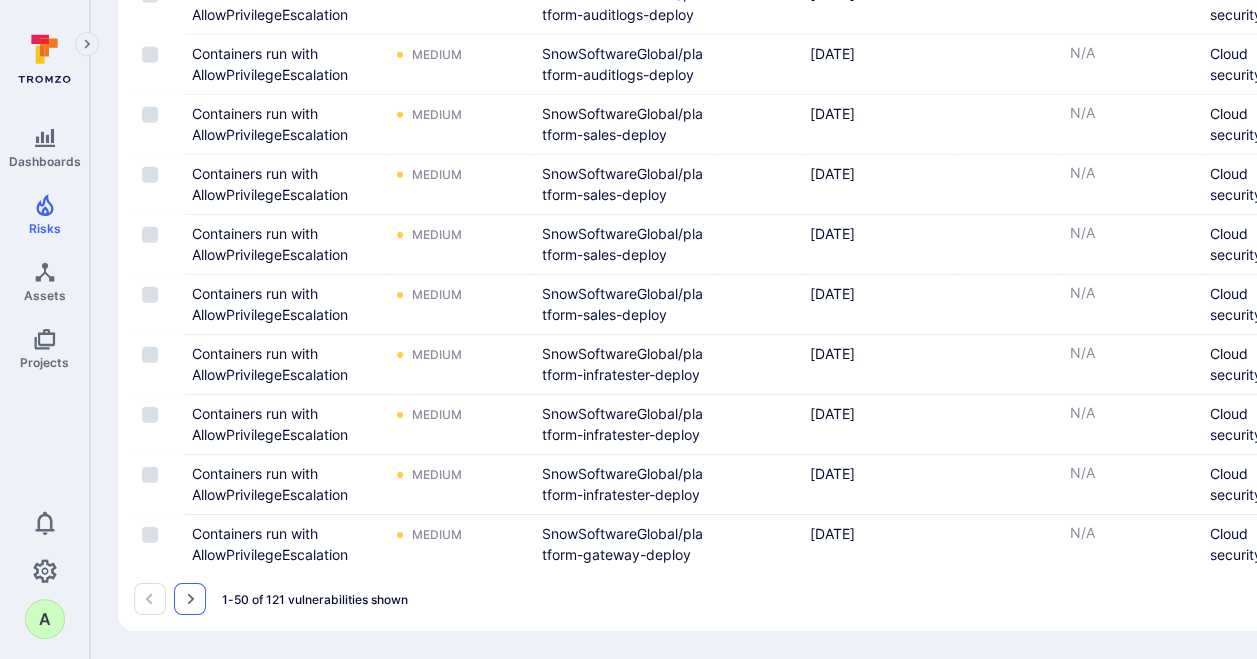 click 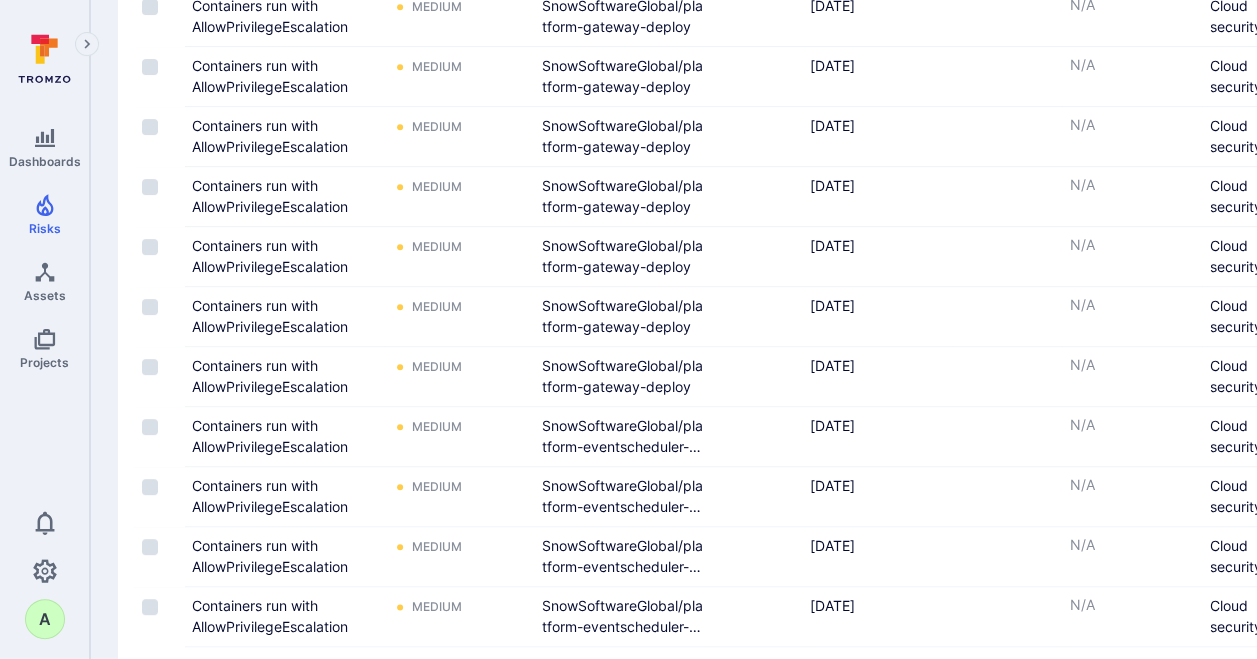 scroll, scrollTop: 478, scrollLeft: 0, axis: vertical 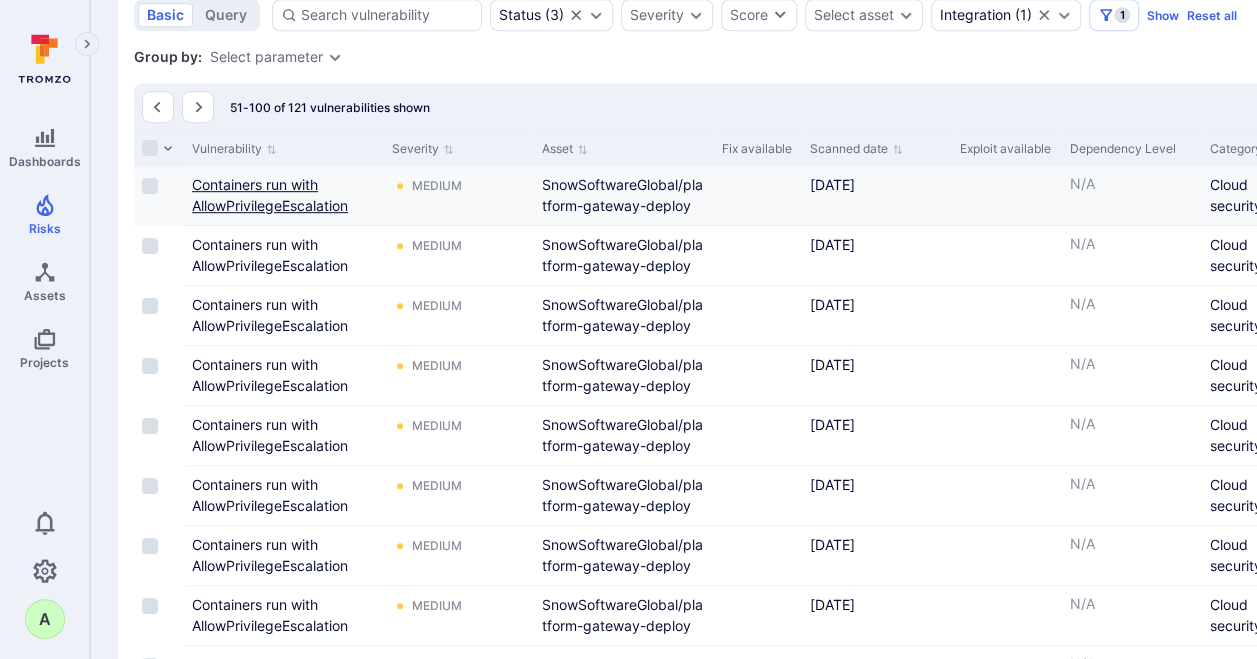 click on "Containers run with AllowPrivilegeEscalation" at bounding box center [270, 195] 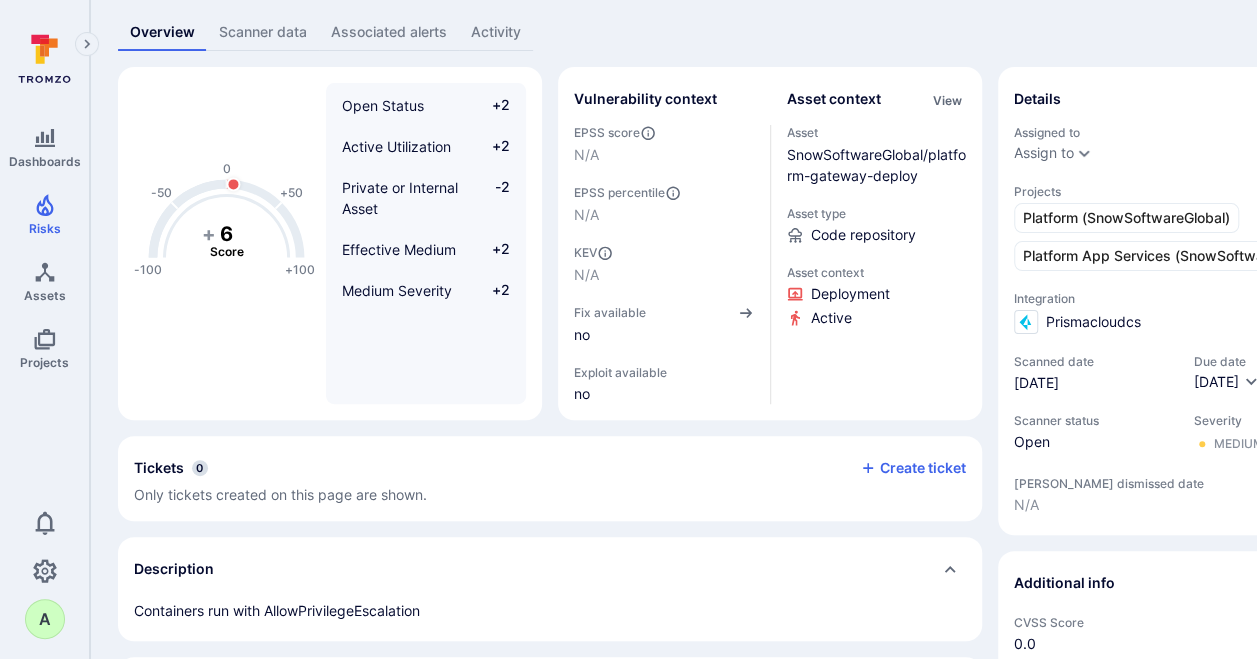 scroll, scrollTop: 0, scrollLeft: 0, axis: both 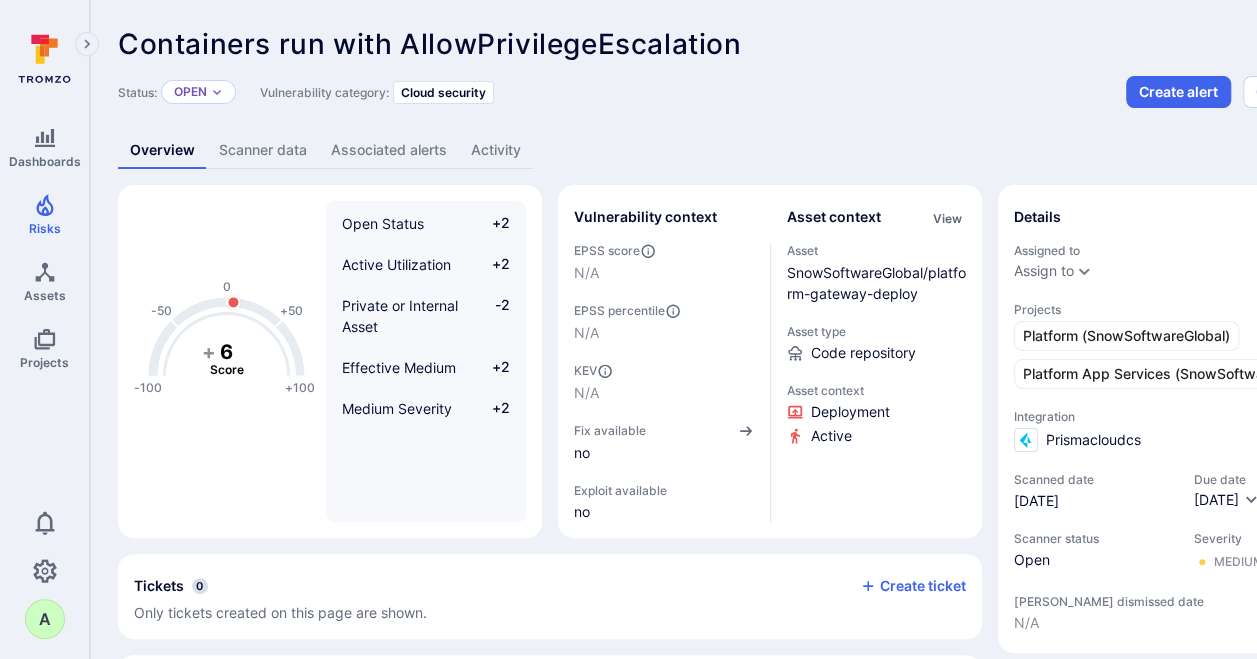 click on "Scanner data" at bounding box center (263, 150) 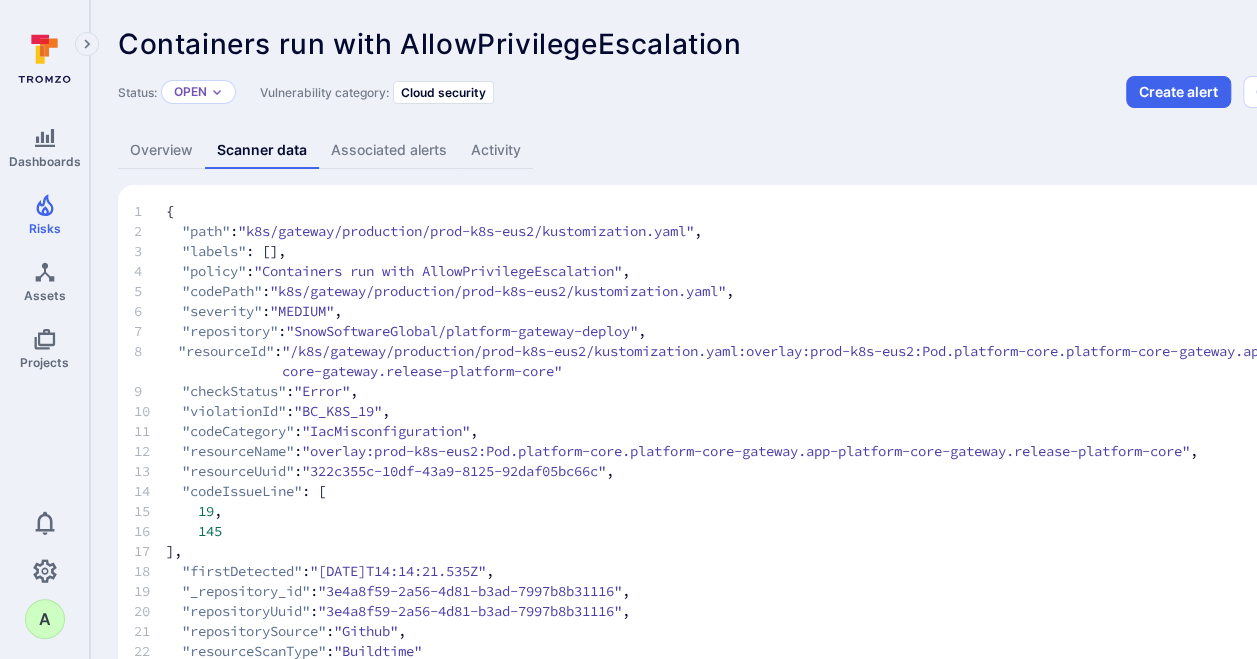 scroll, scrollTop: 66, scrollLeft: 0, axis: vertical 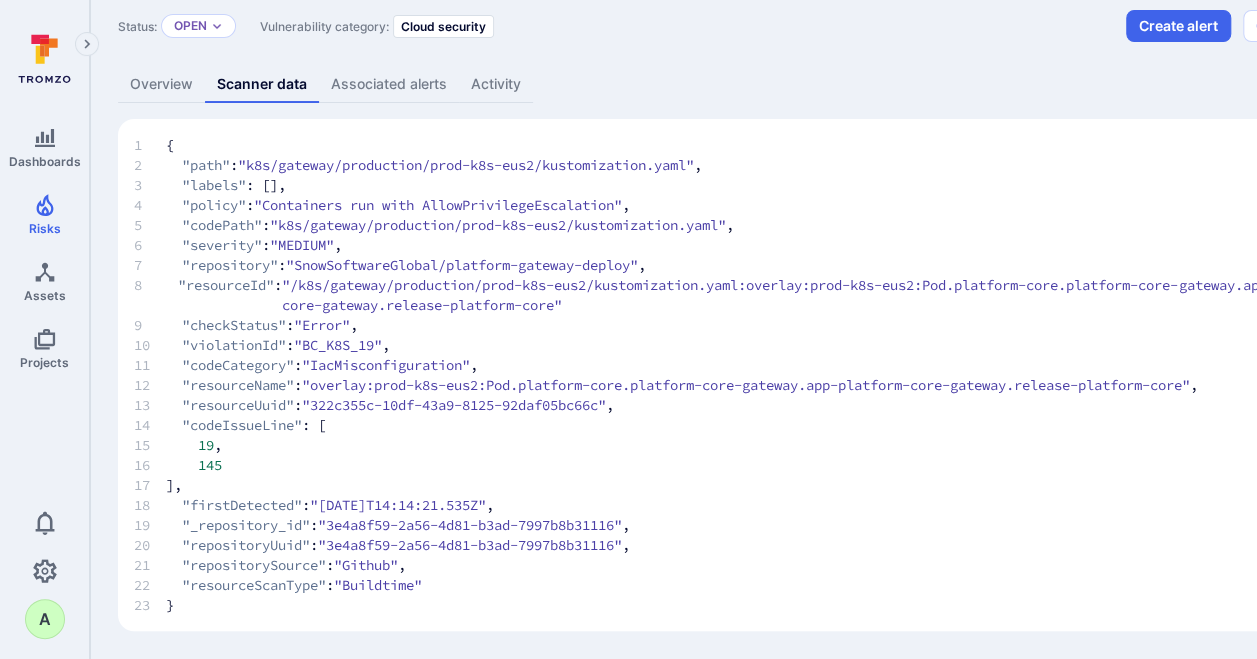 click on "Associated alerts" at bounding box center (389, 84) 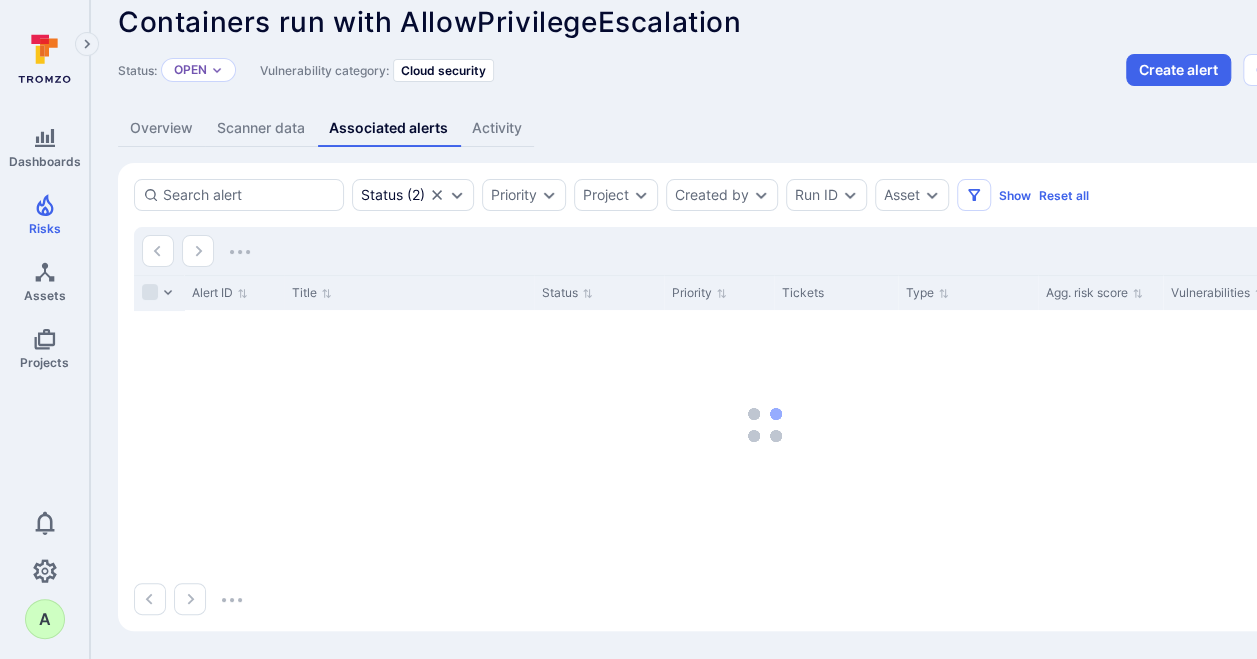 scroll, scrollTop: 22, scrollLeft: 0, axis: vertical 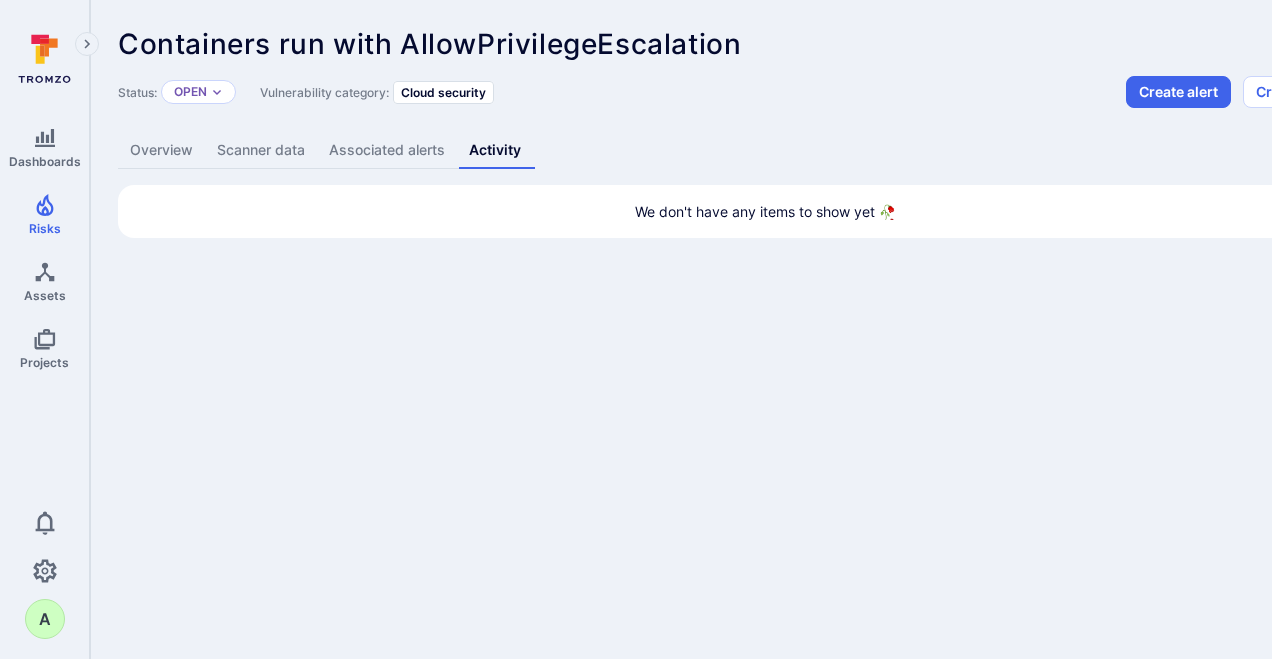 click on "Overview" at bounding box center (161, 150) 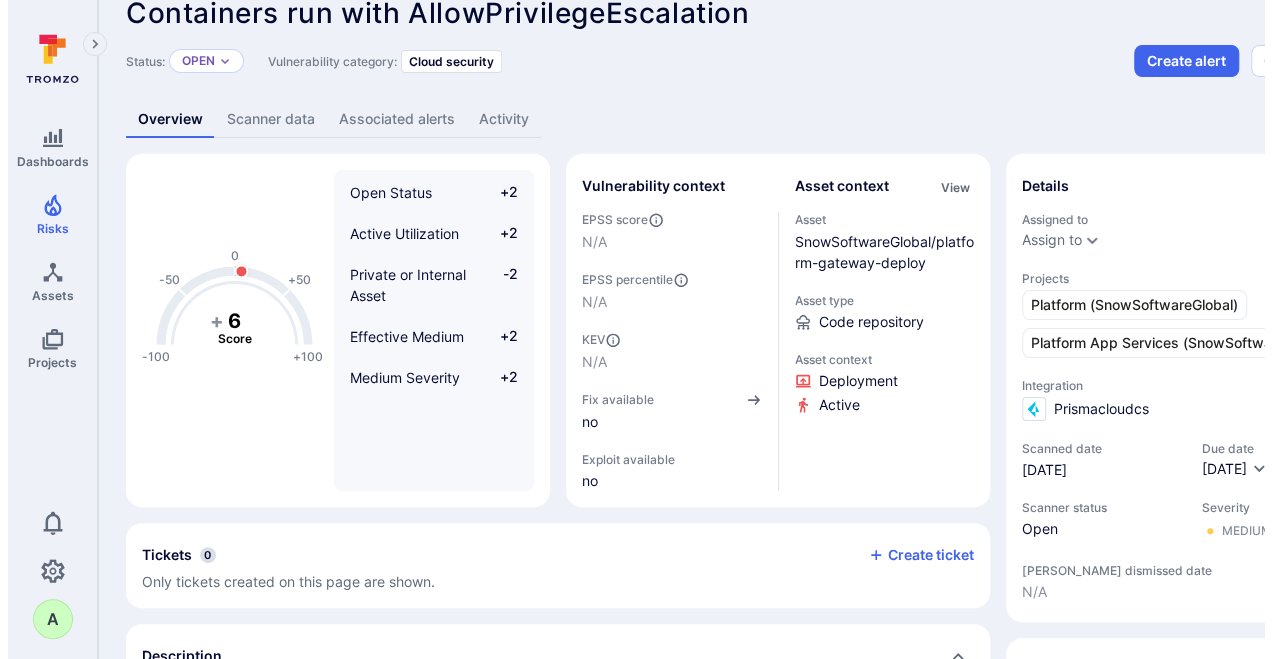 scroll, scrollTop: 0, scrollLeft: 0, axis: both 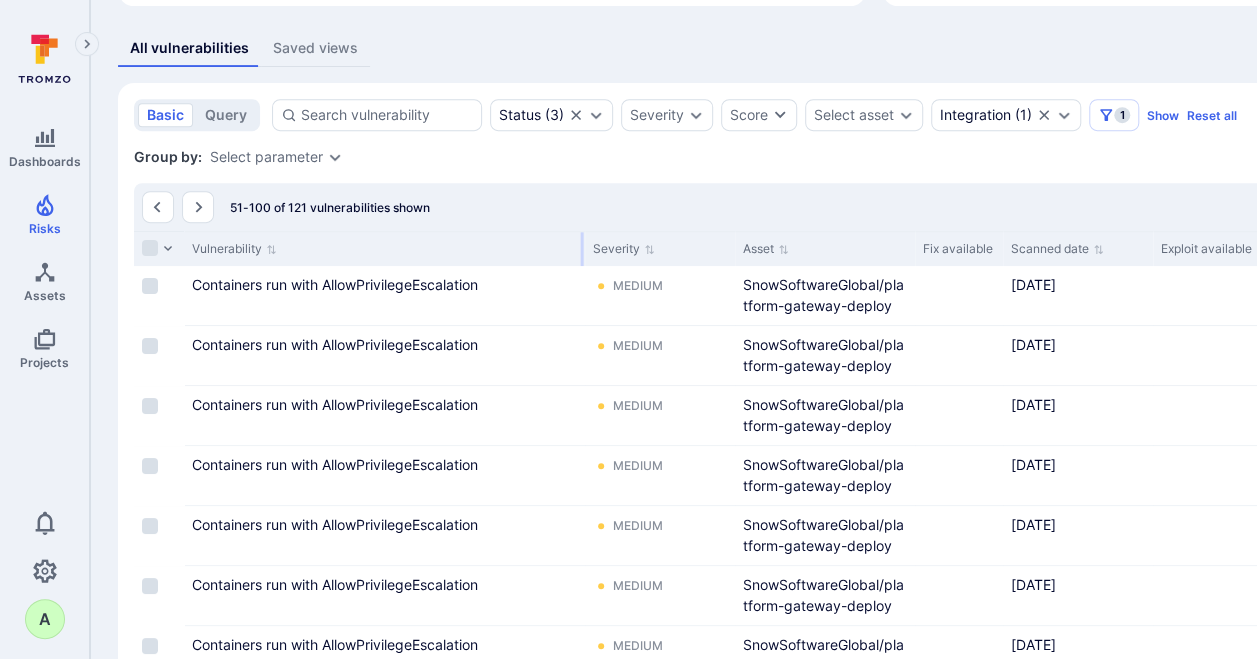 drag, startPoint x: 381, startPoint y: 247, endPoint x: 582, endPoint y: 252, distance: 201.06218 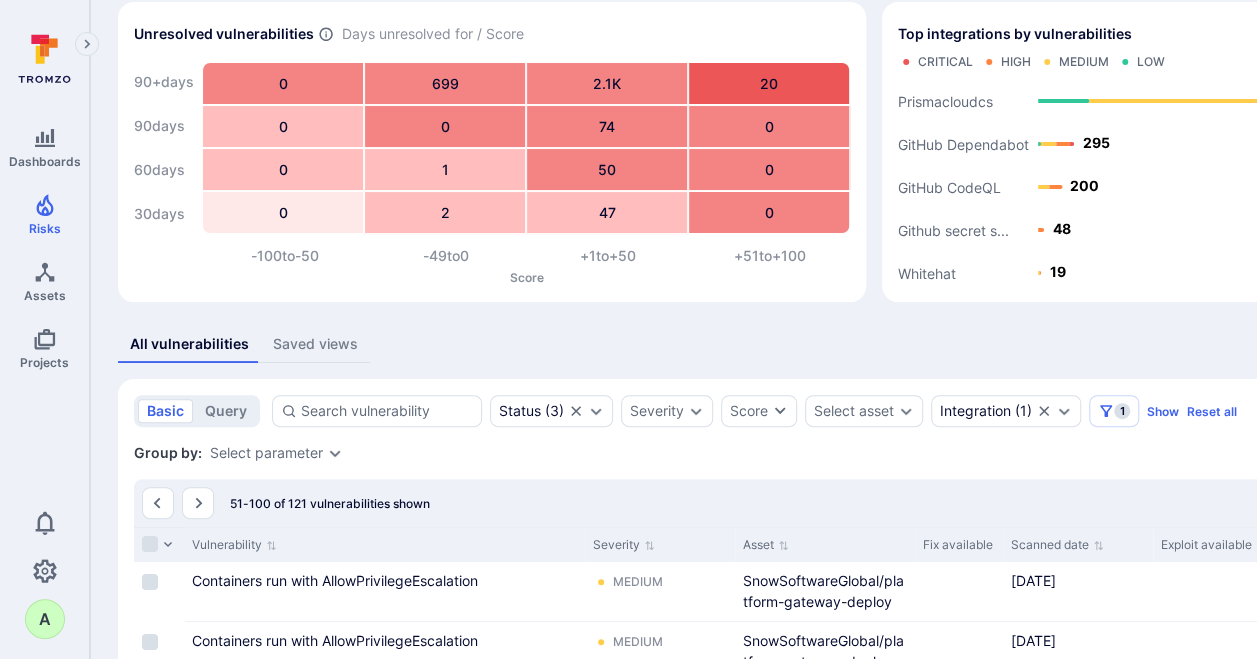 scroll, scrollTop: 78, scrollLeft: 0, axis: vertical 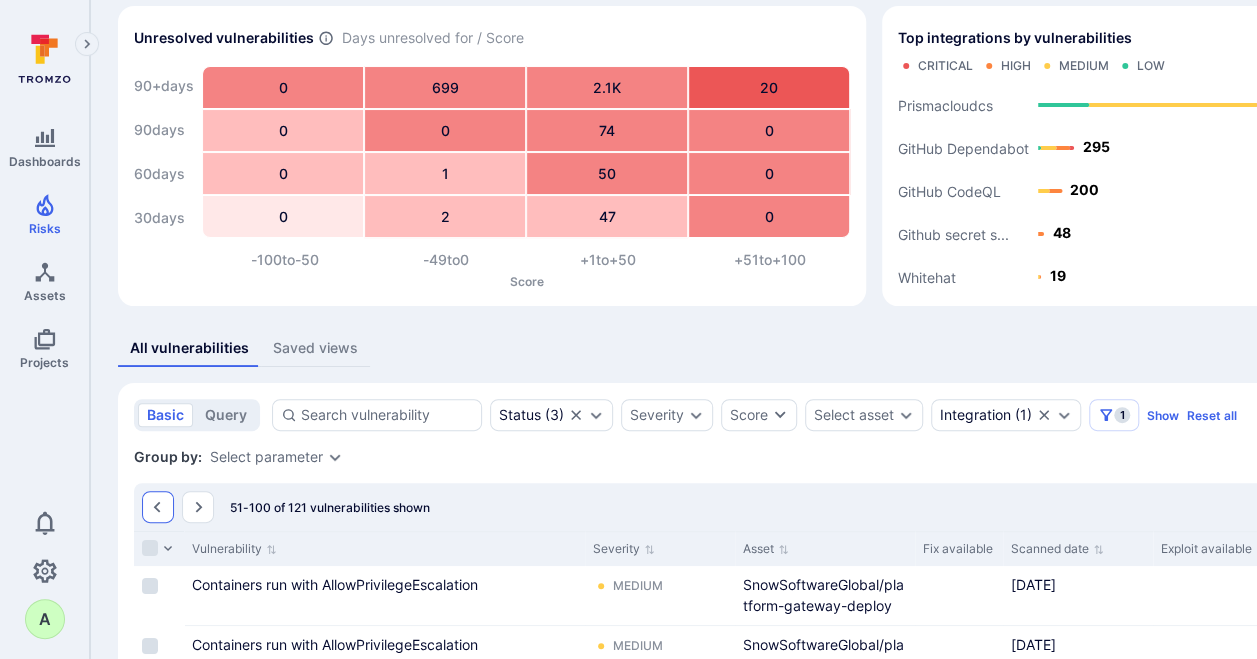 click 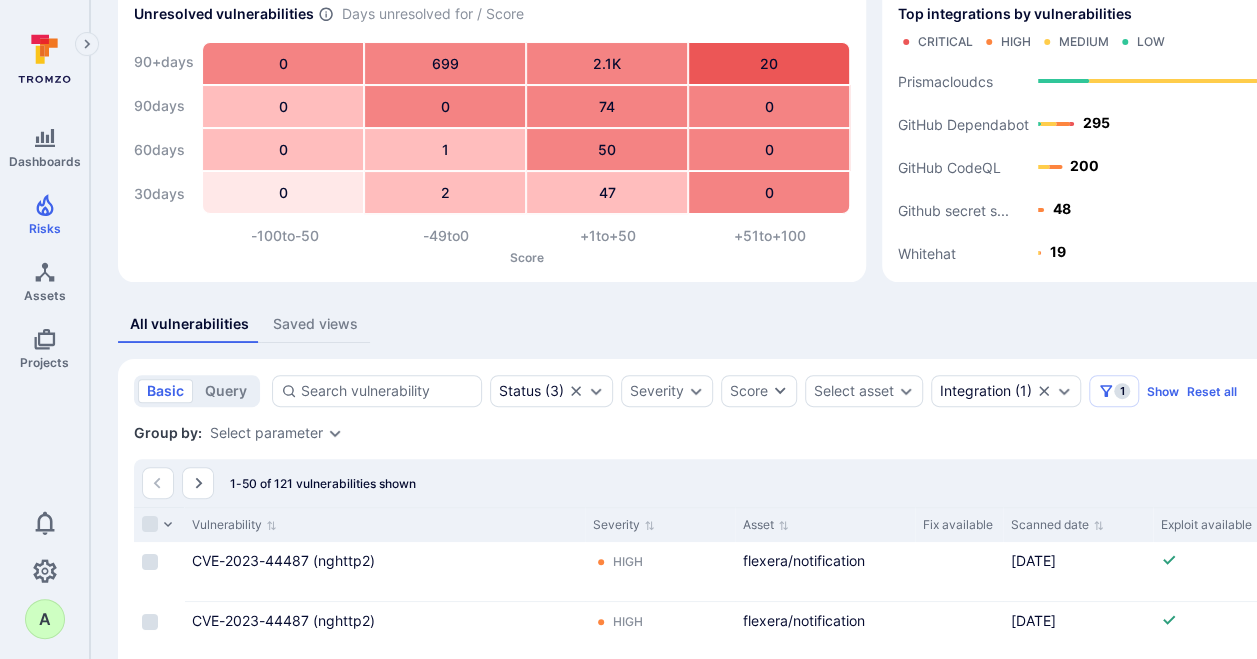 scroll, scrollTop: 234, scrollLeft: 0, axis: vertical 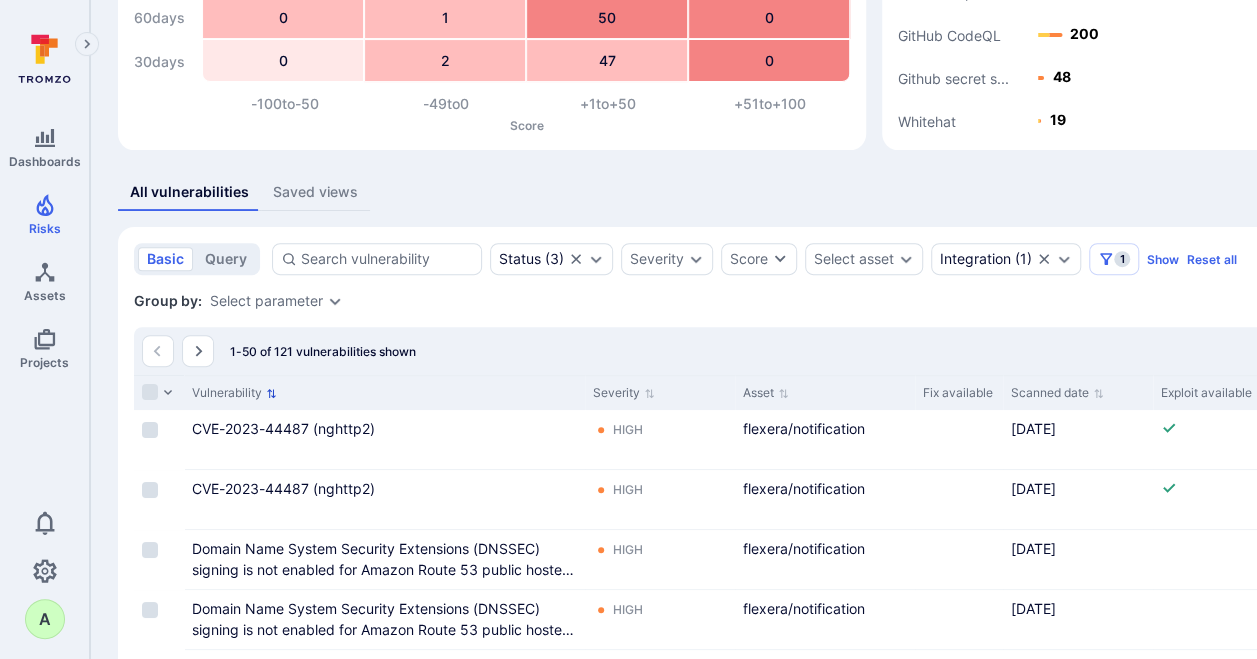 click 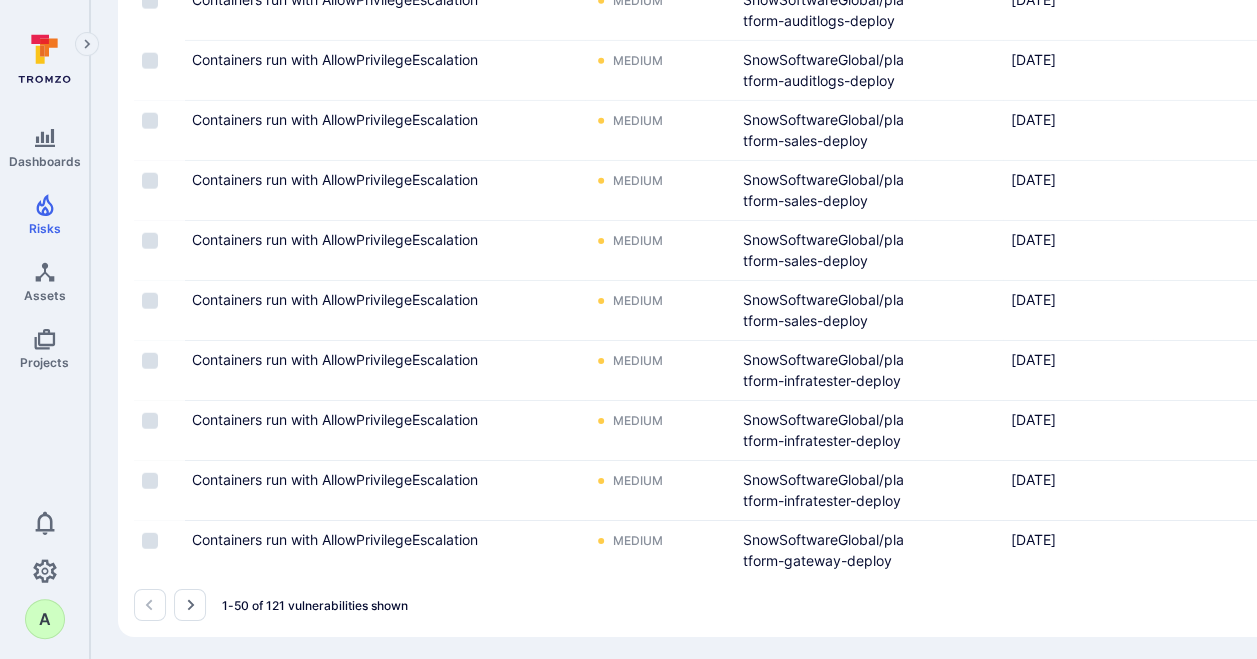 scroll, scrollTop: 3078, scrollLeft: 0, axis: vertical 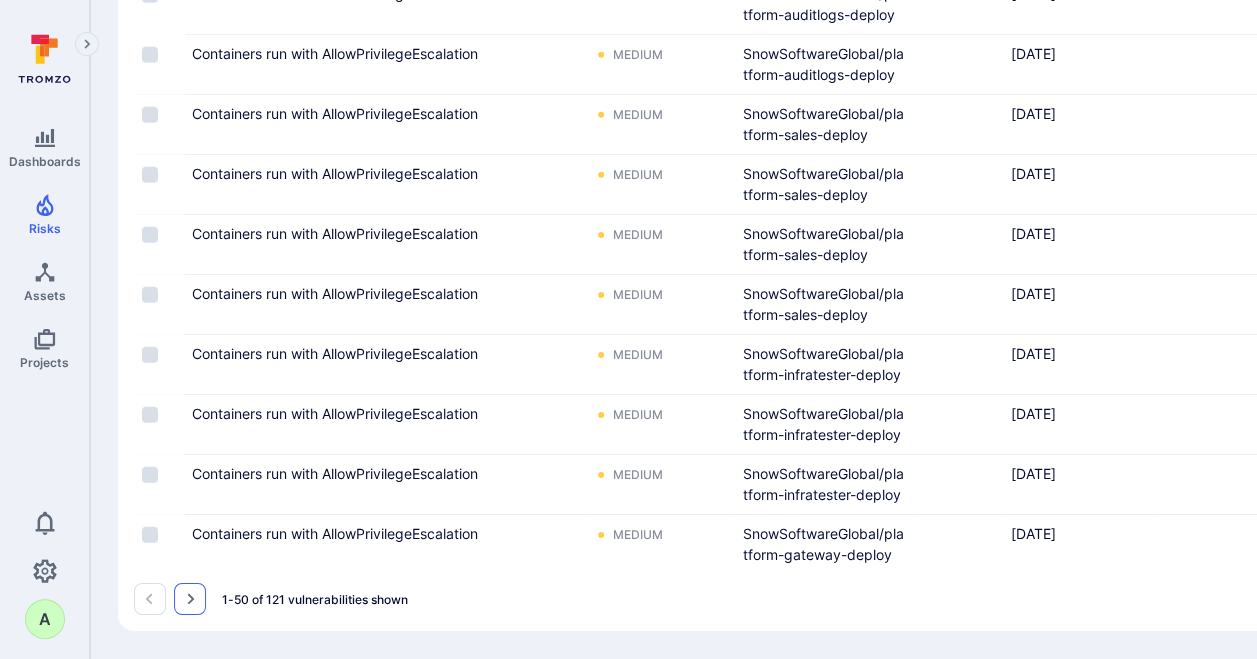 click 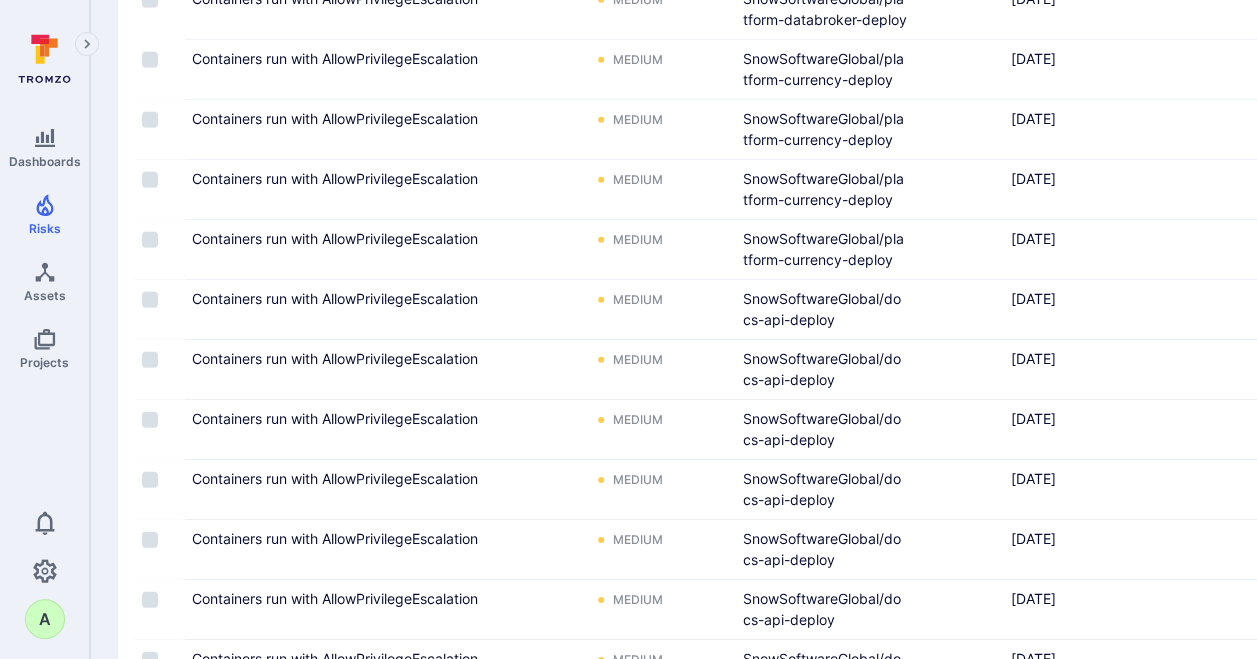 scroll, scrollTop: 3078, scrollLeft: 0, axis: vertical 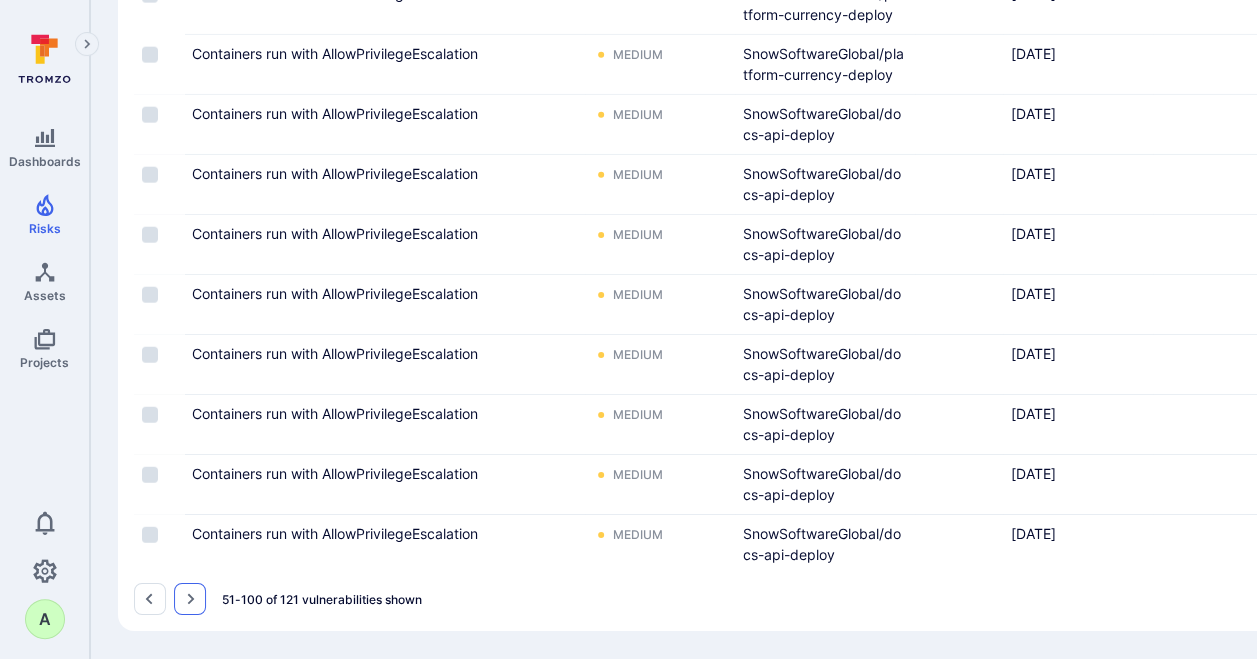 click 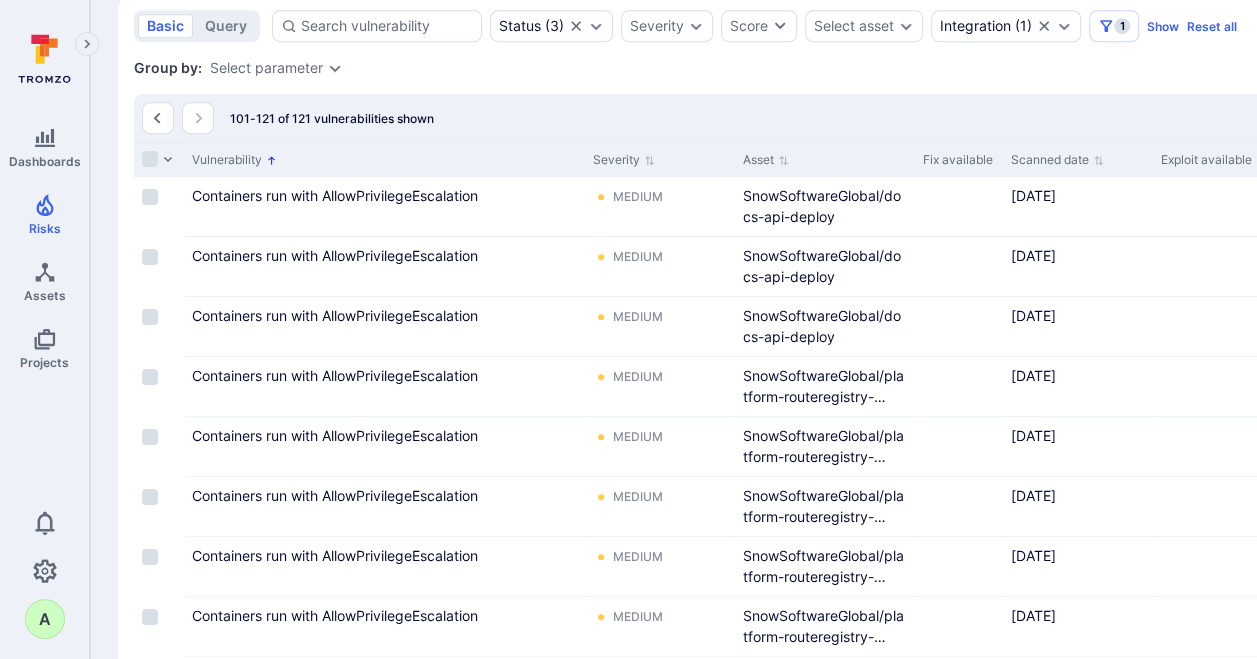scroll, scrollTop: 438, scrollLeft: 0, axis: vertical 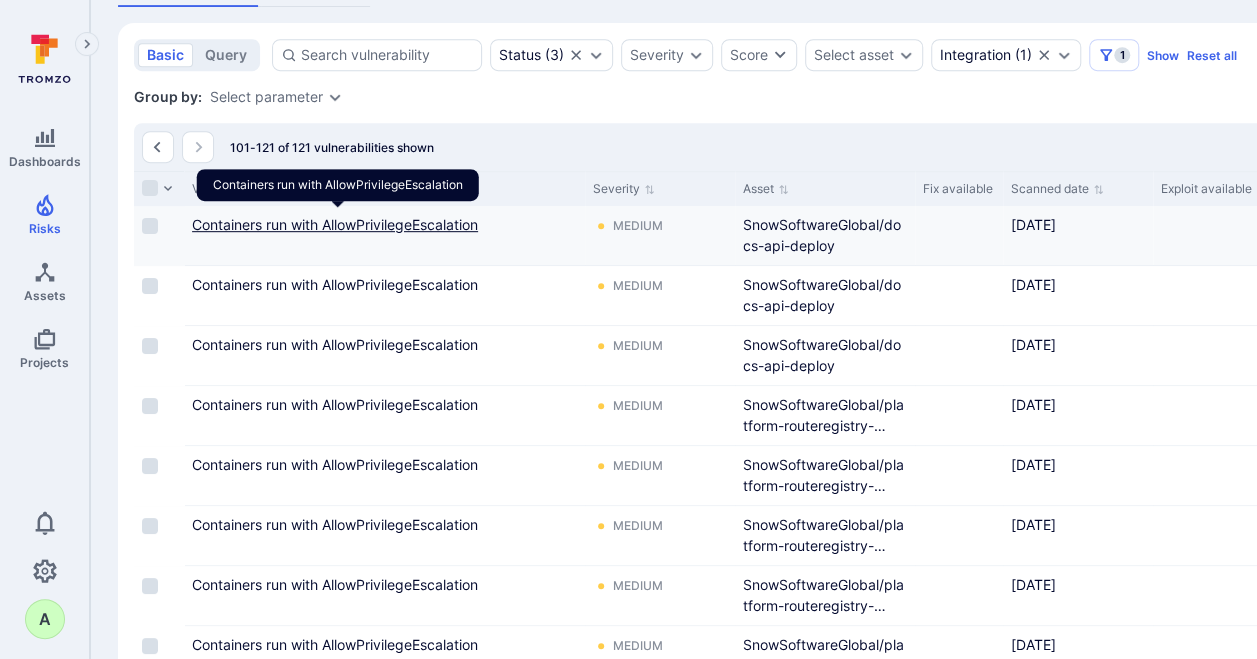 click on "Containers run with AllowPrivilegeEscalation" at bounding box center [335, 224] 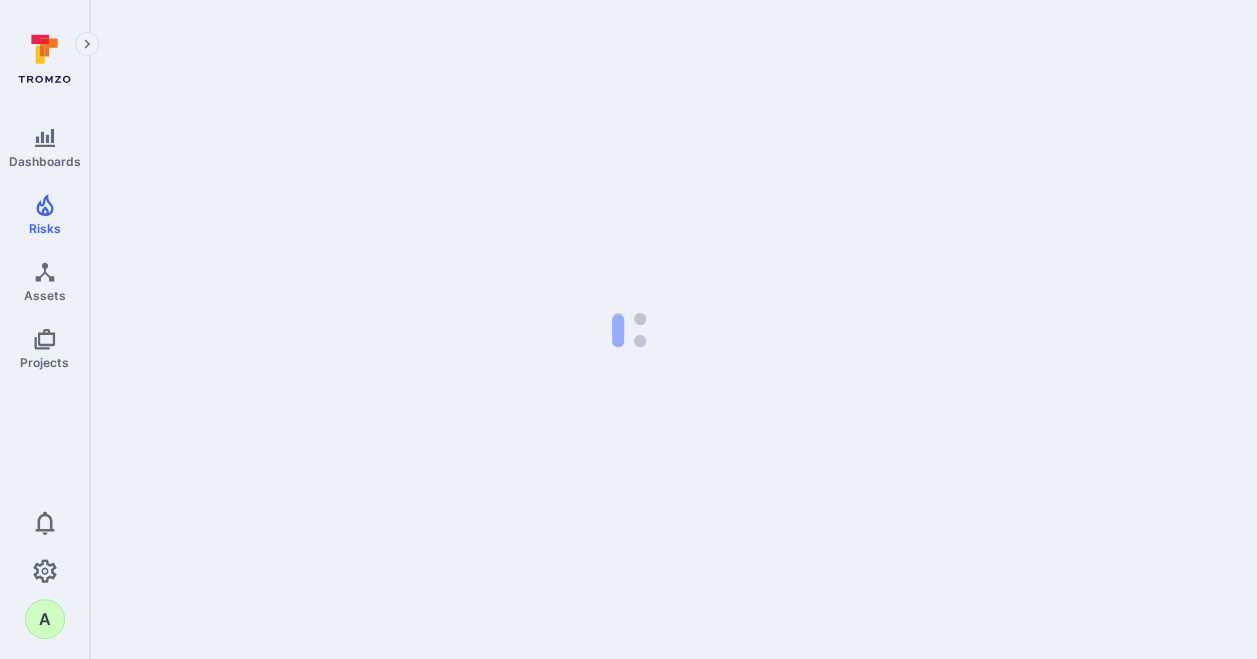 scroll, scrollTop: 0, scrollLeft: 0, axis: both 